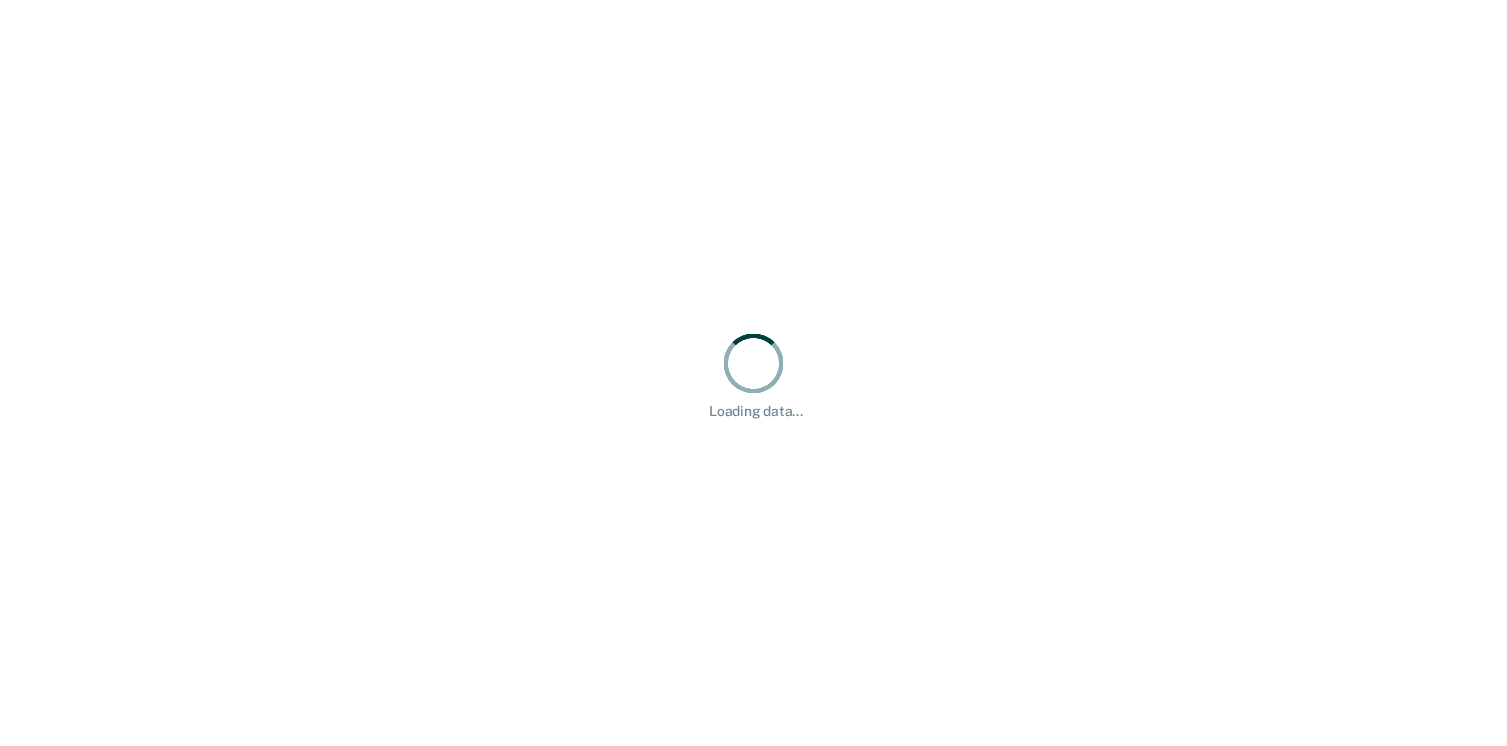 scroll, scrollTop: 0, scrollLeft: 0, axis: both 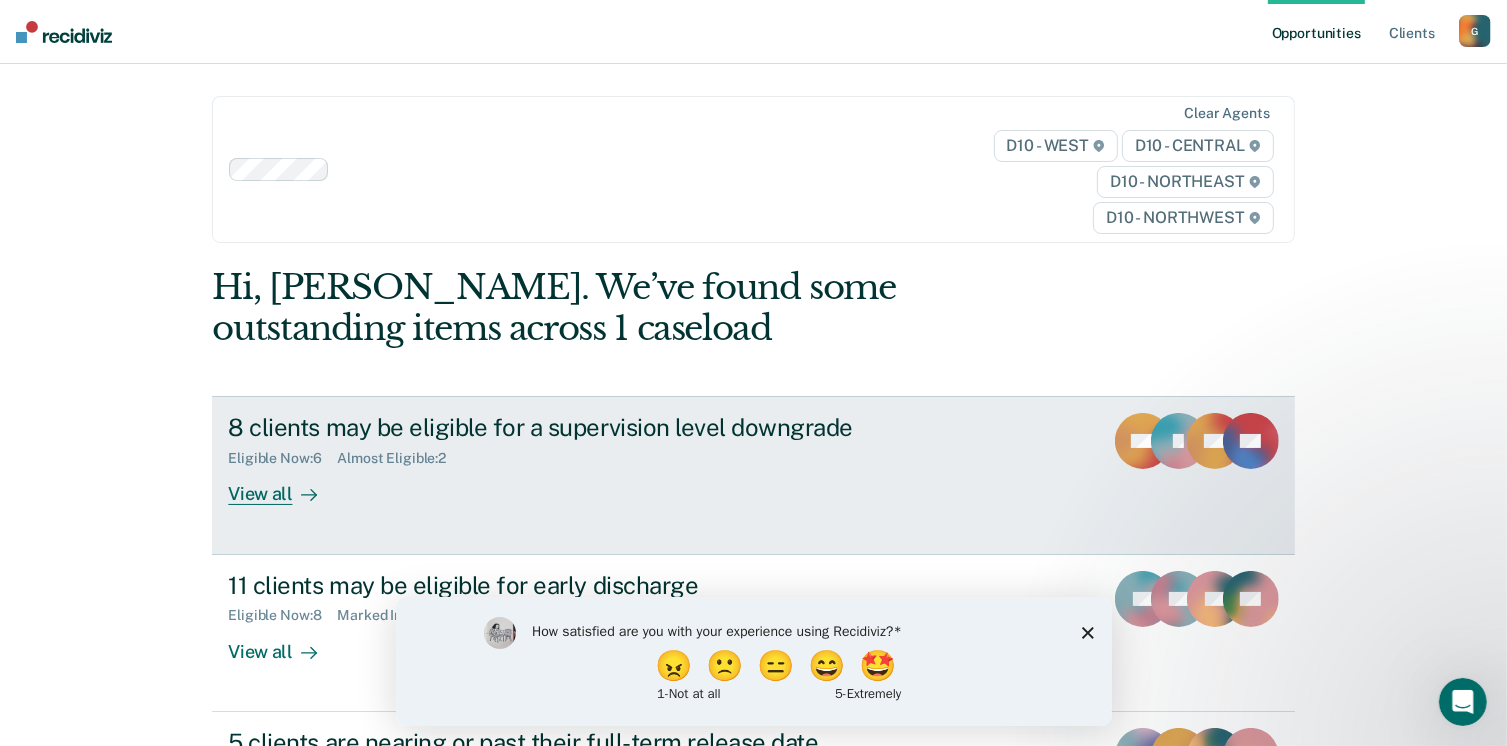click on "View all" at bounding box center (284, 486) 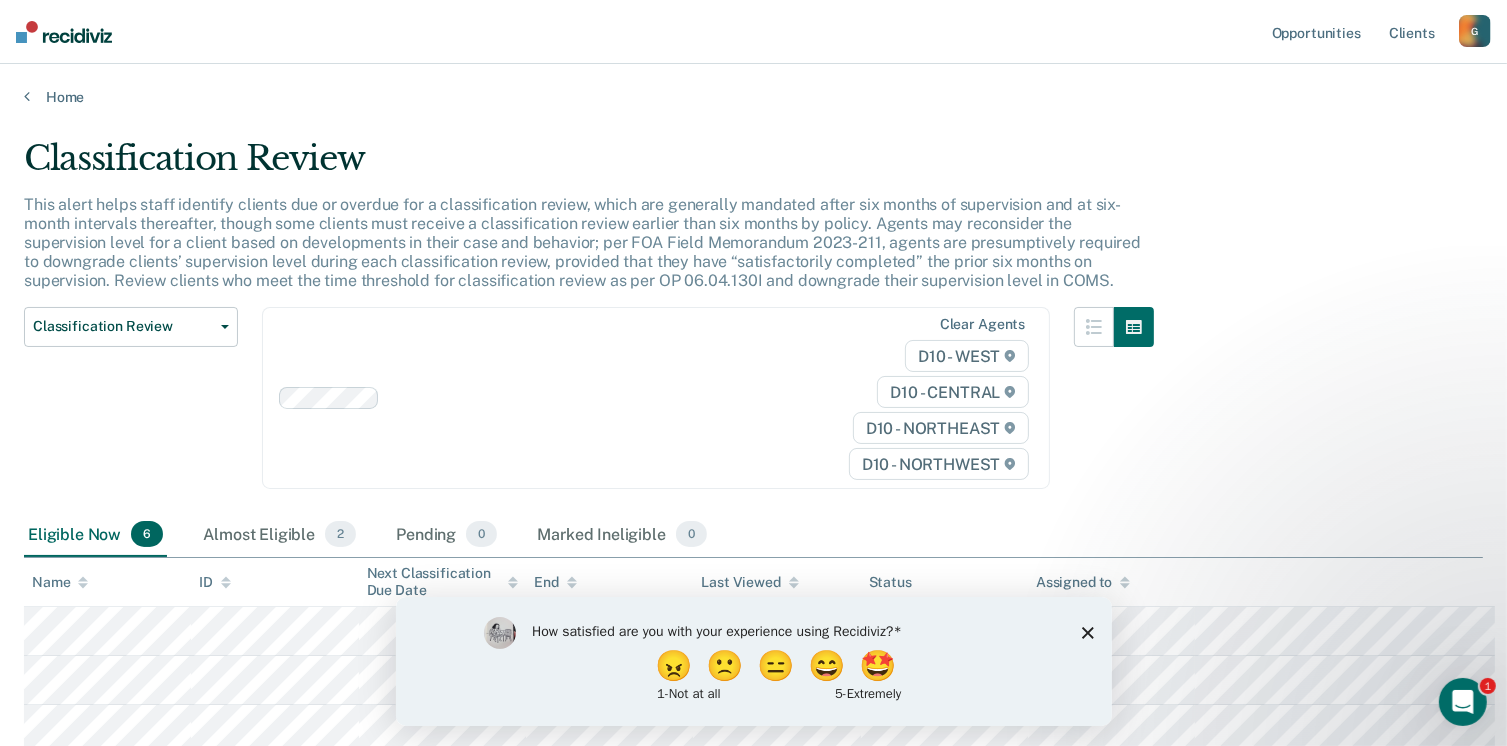scroll, scrollTop: 82, scrollLeft: 0, axis: vertical 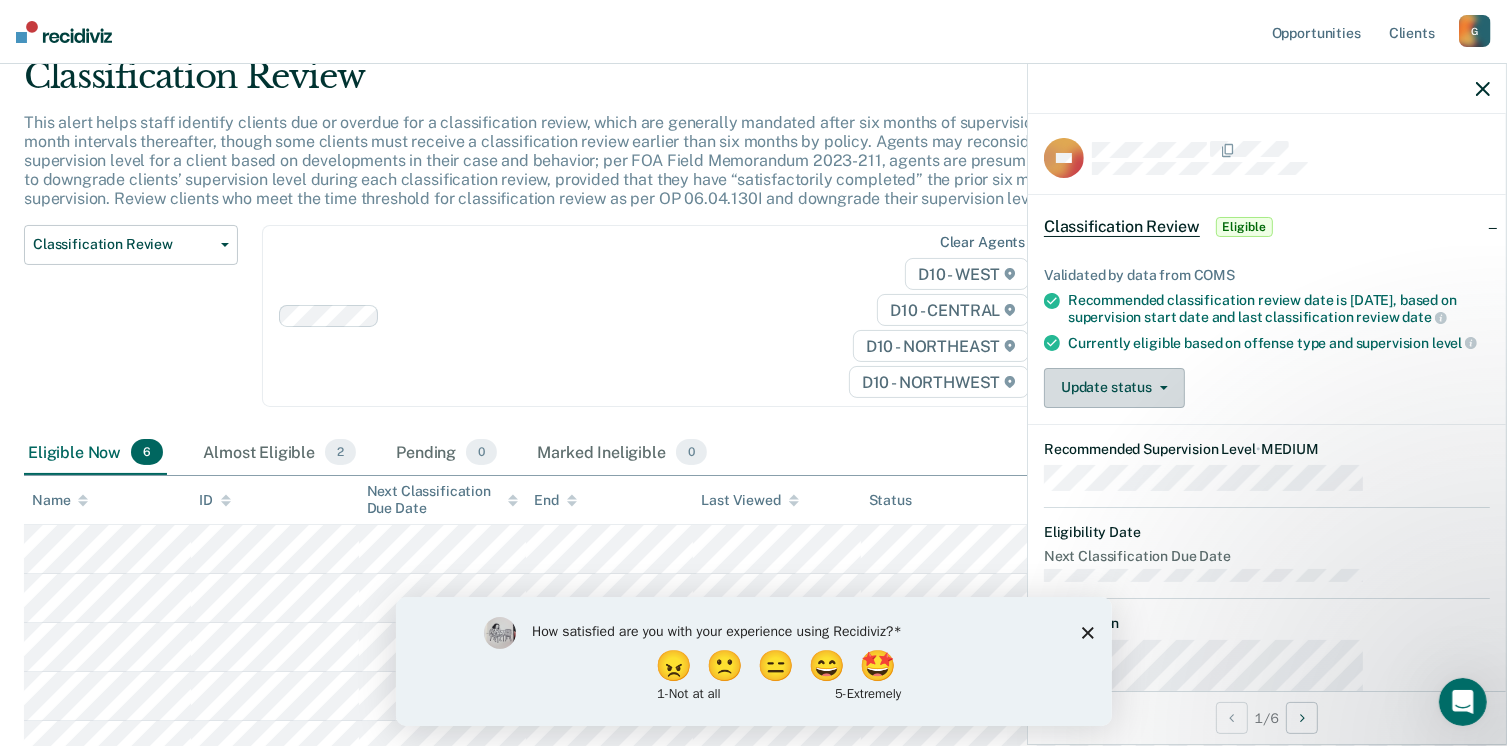 click on "Update status" at bounding box center [1114, 388] 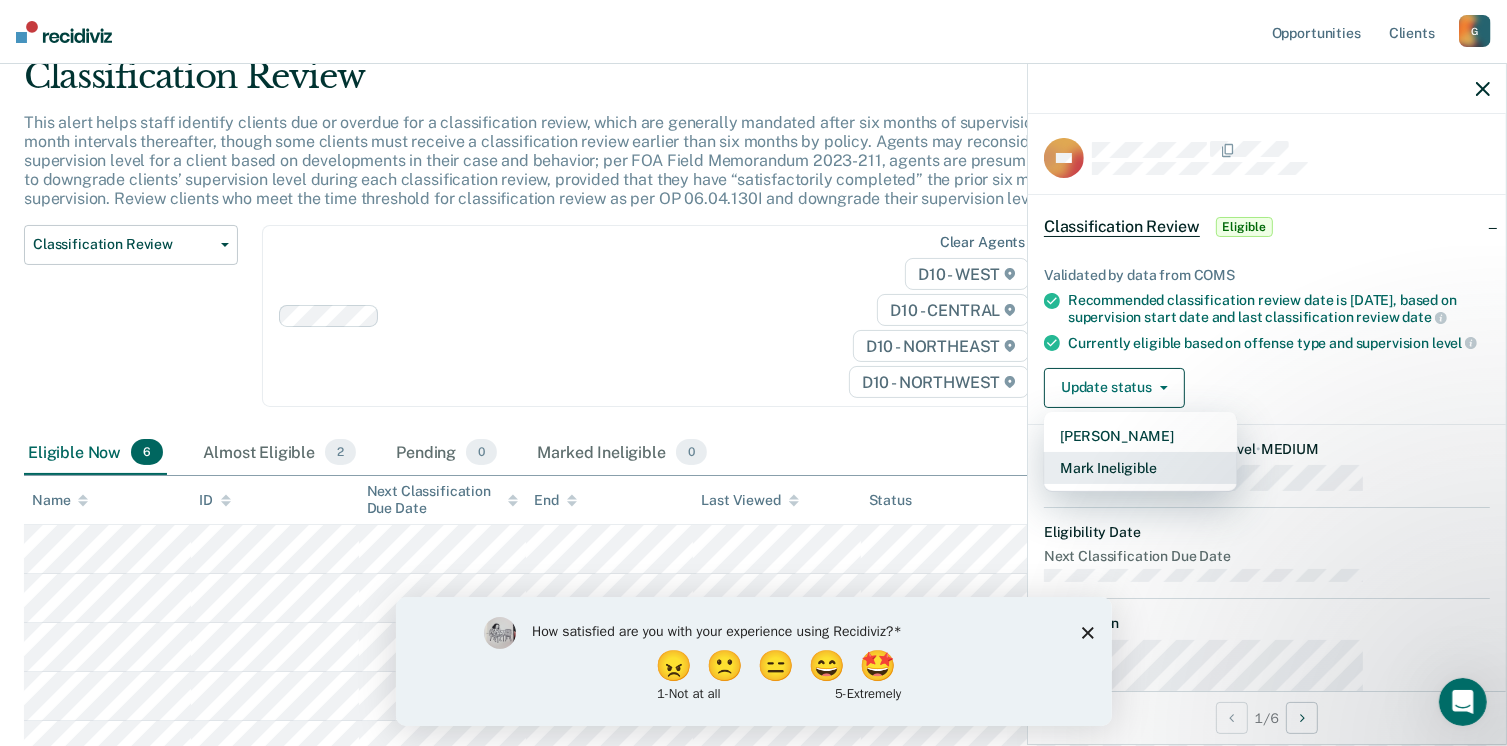 click on "Mark Ineligible" at bounding box center (1140, 468) 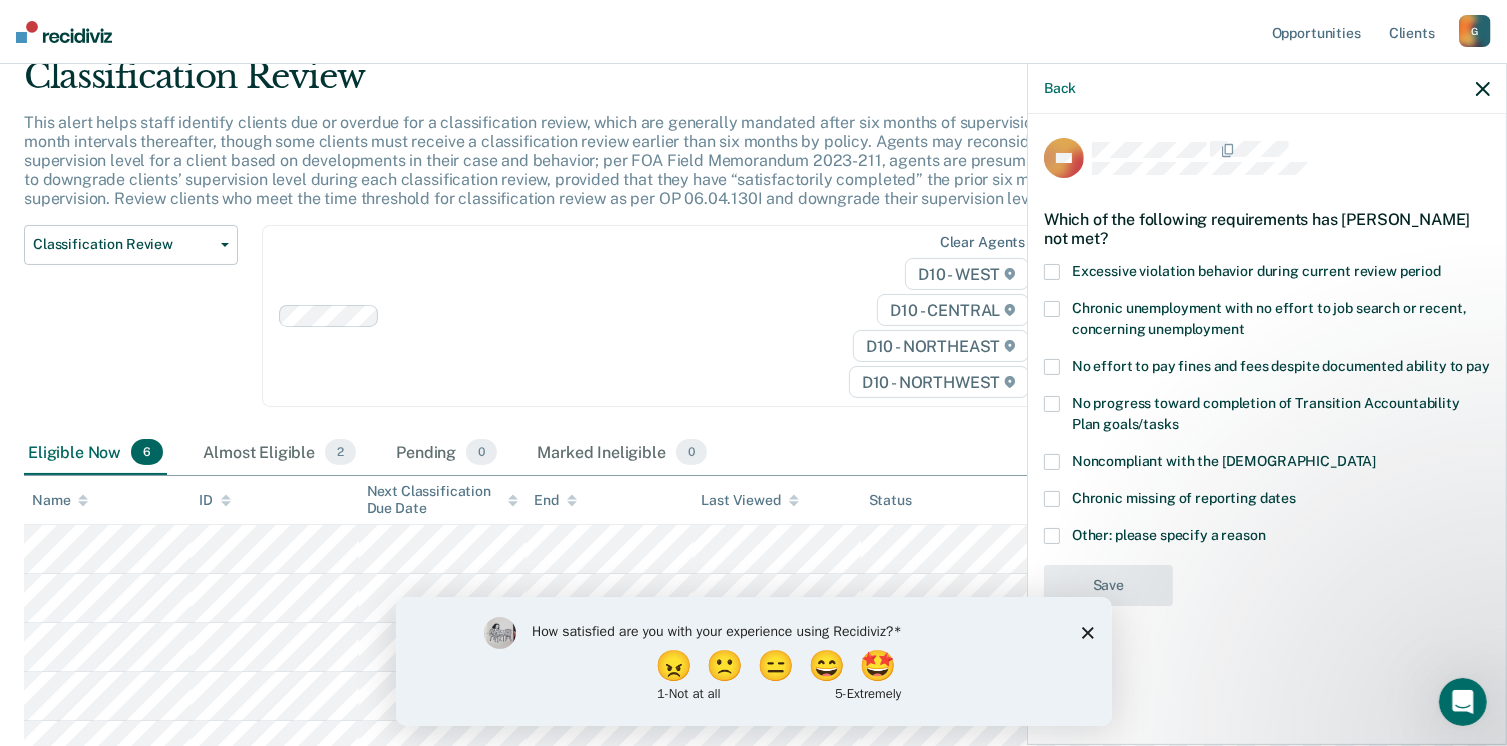 click at bounding box center (1052, 462) 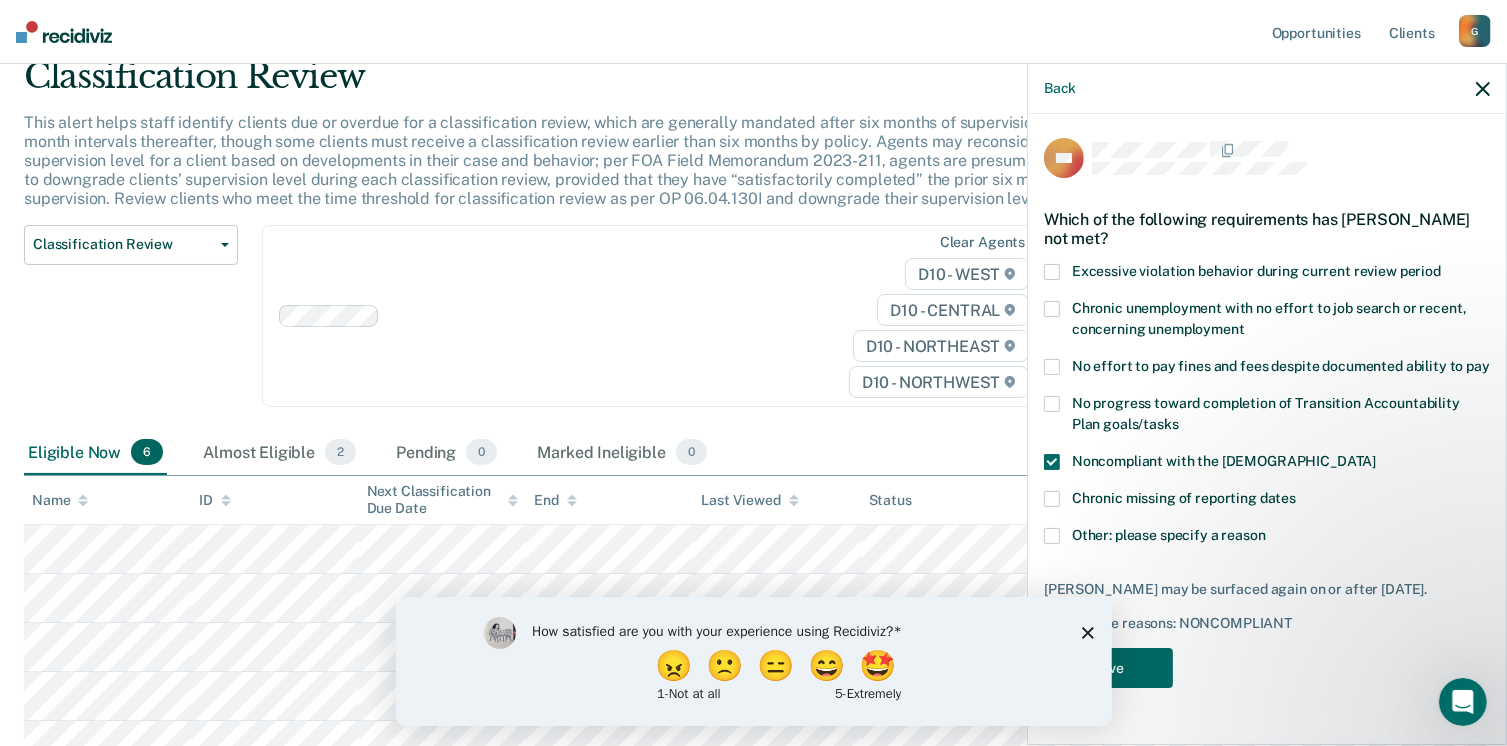 click at bounding box center (1052, 536) 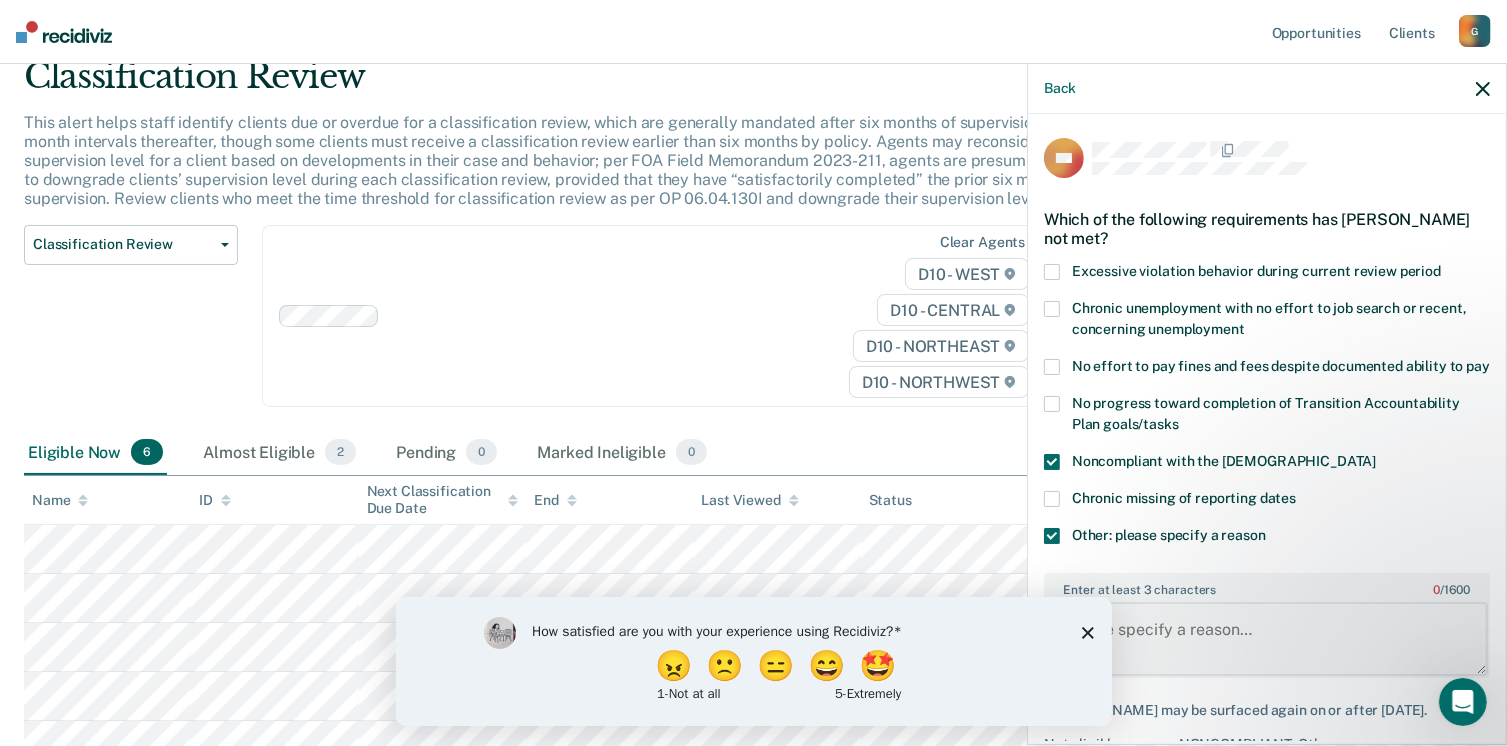 click on "Enter at least 3 characters 0  /  1600" at bounding box center [1267, 639] 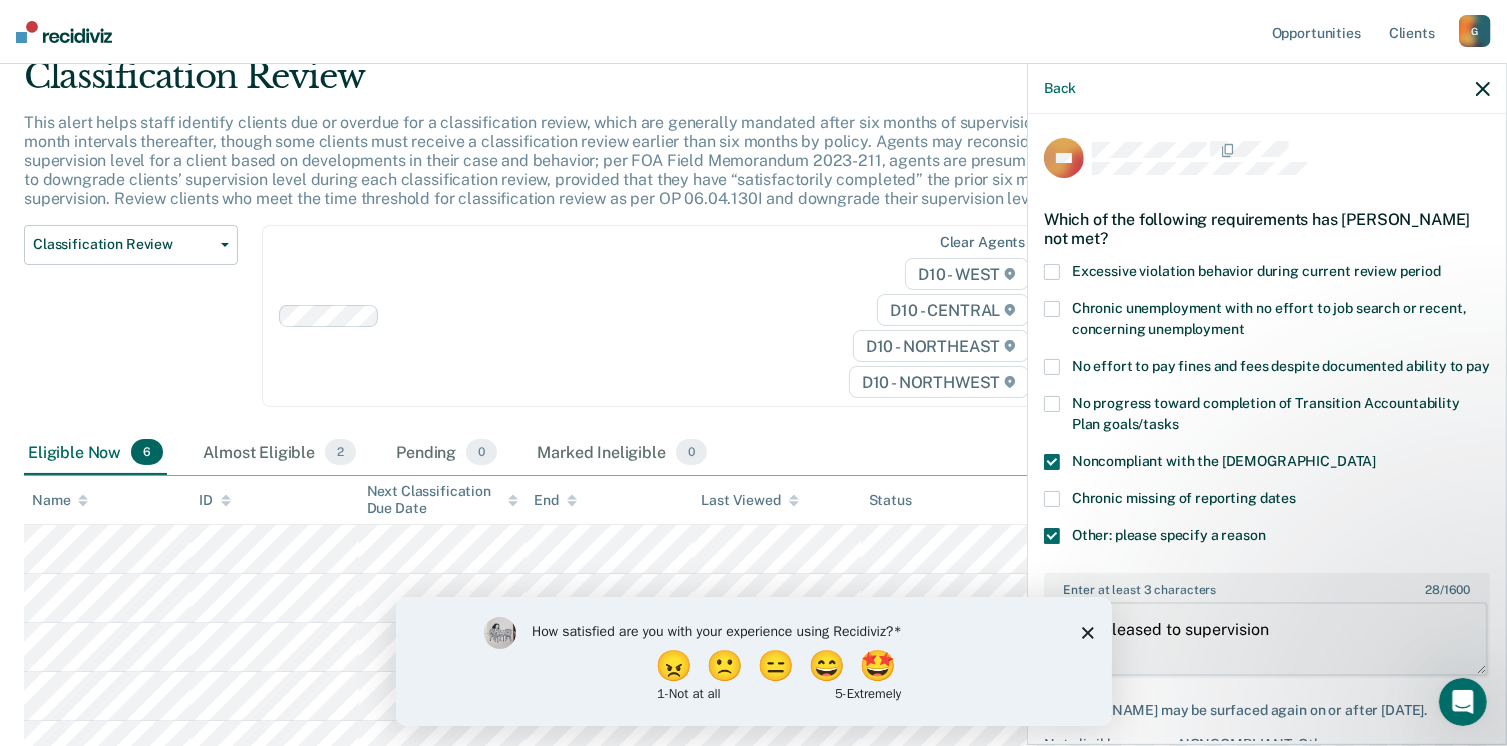 type on "Just released to supervision" 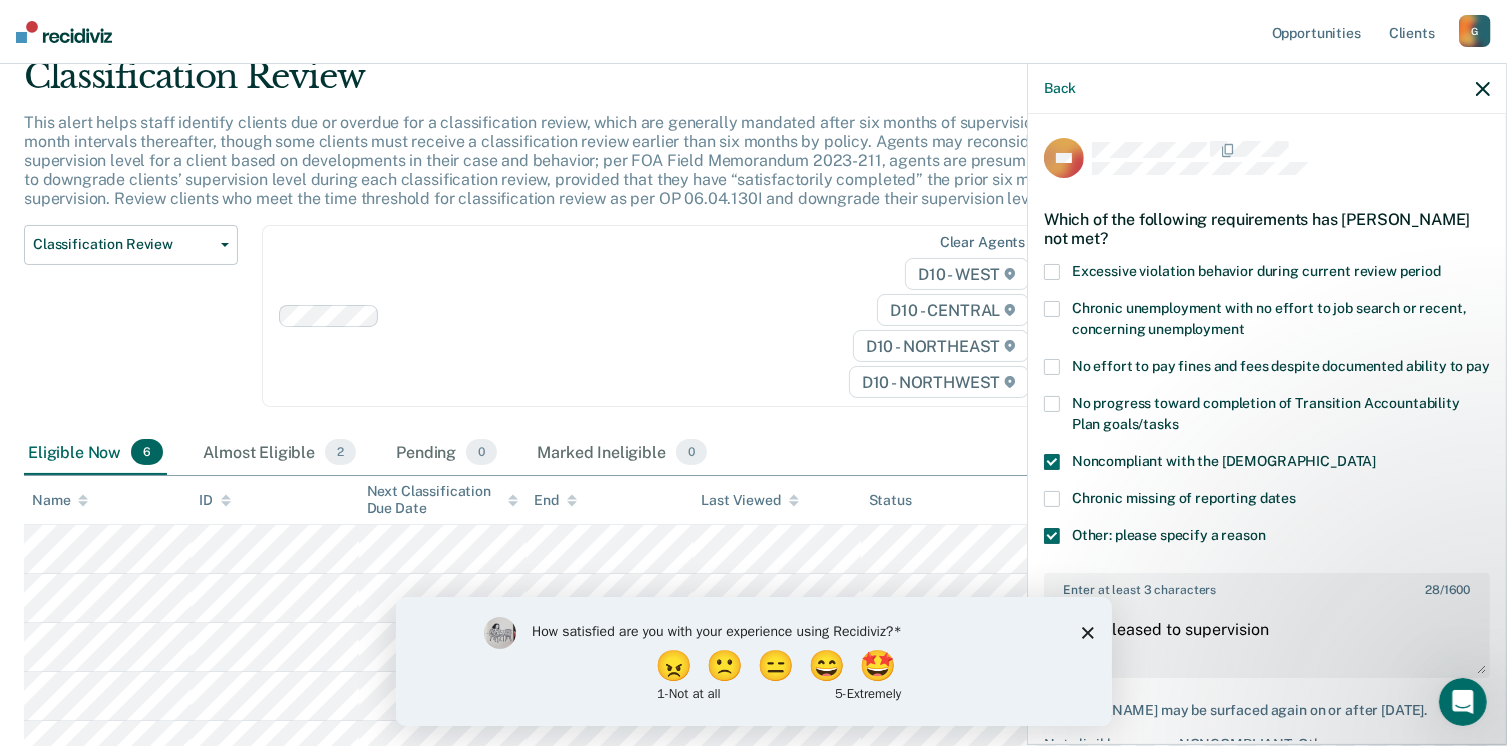 click on "Save" at bounding box center (1108, 788) 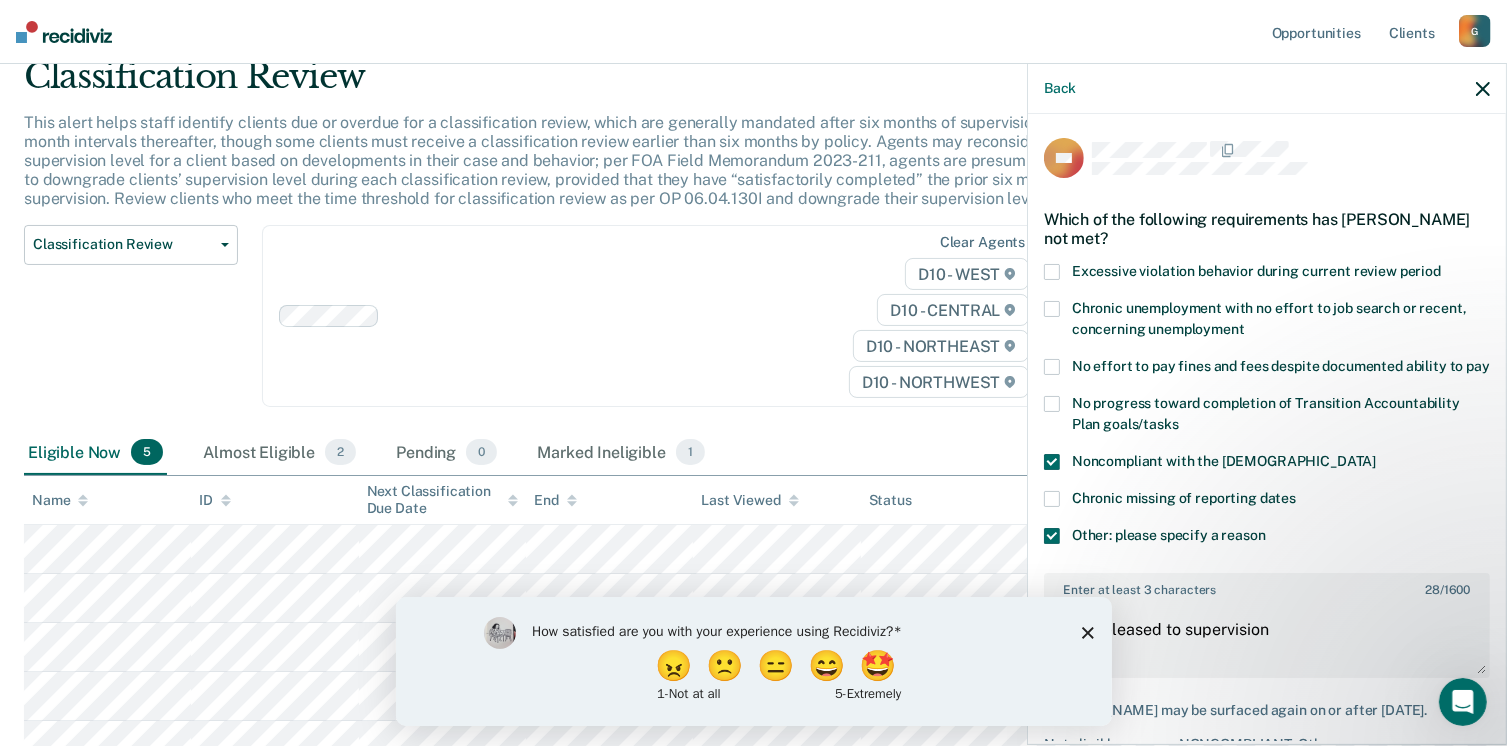 scroll, scrollTop: 32, scrollLeft: 0, axis: vertical 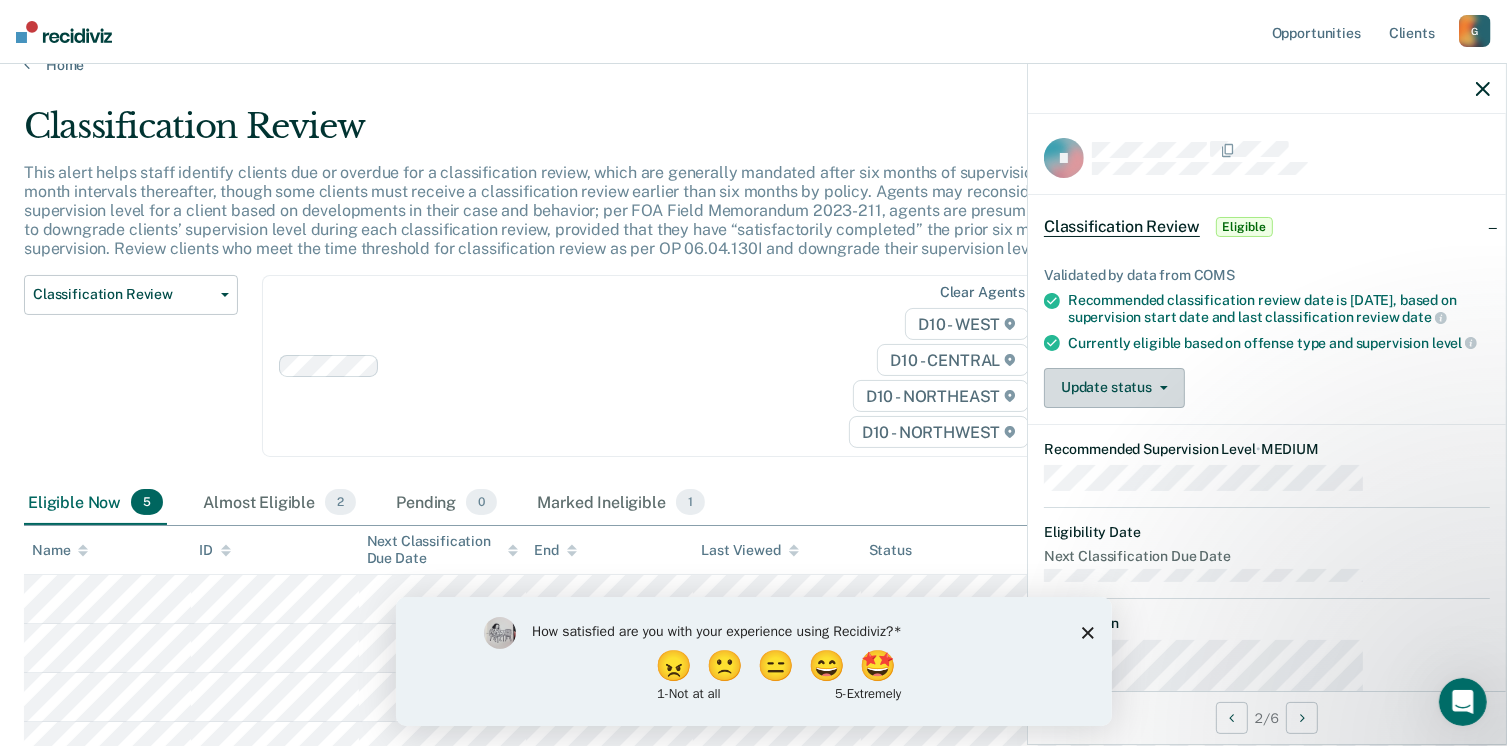 click on "Update status" at bounding box center [1114, 388] 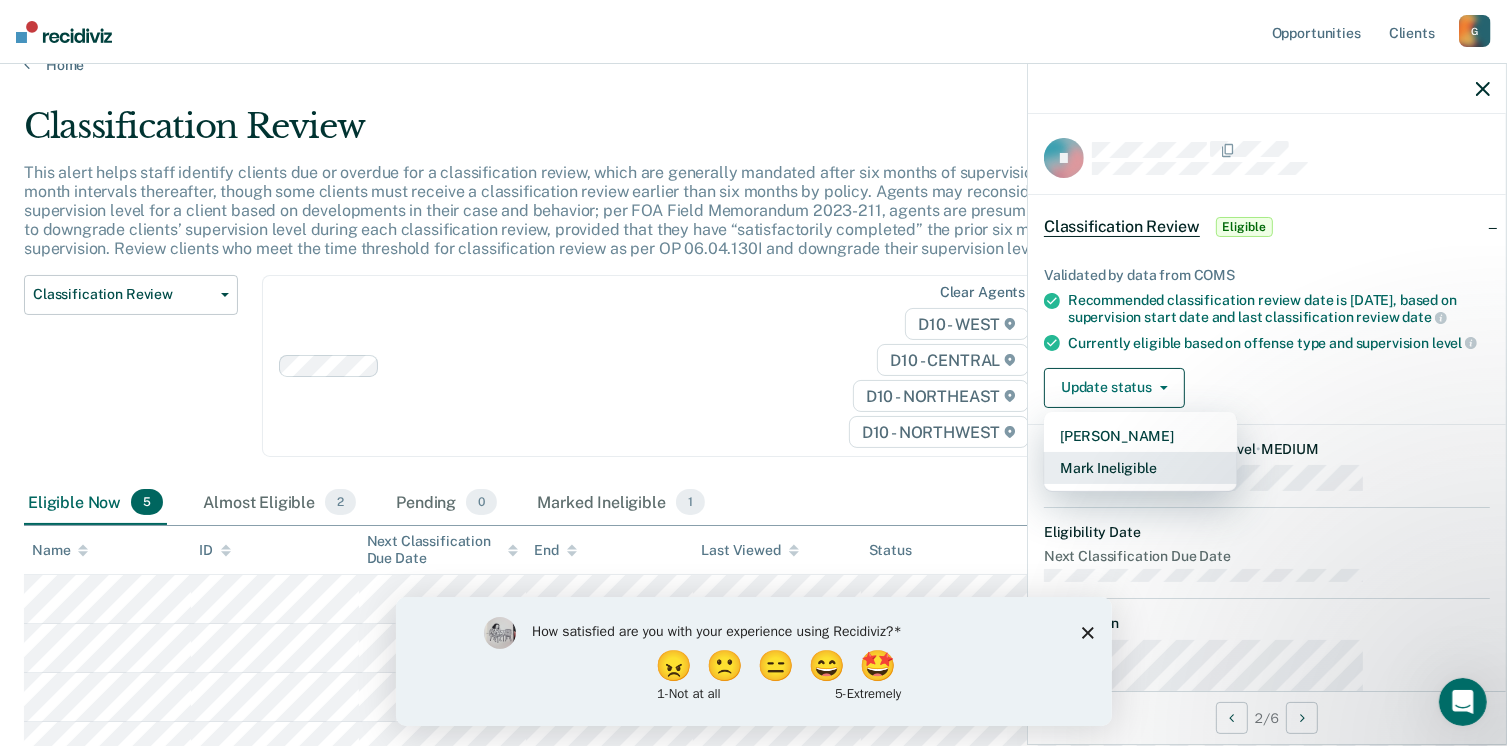 click on "Mark Ineligible" at bounding box center (1140, 468) 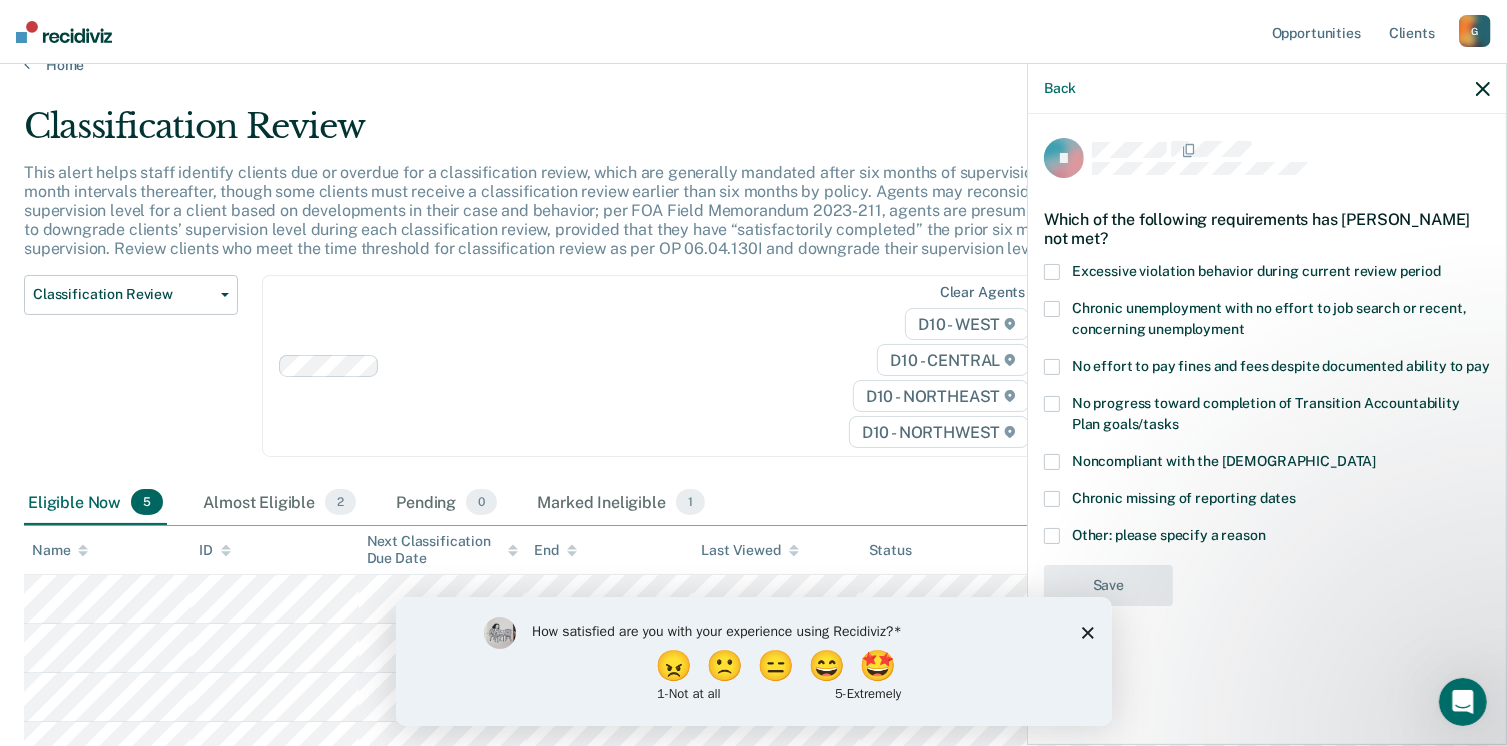 click at bounding box center (1052, 462) 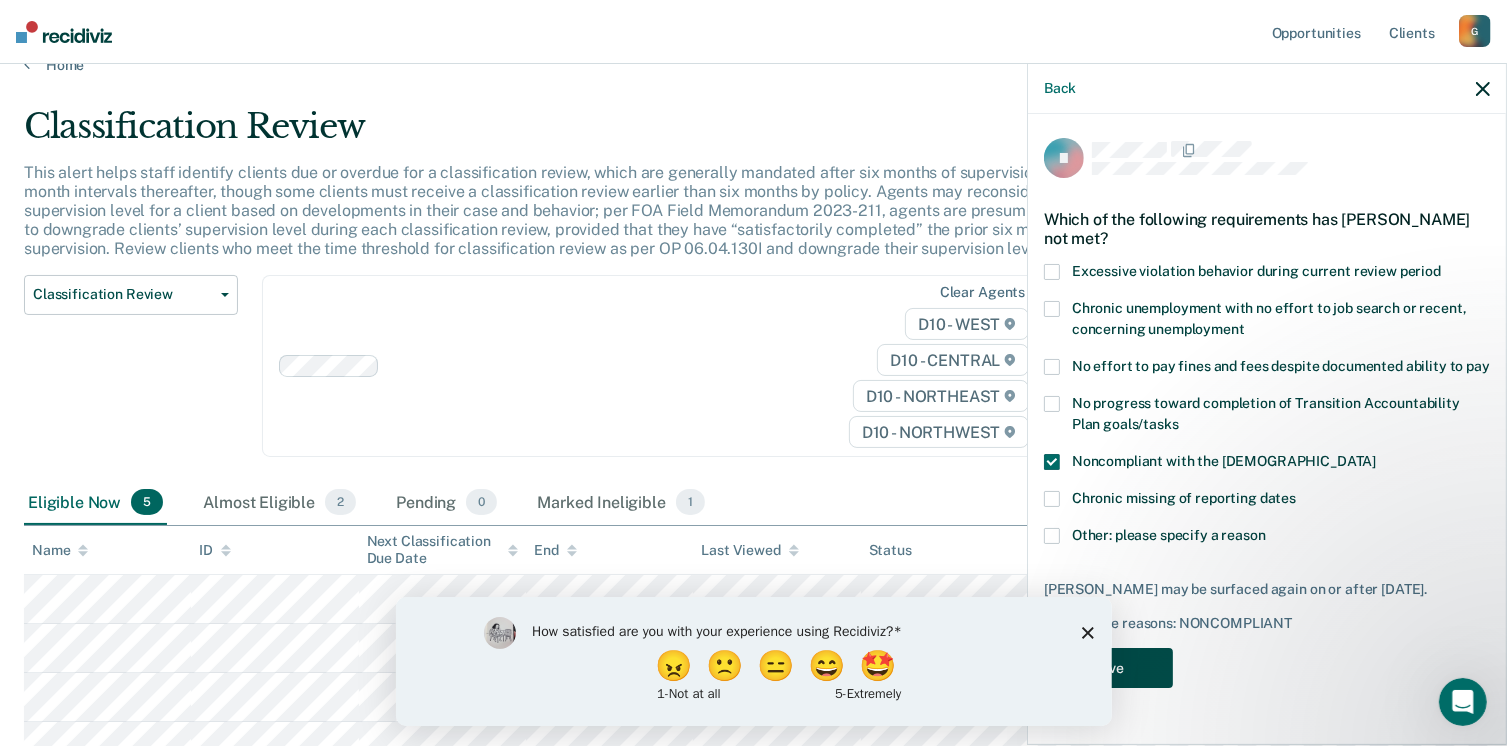 click on "Save" at bounding box center (1108, 668) 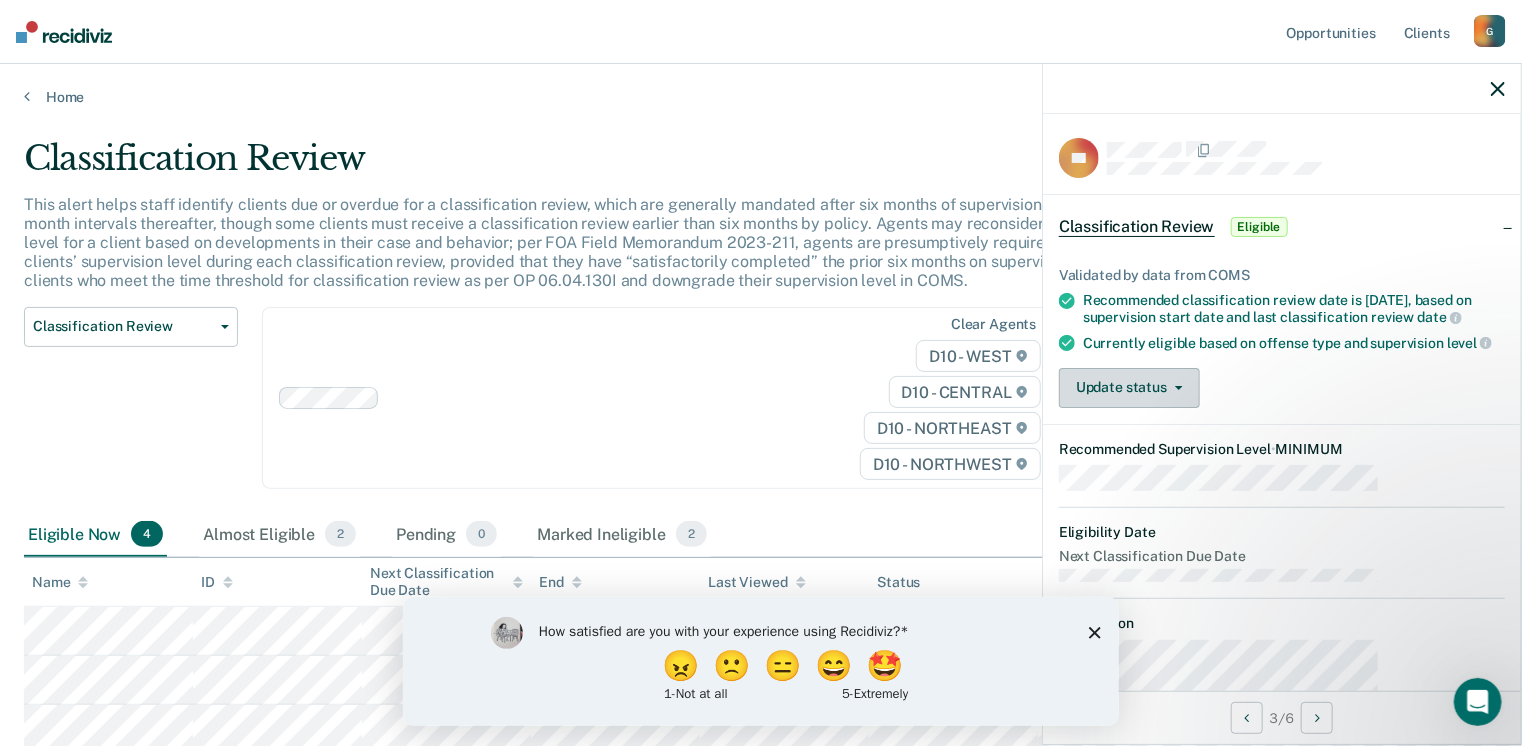 click on "Update status" at bounding box center [1129, 388] 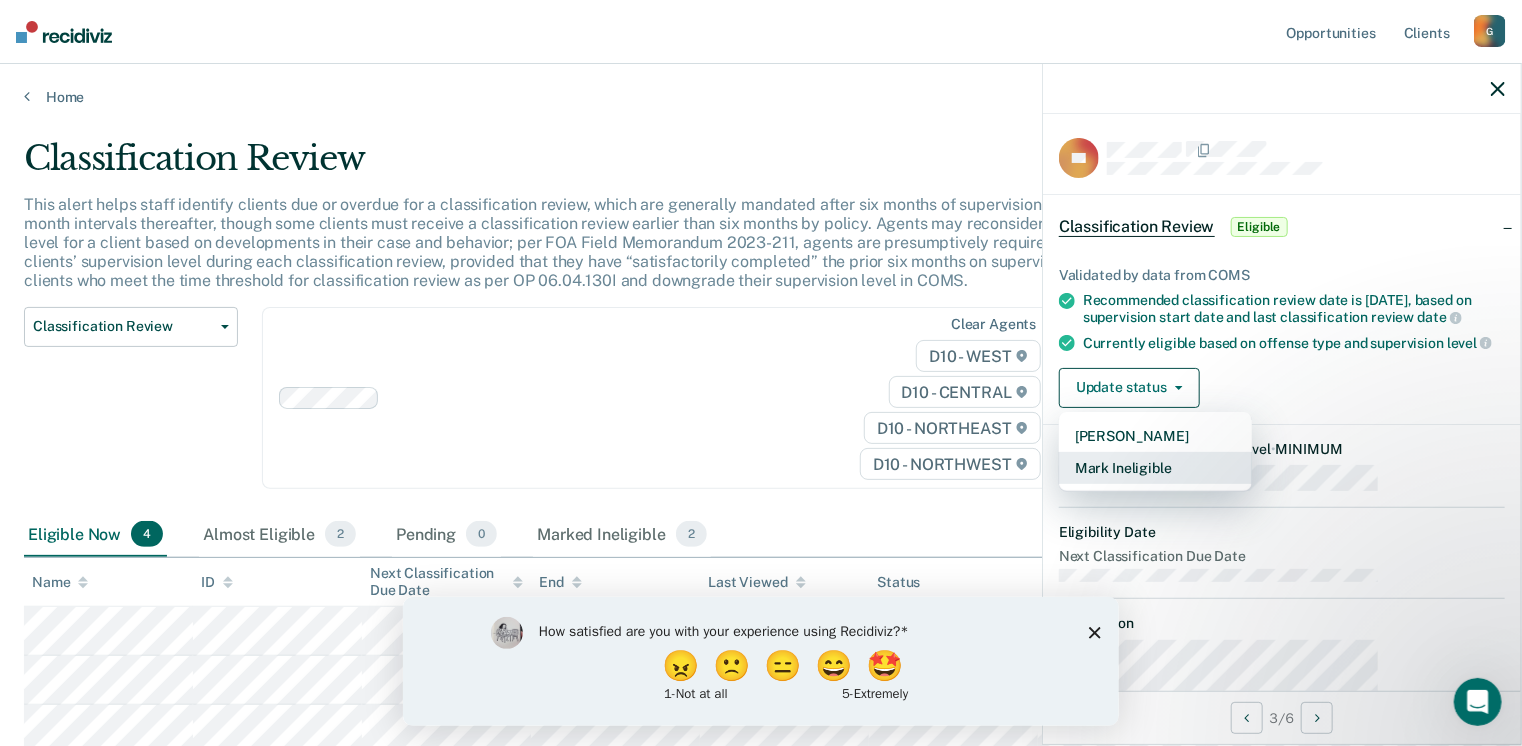 click on "Mark Ineligible" at bounding box center (1155, 468) 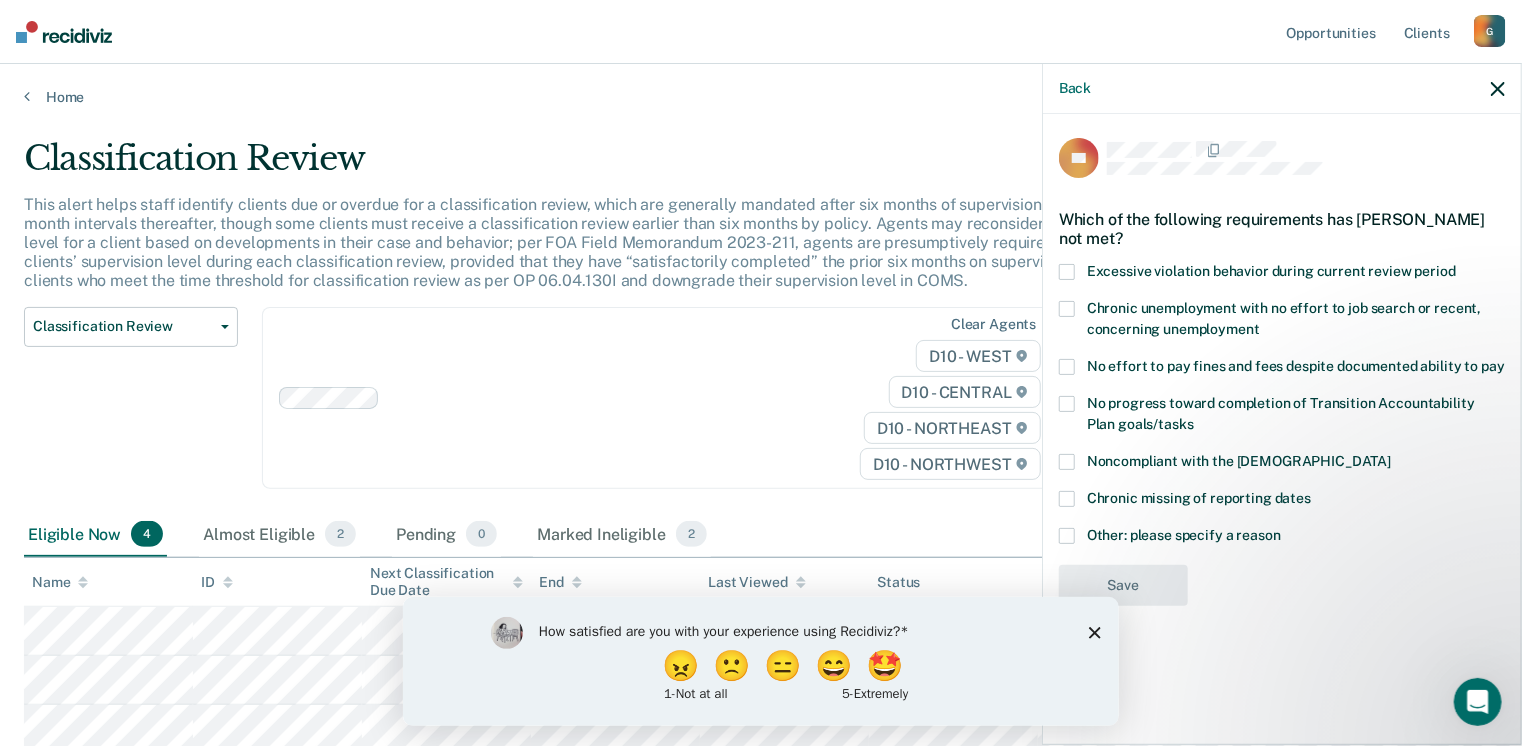 click at bounding box center [1067, 536] 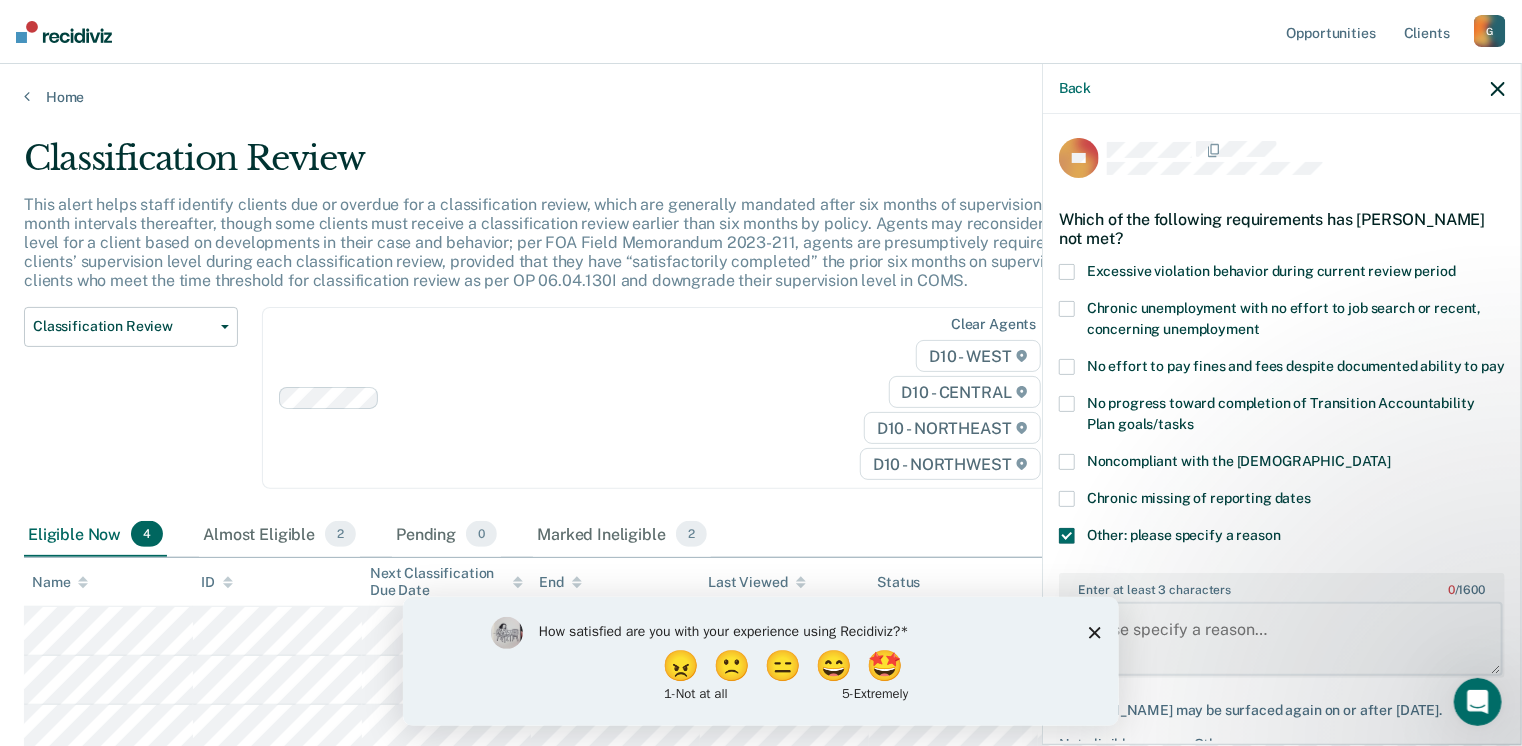 click on "Enter at least 3 characters 0  /  1600" at bounding box center [1282, 639] 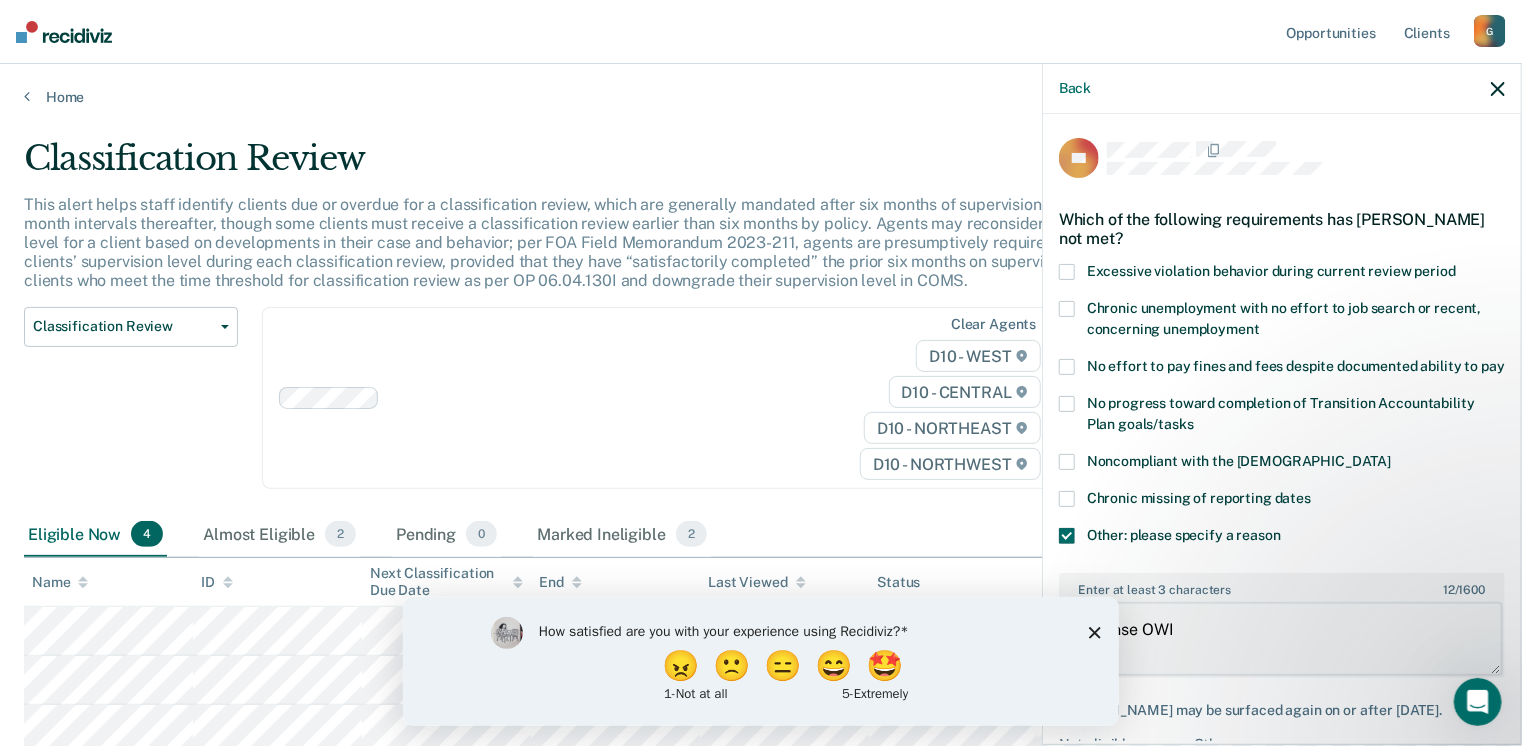 click on "Offense OWI" at bounding box center (1282, 639) 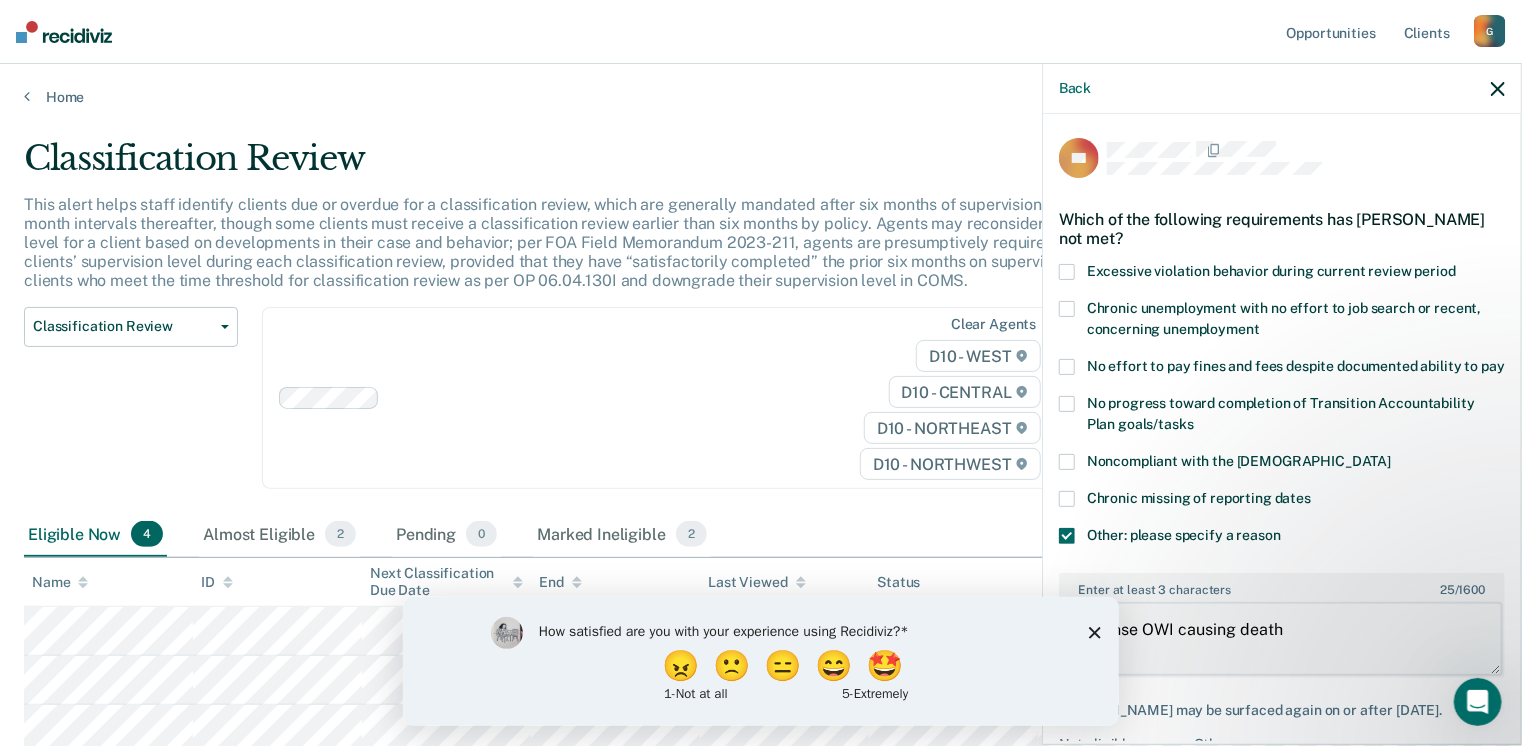 type on "Offense OWI causing death" 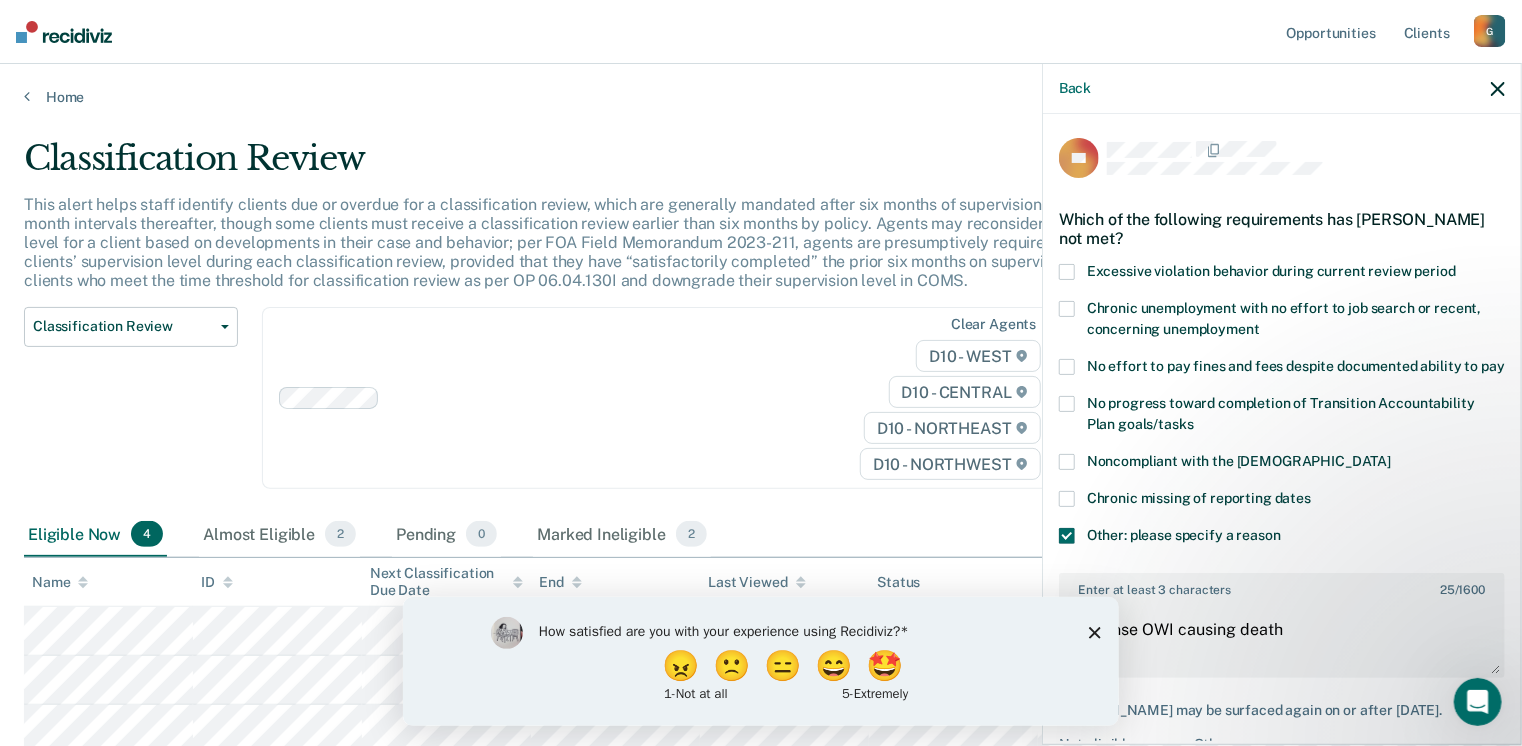 click on "Save" at bounding box center [1123, 788] 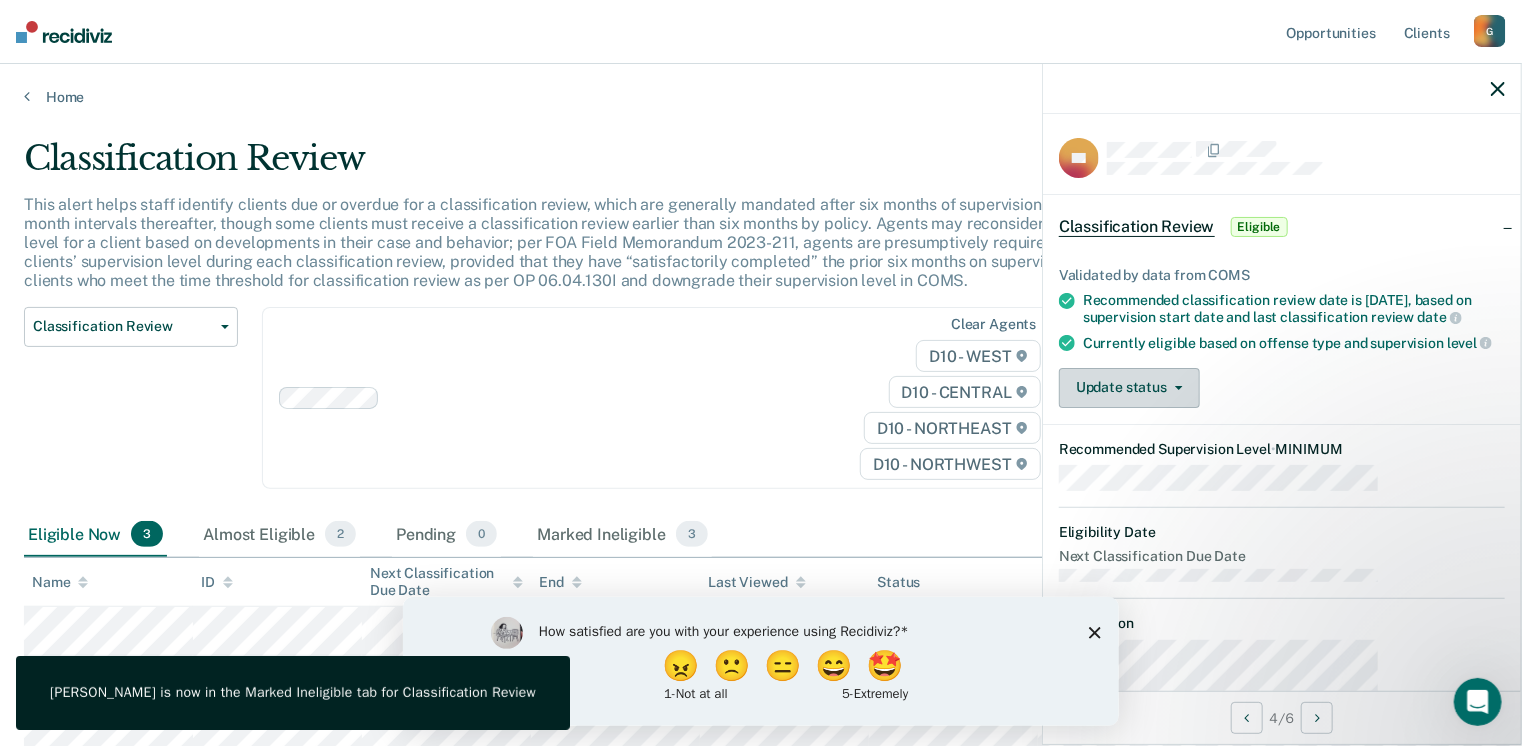 click on "Update status" at bounding box center [1129, 388] 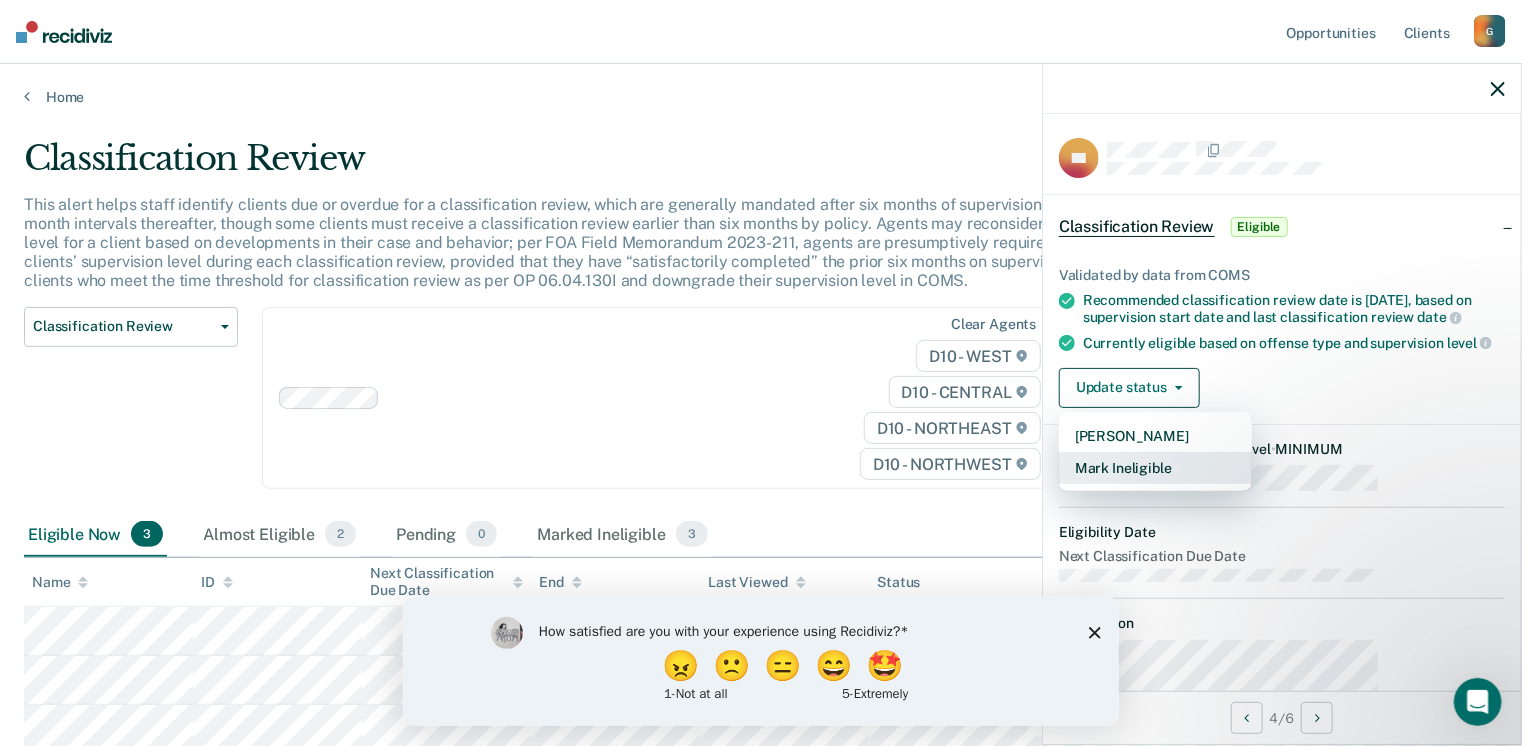 click on "Mark Ineligible" at bounding box center [1155, 468] 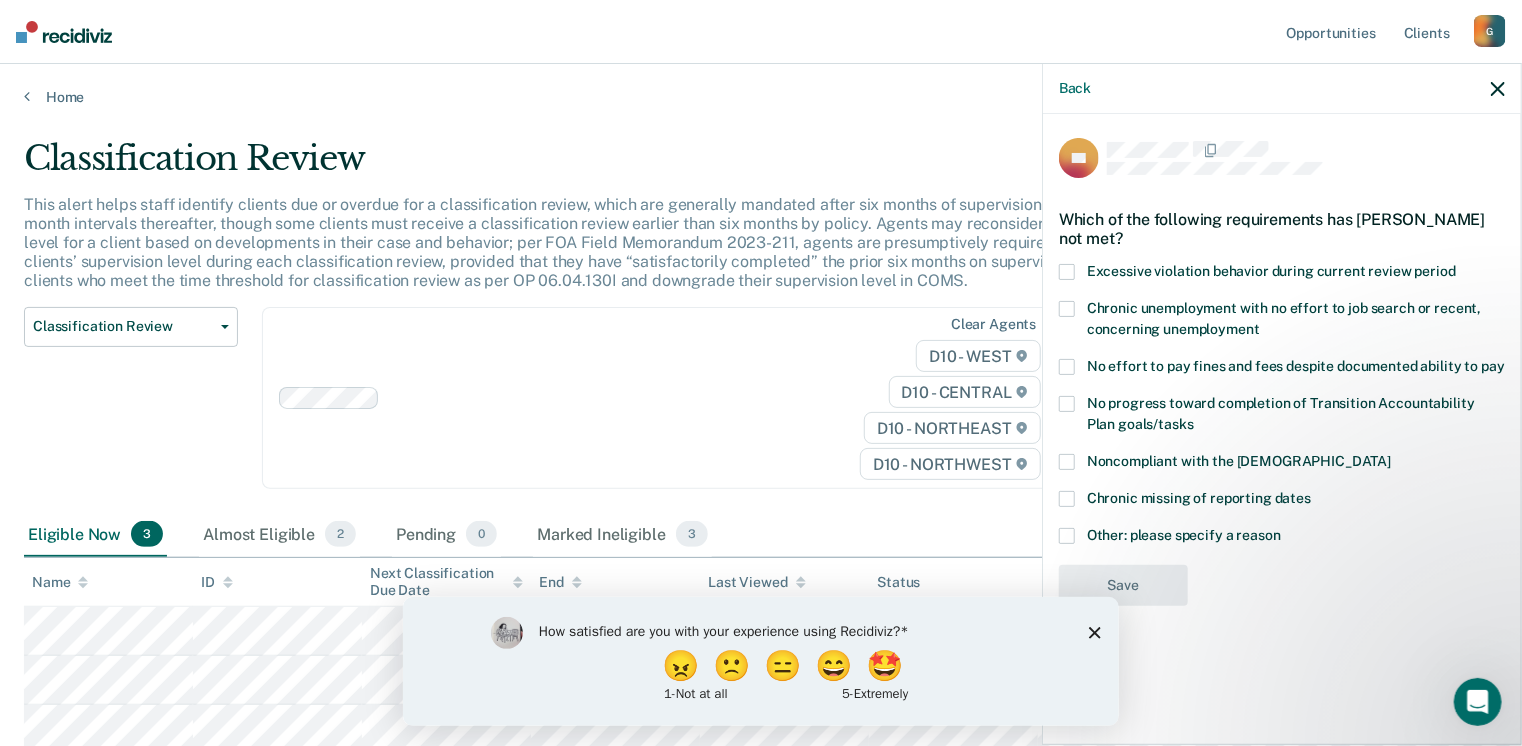 click at bounding box center [1067, 536] 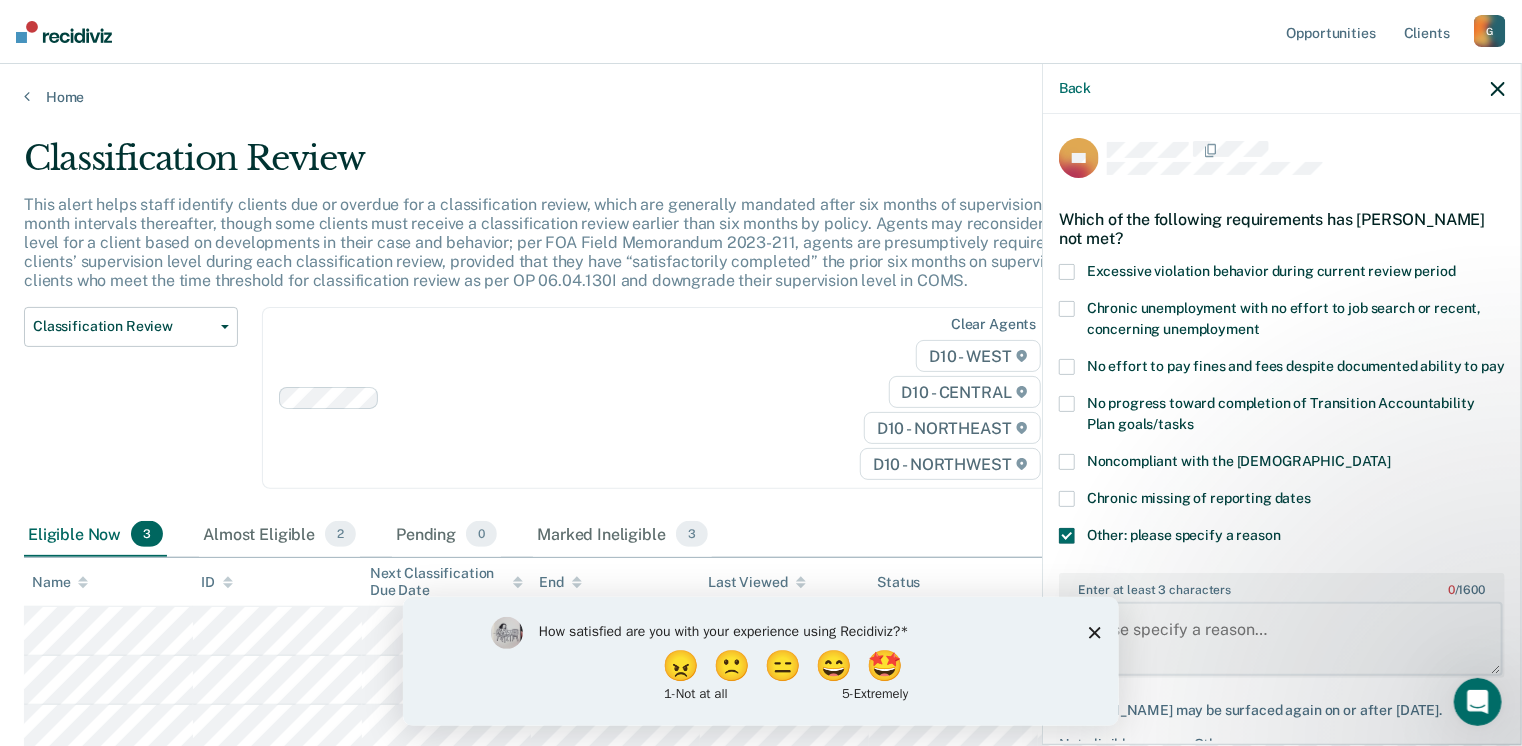 click on "Enter at least 3 characters 0  /  1600" at bounding box center (1282, 639) 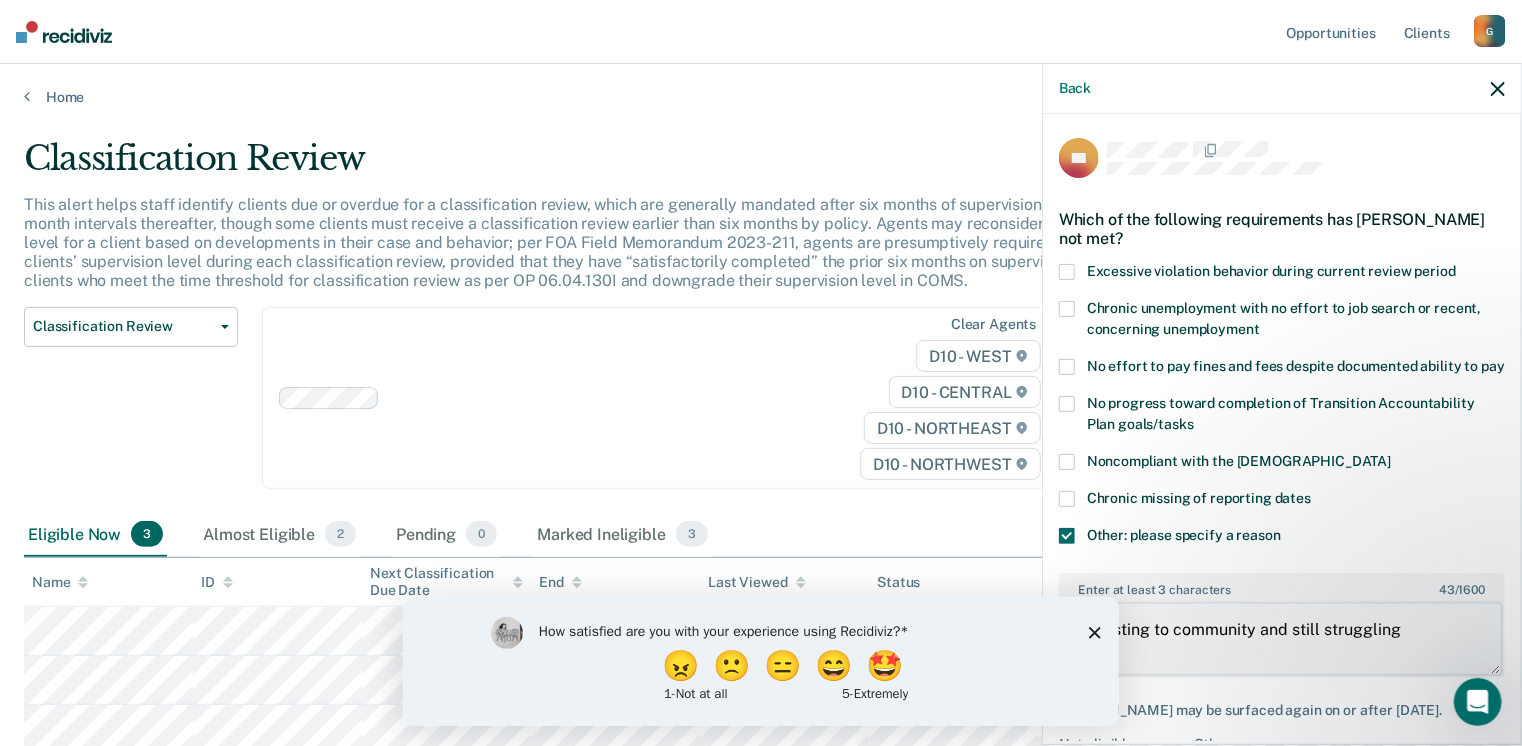 type on "Adjusting to community and still struggling" 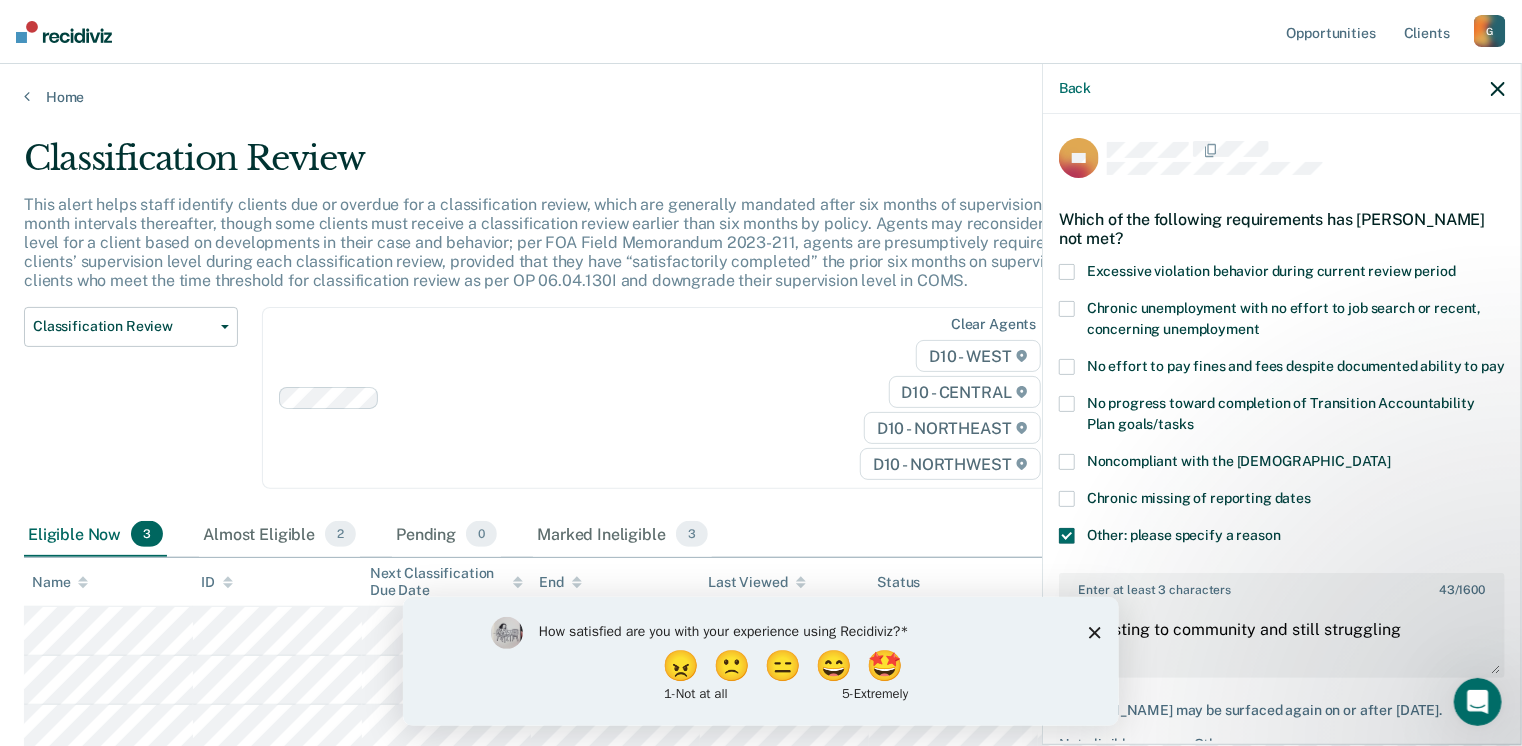 click on "Save" at bounding box center (1123, 788) 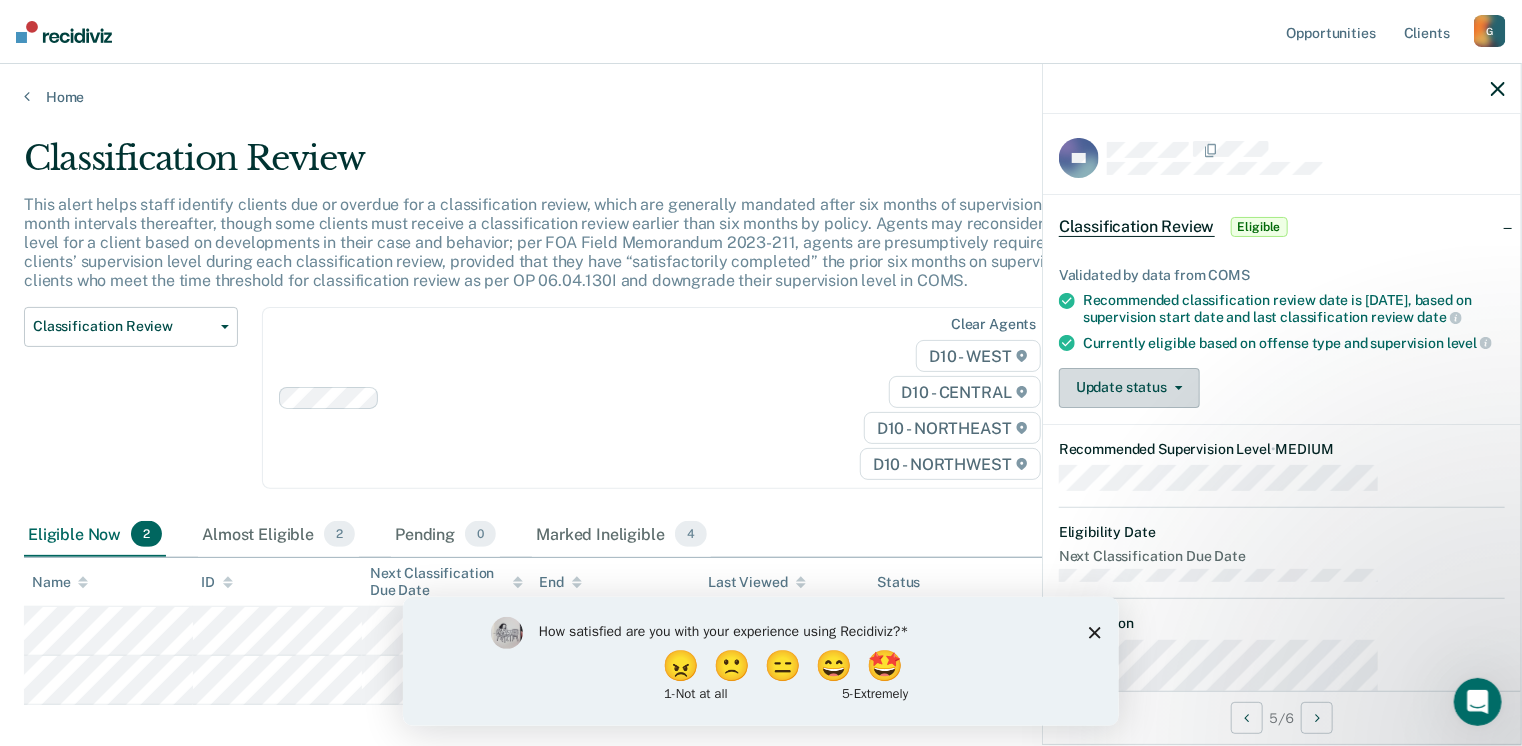 click on "Update status" at bounding box center (1129, 388) 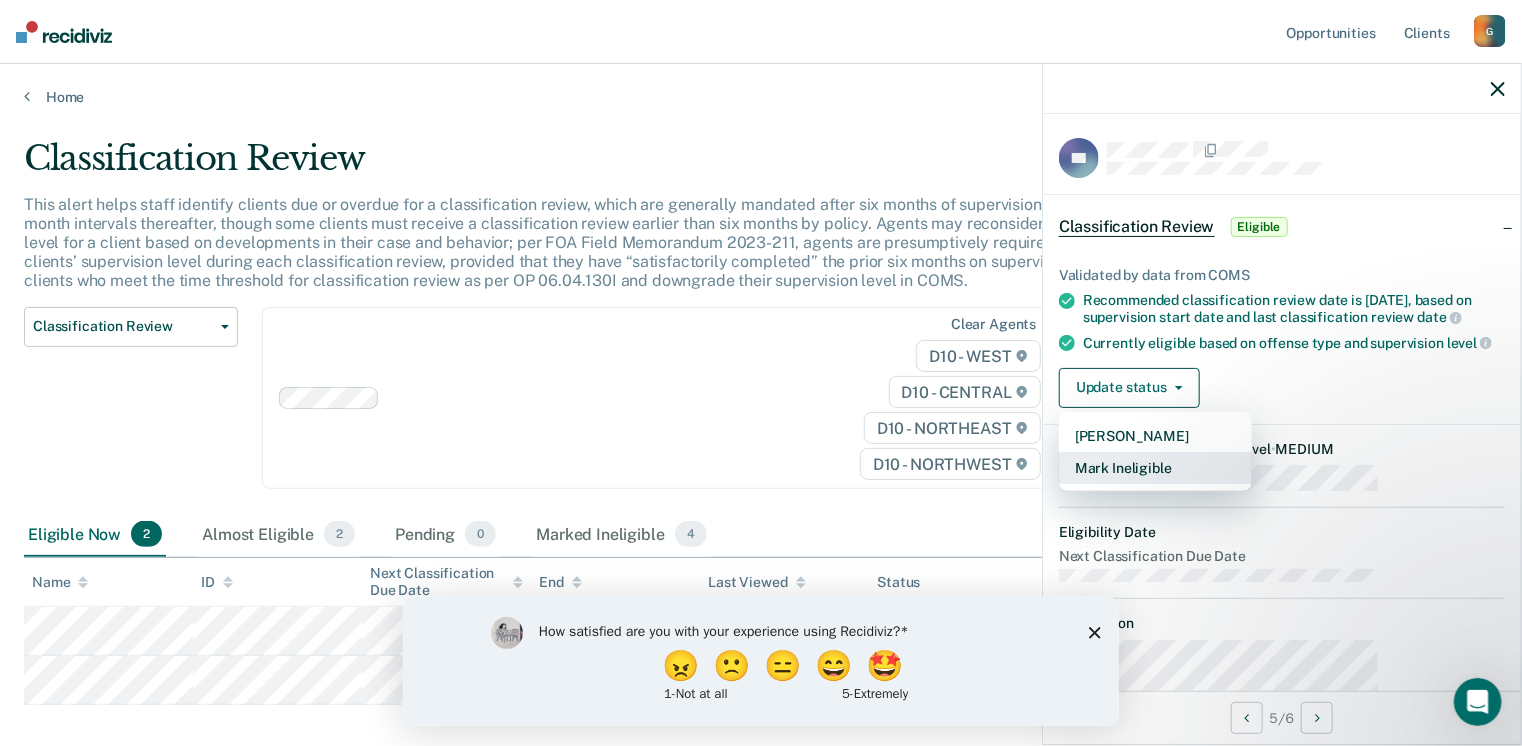 click on "Mark Ineligible" at bounding box center [1155, 468] 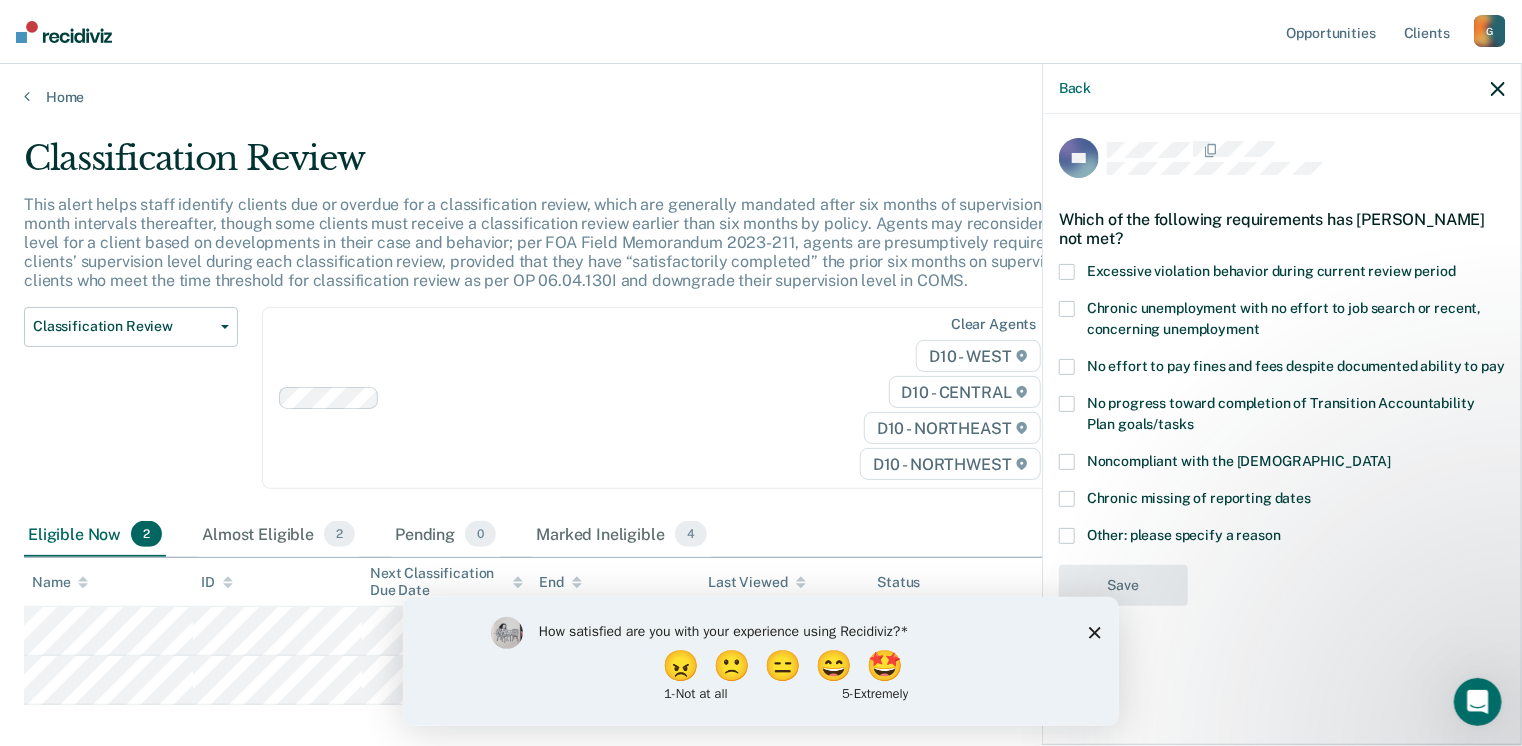 click at bounding box center [1067, 536] 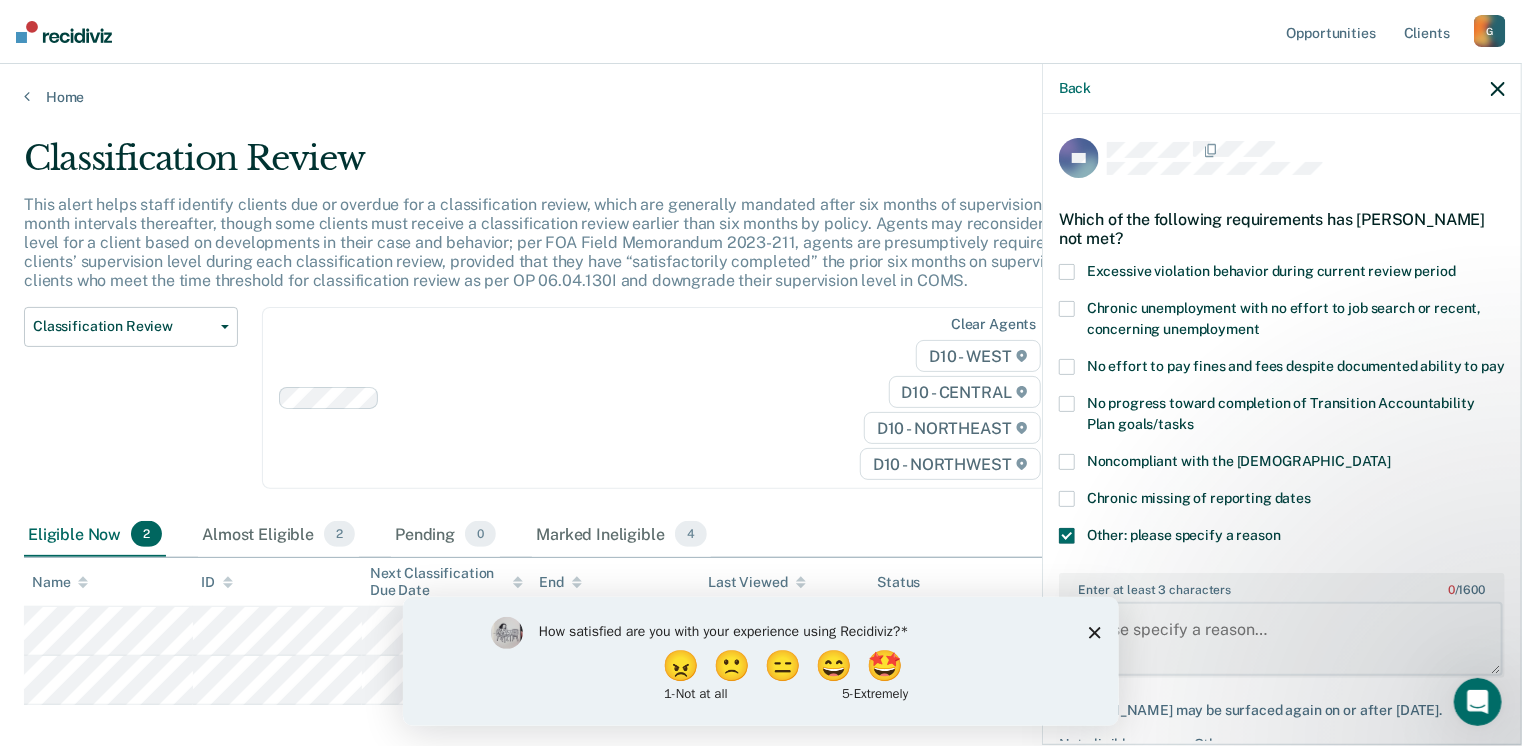 click on "Enter at least 3 characters 0  /  1600" at bounding box center [1282, 639] 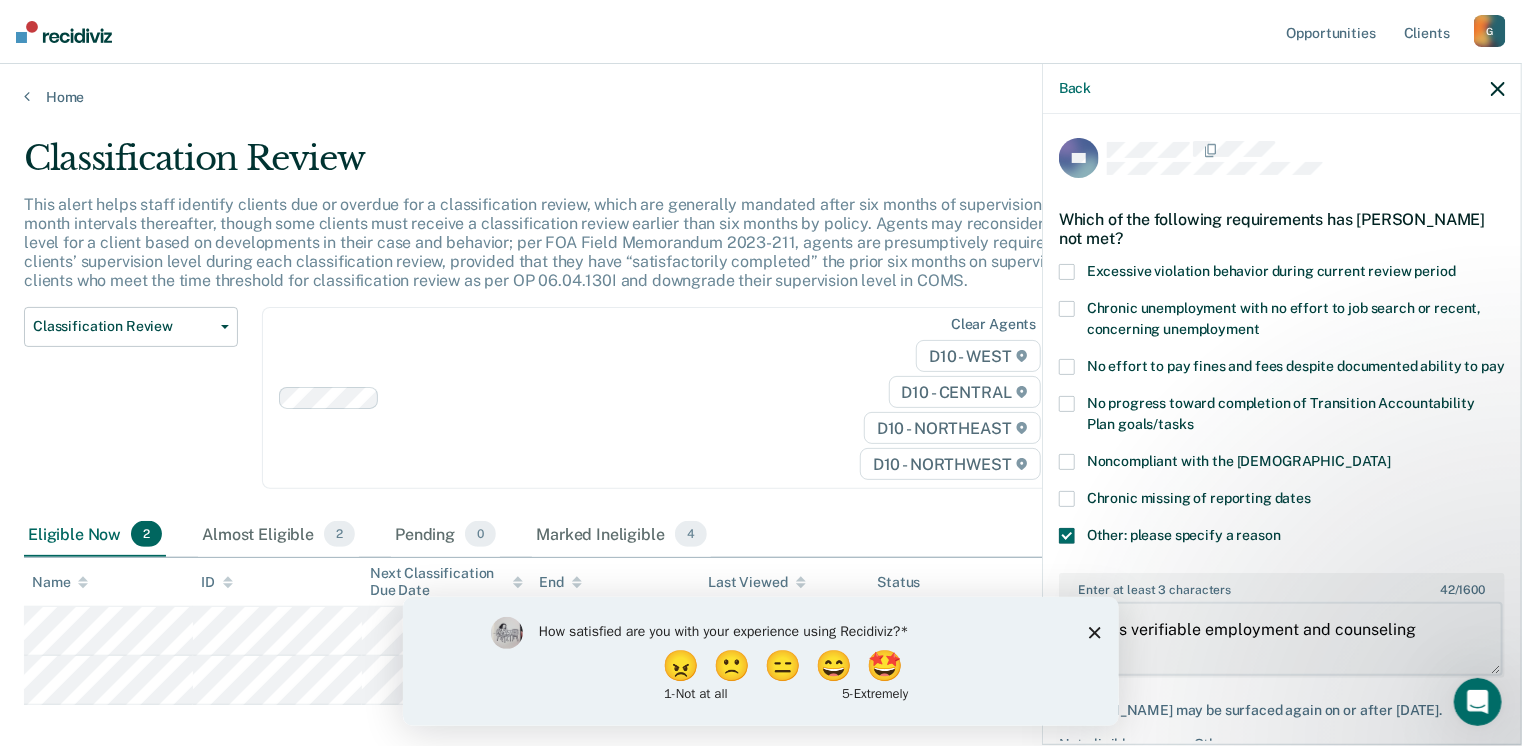 type on "Needs verifiable employment and counseling" 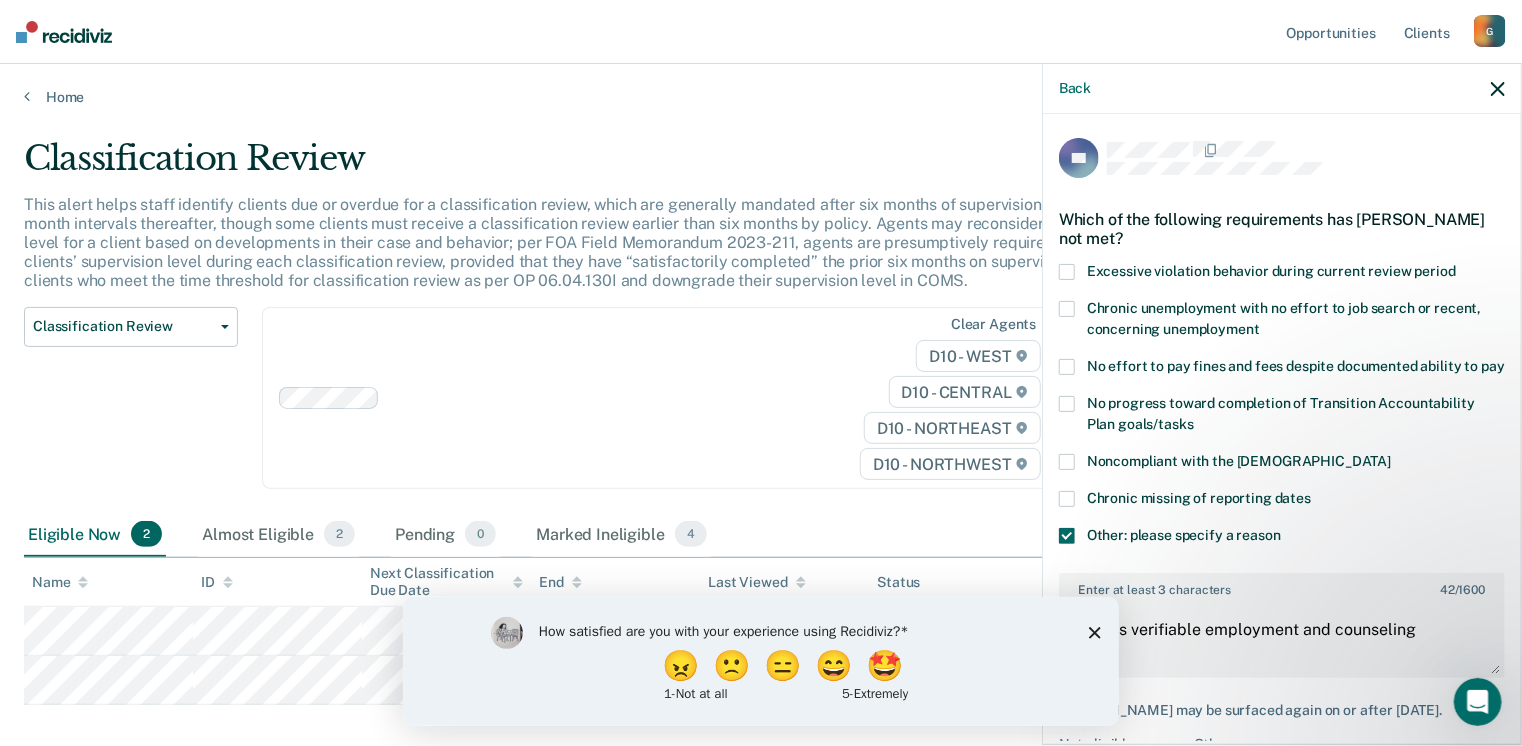 click on "Save" at bounding box center (1123, 788) 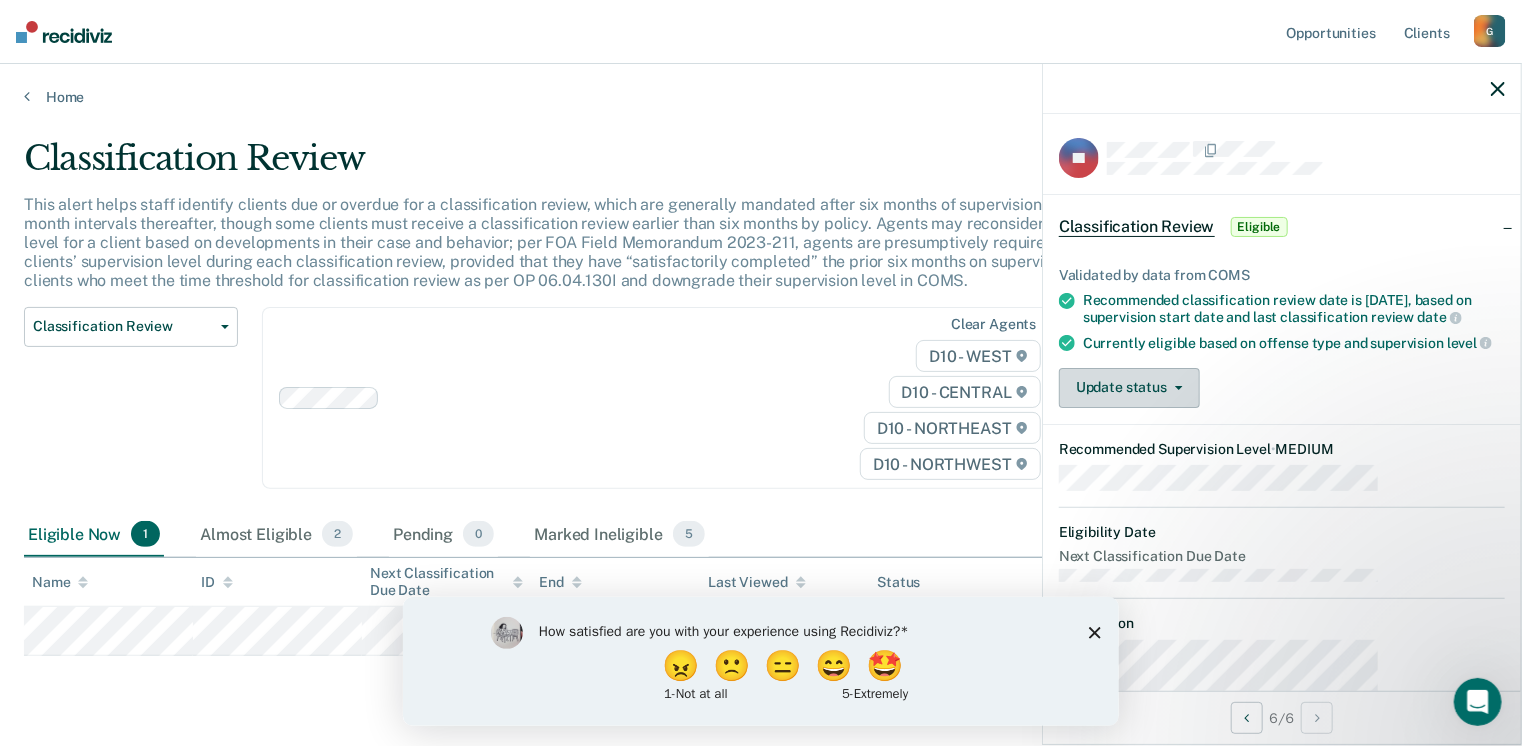 click on "Update status" at bounding box center (1129, 388) 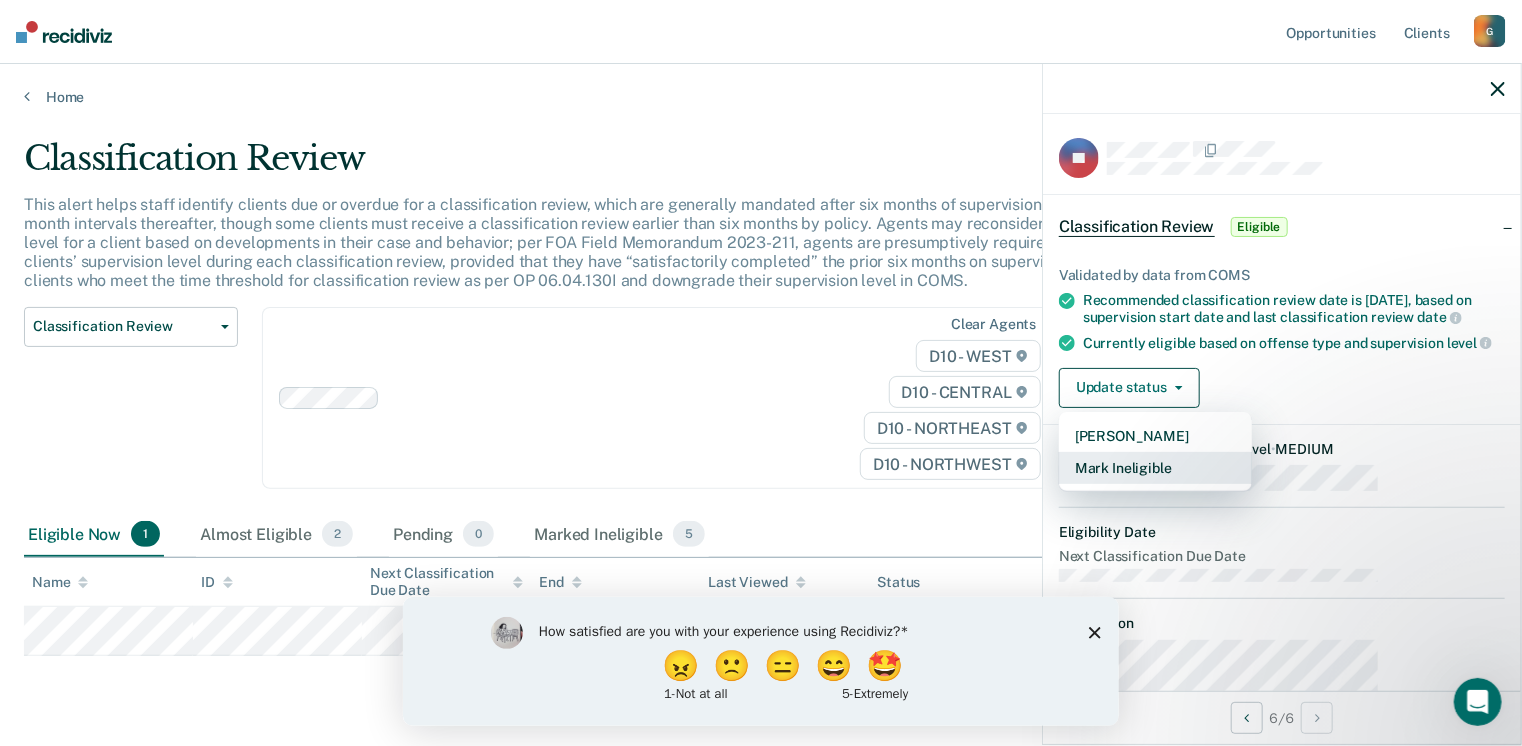 click on "Mark Ineligible" at bounding box center [1155, 468] 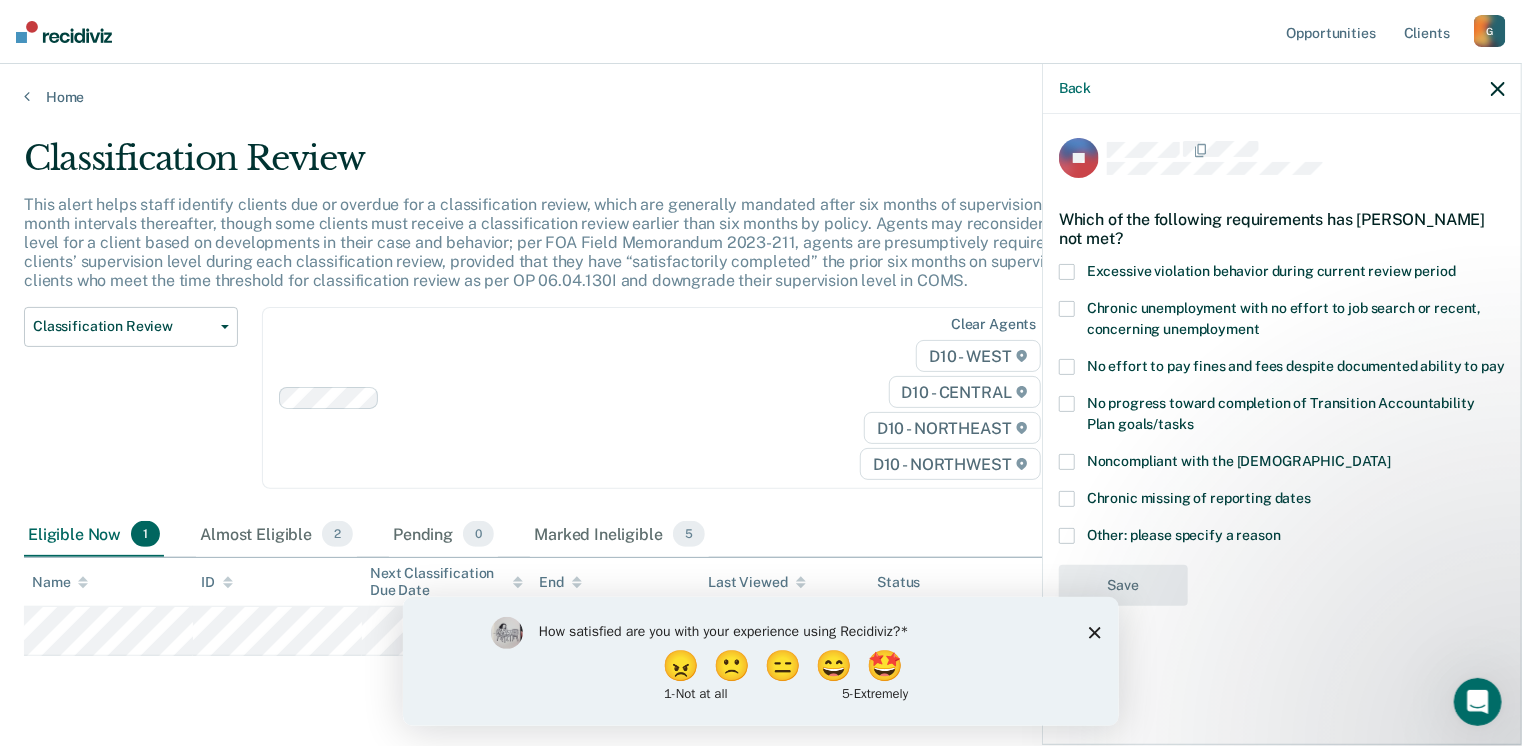 click on "Other: please specify a reason" at bounding box center [1282, 538] 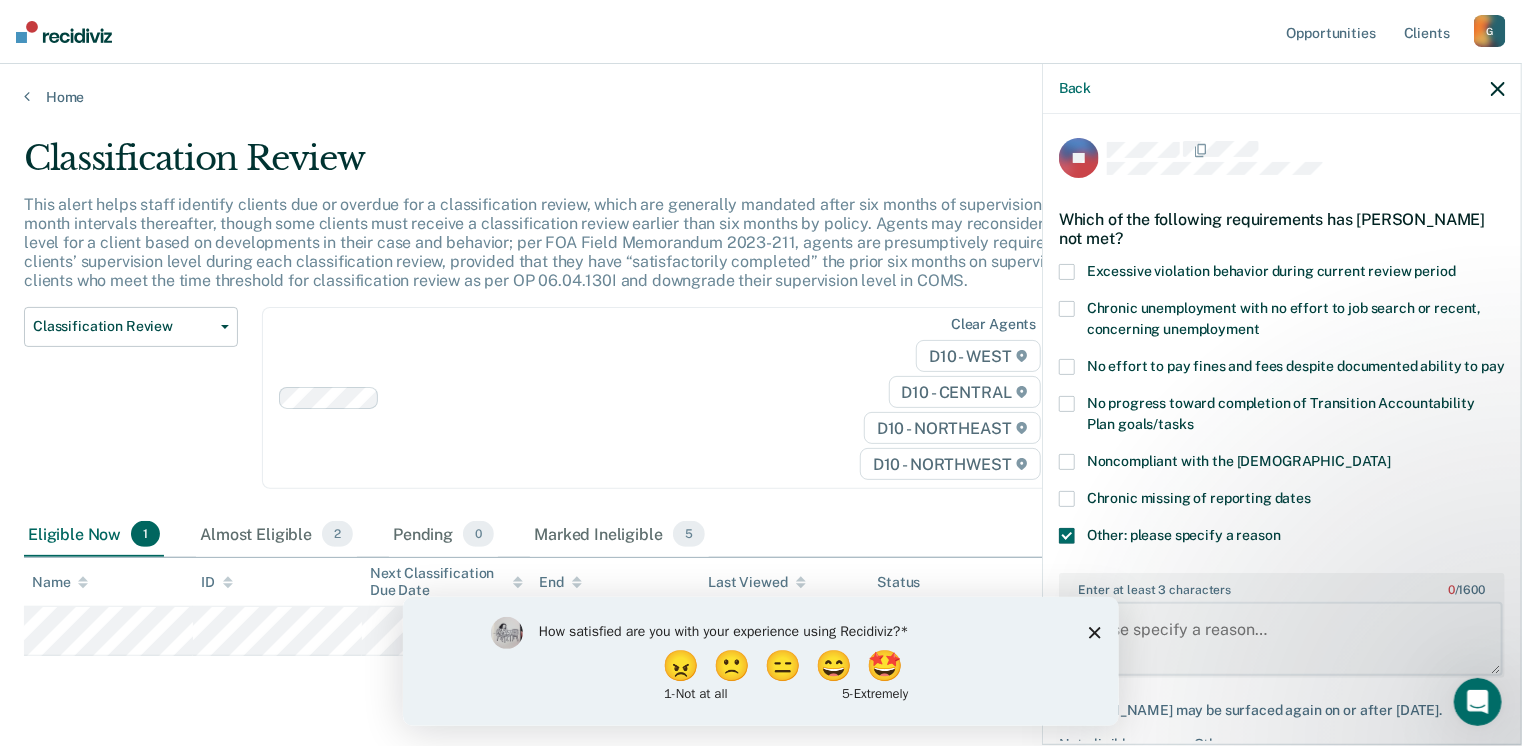 click on "Enter at least 3 characters 0  /  1600" at bounding box center [1282, 639] 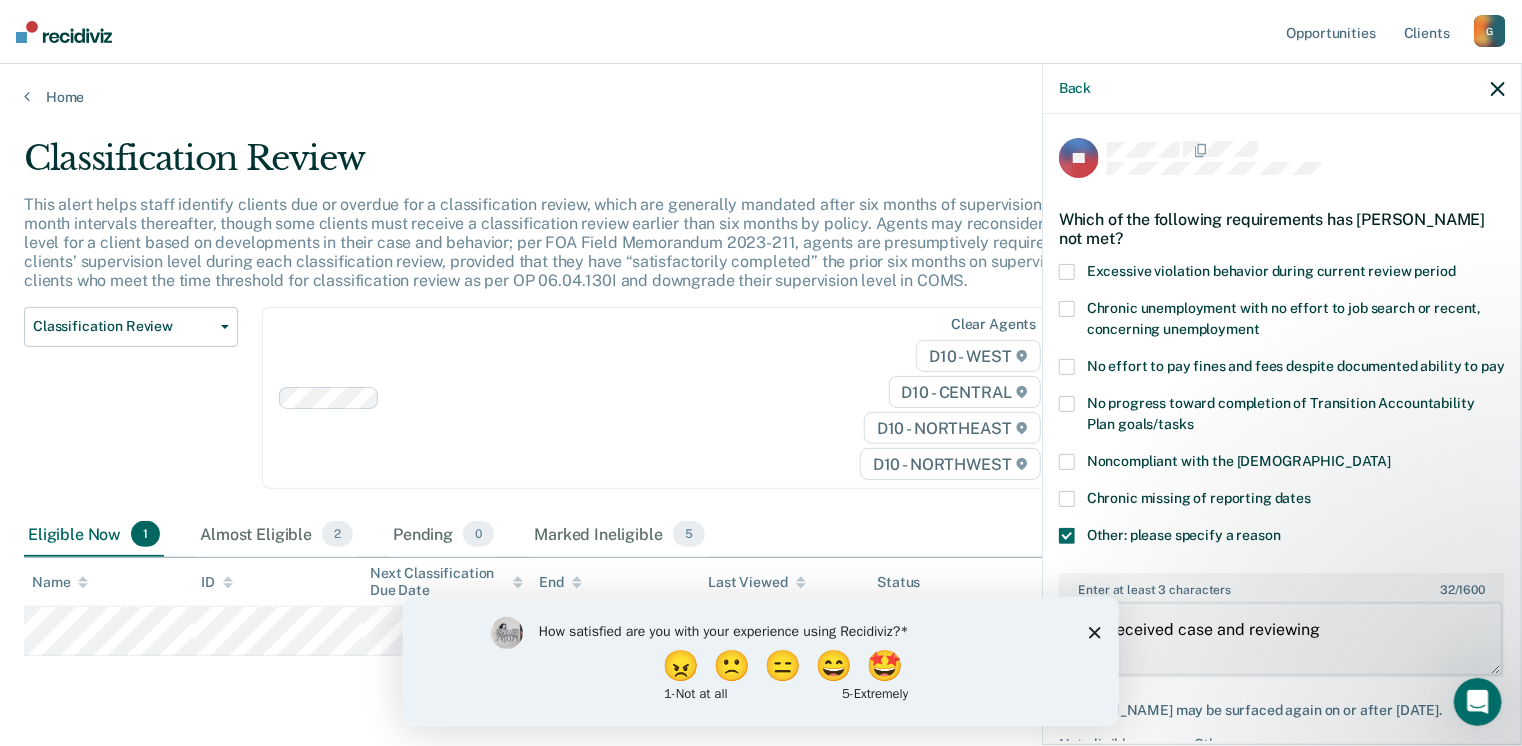 type on "just received case and reviewing" 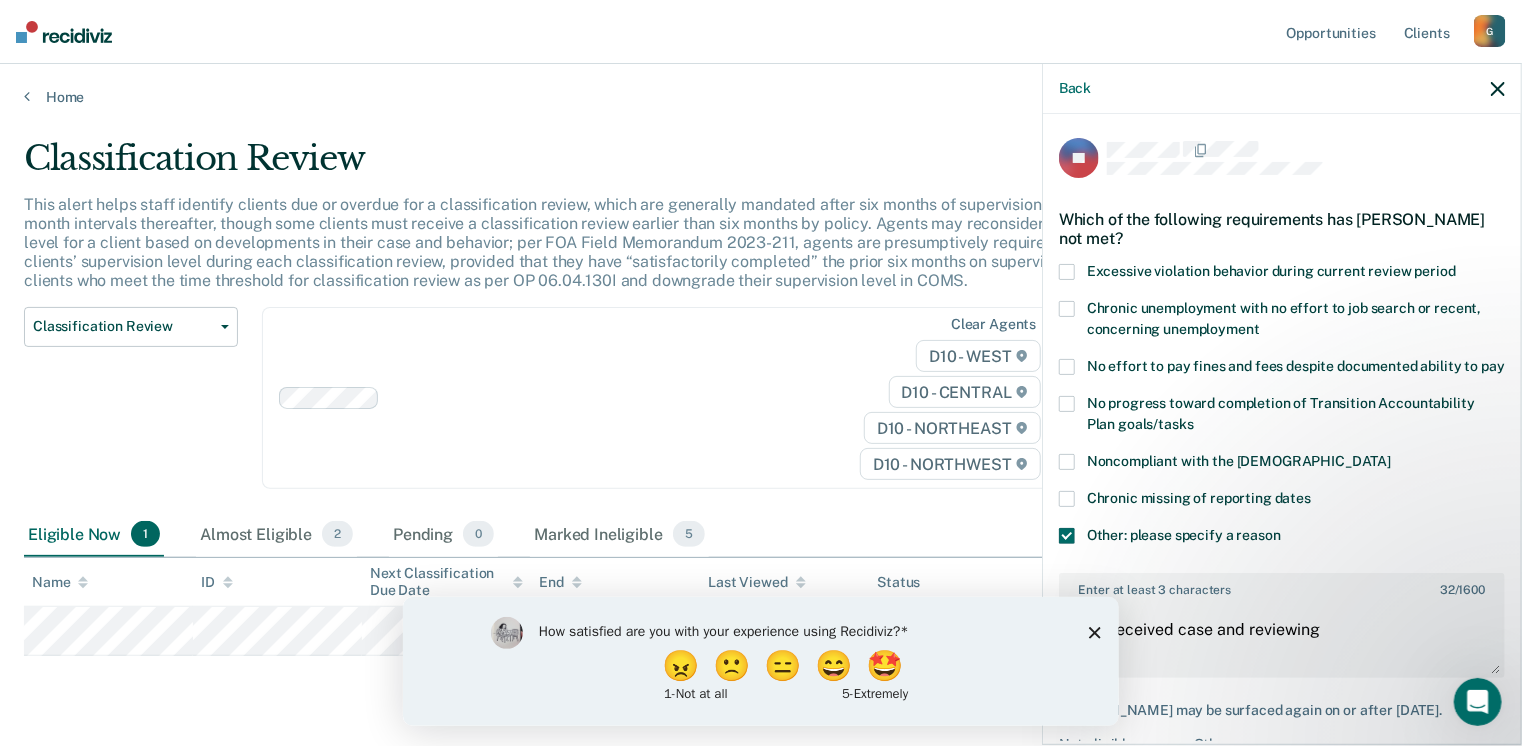 click on "Save" at bounding box center (1123, 788) 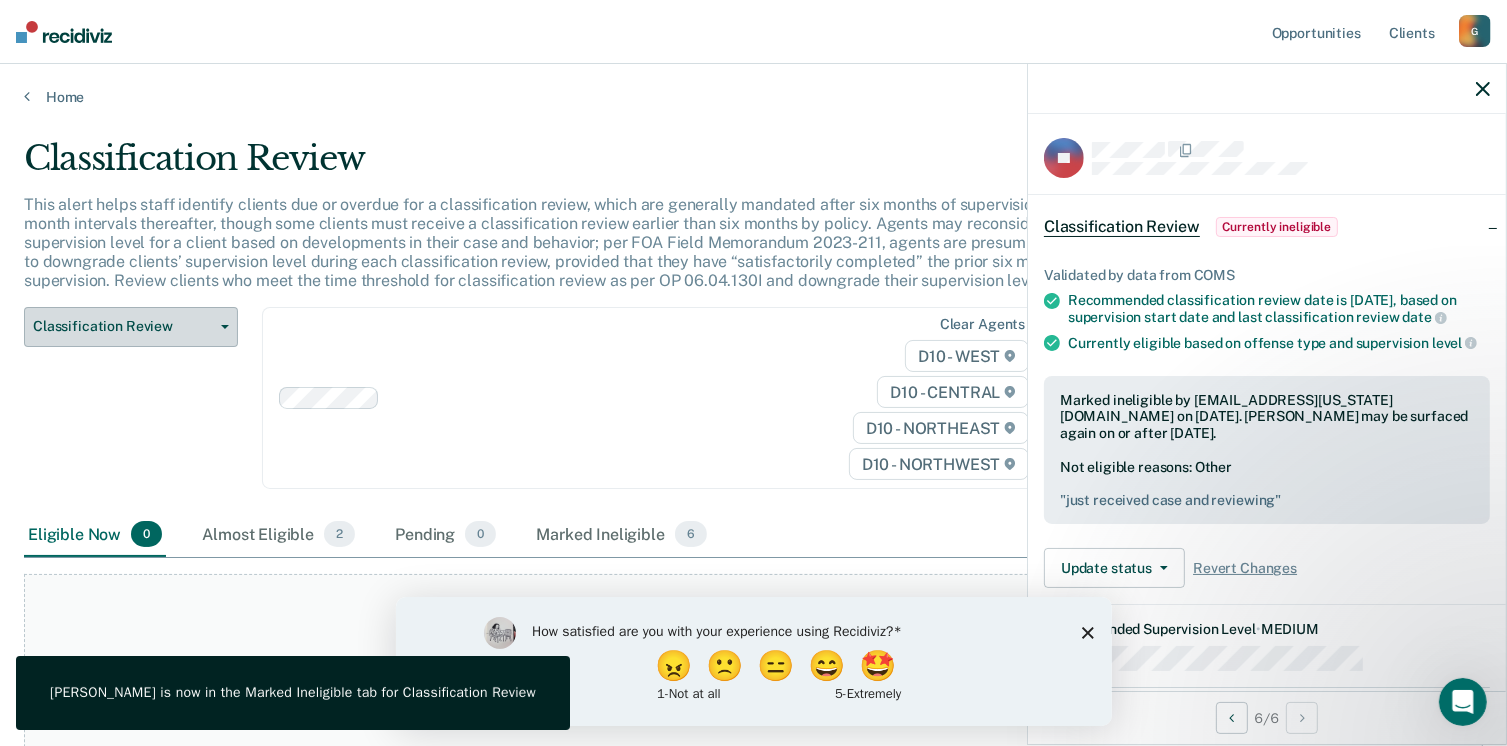 click 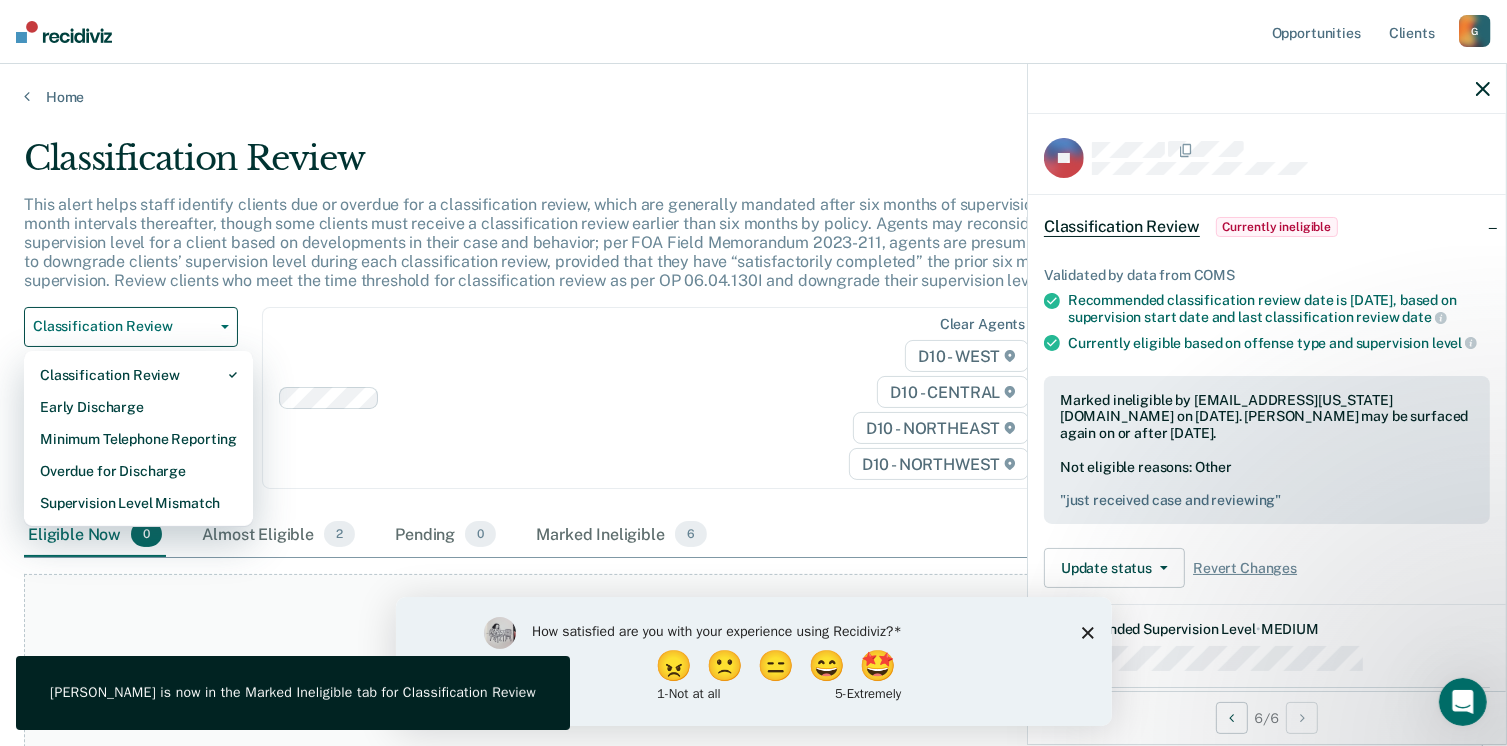 click on "At this time, there are no clients who are Eligible Now. Please navigate to one of the other tabs." at bounding box center [753, 803] 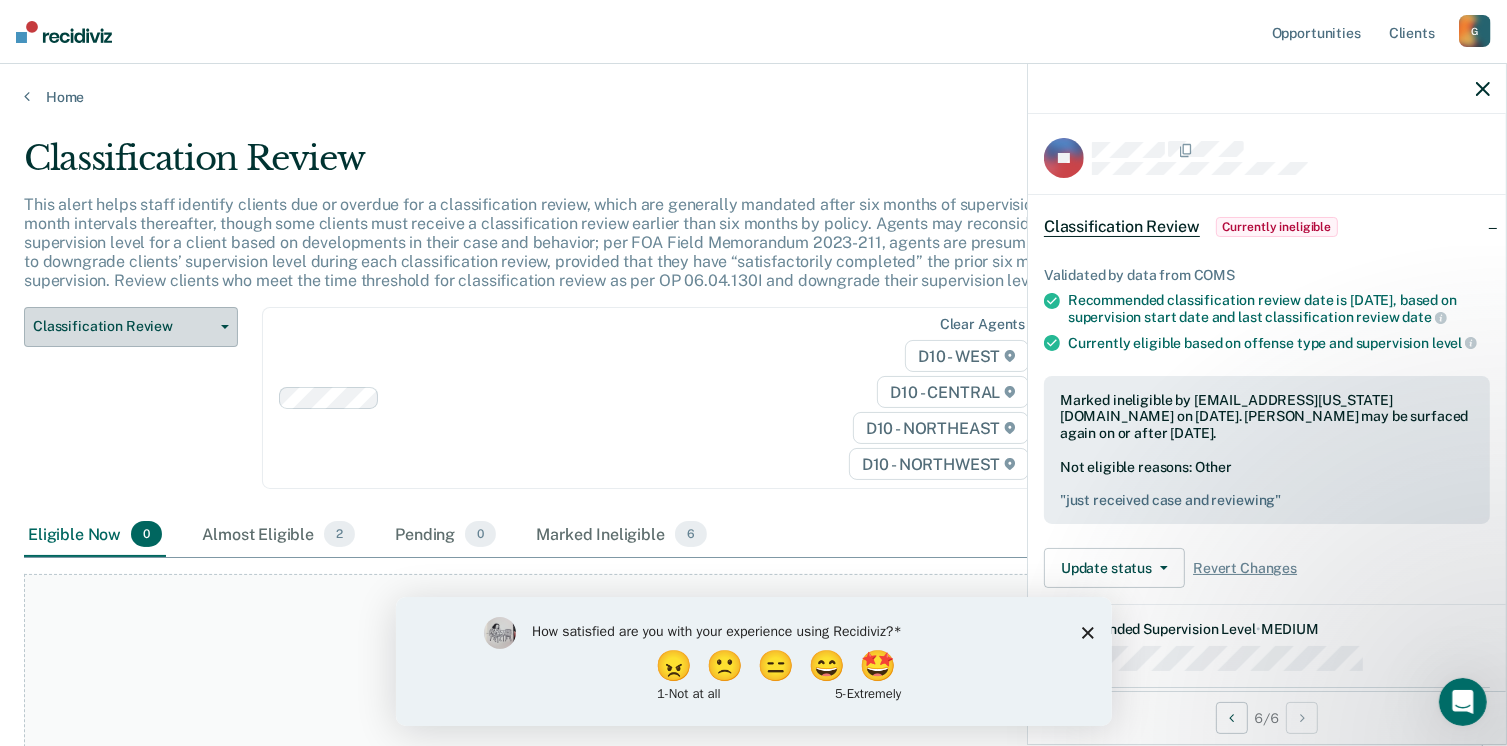 click at bounding box center [221, 327] 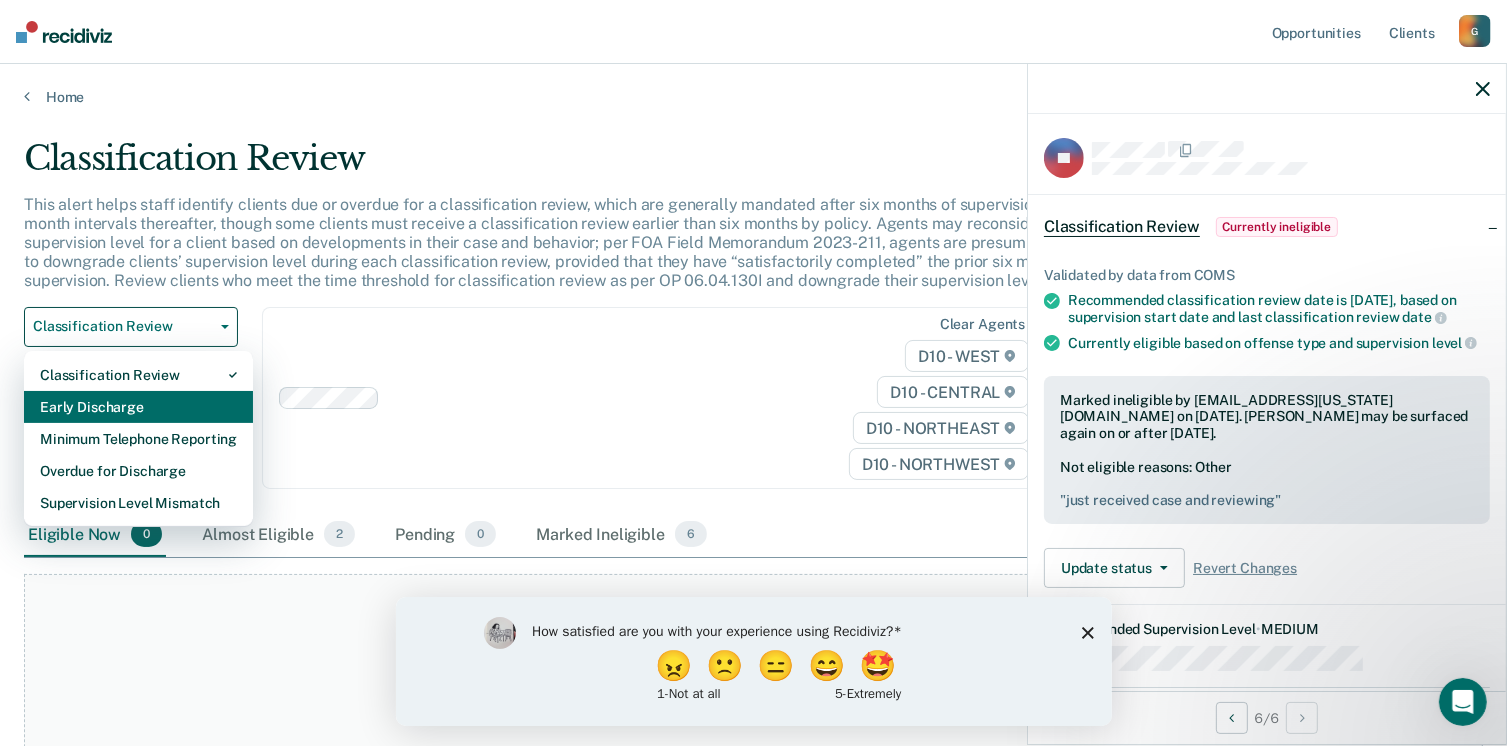 click on "Early Discharge" at bounding box center (138, 407) 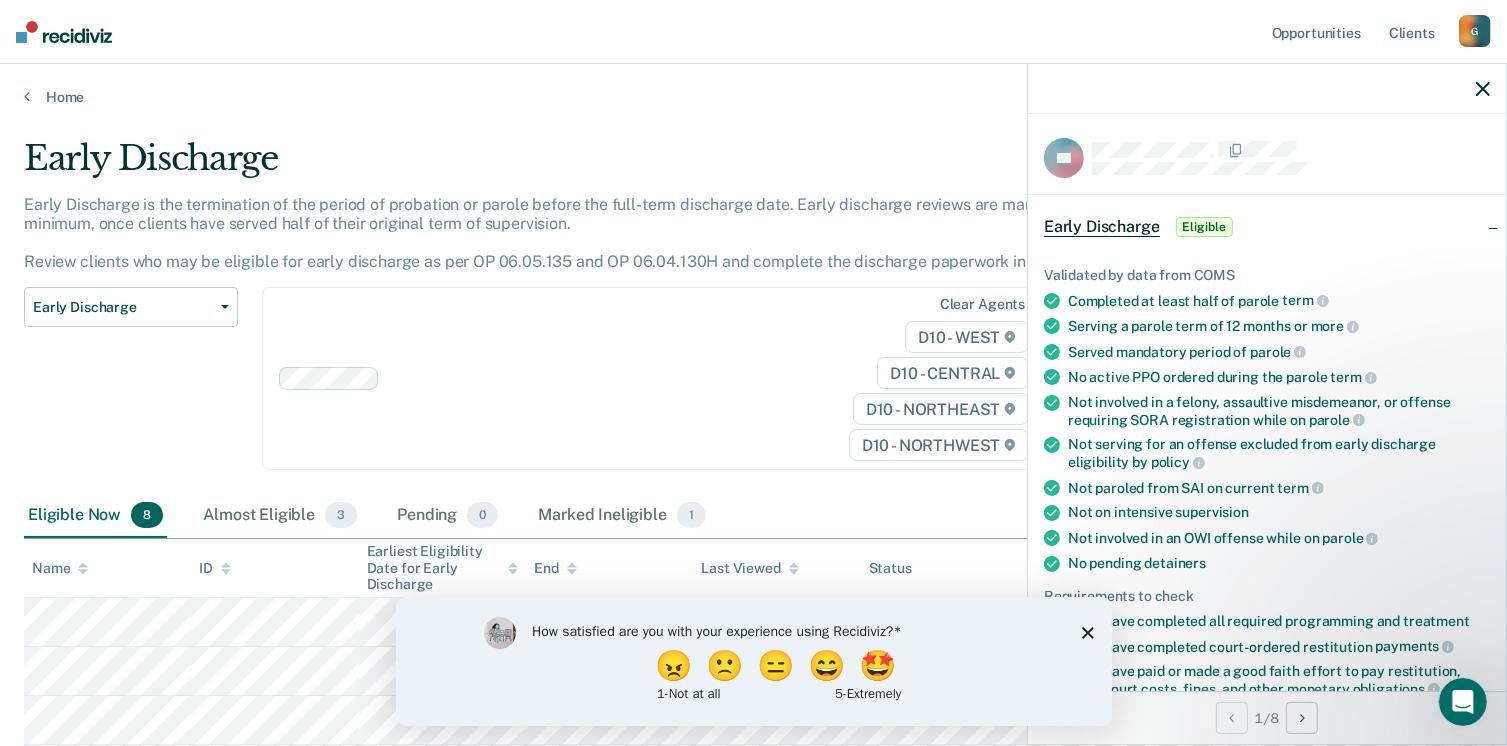 click on "Update status" at bounding box center [1114, 758] 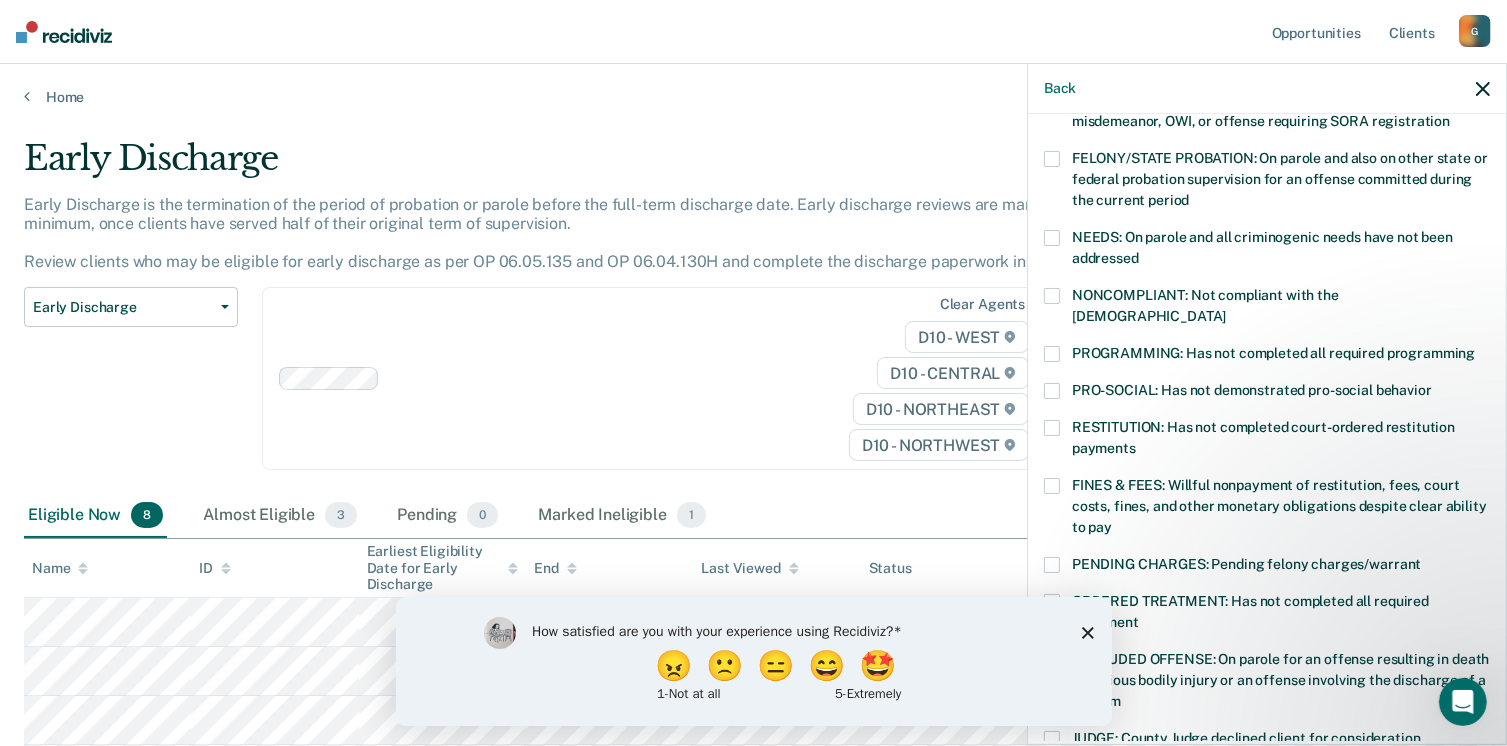 scroll, scrollTop: 228, scrollLeft: 0, axis: vertical 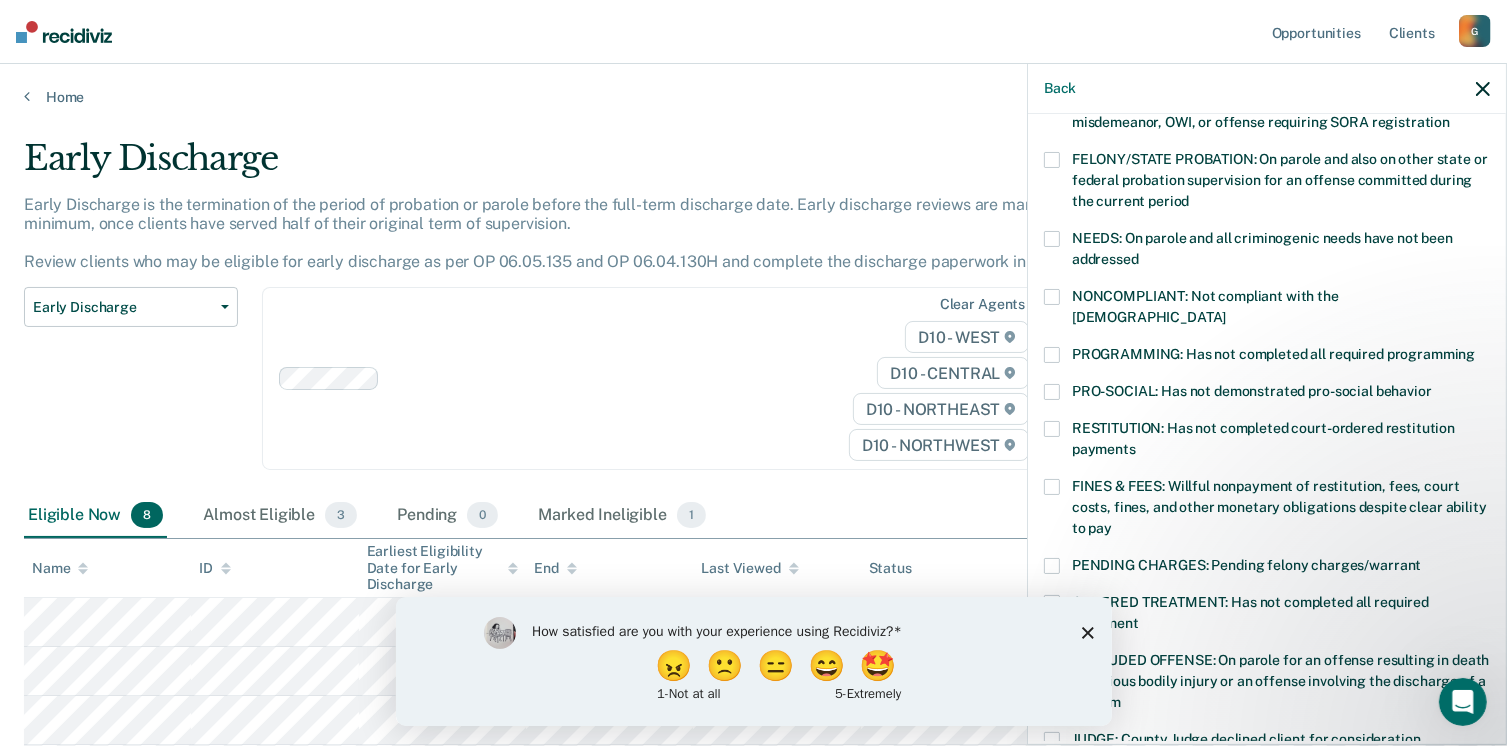 click at bounding box center (1052, 487) 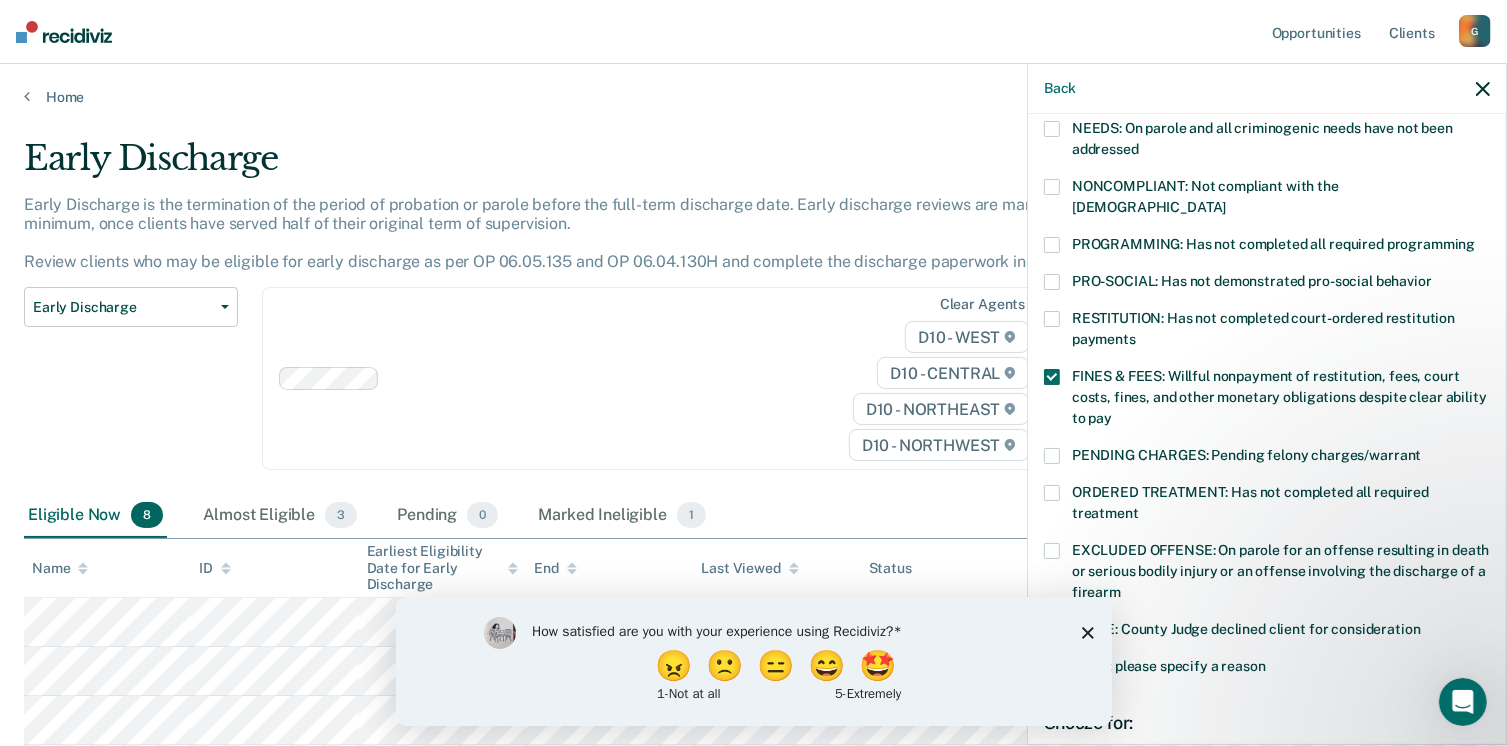 scroll, scrollTop: 412, scrollLeft: 0, axis: vertical 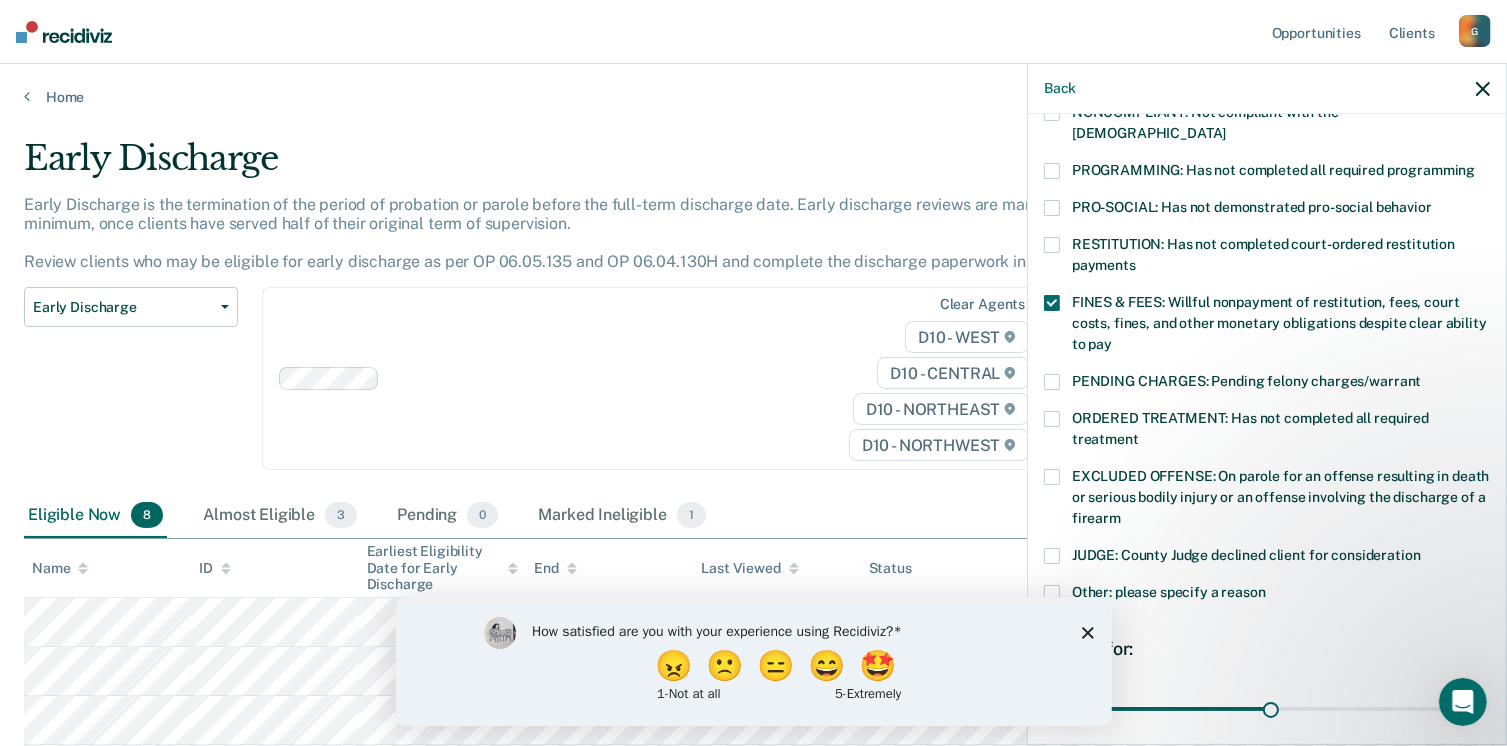 click on "Save" at bounding box center (1108, 845) 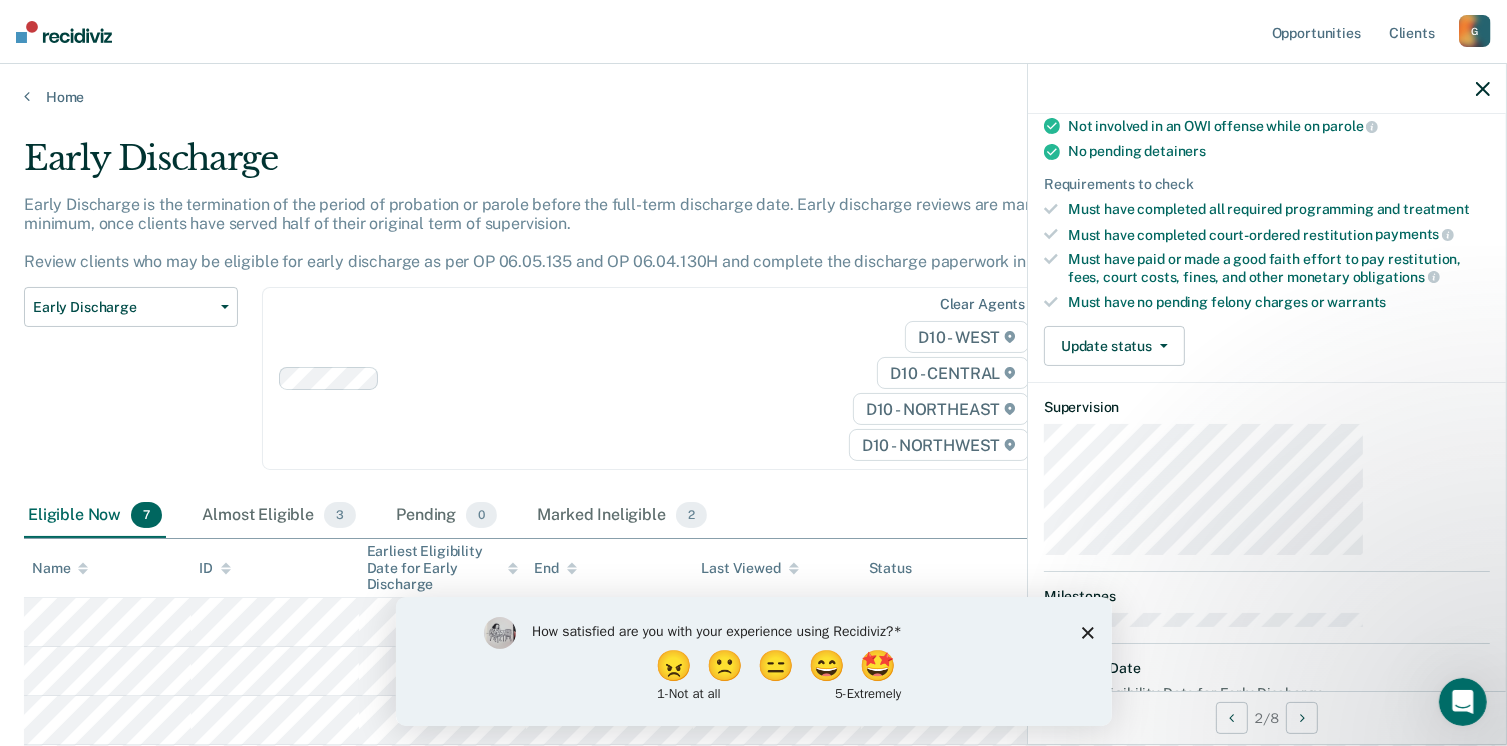 scroll, scrollTop: 273, scrollLeft: 0, axis: vertical 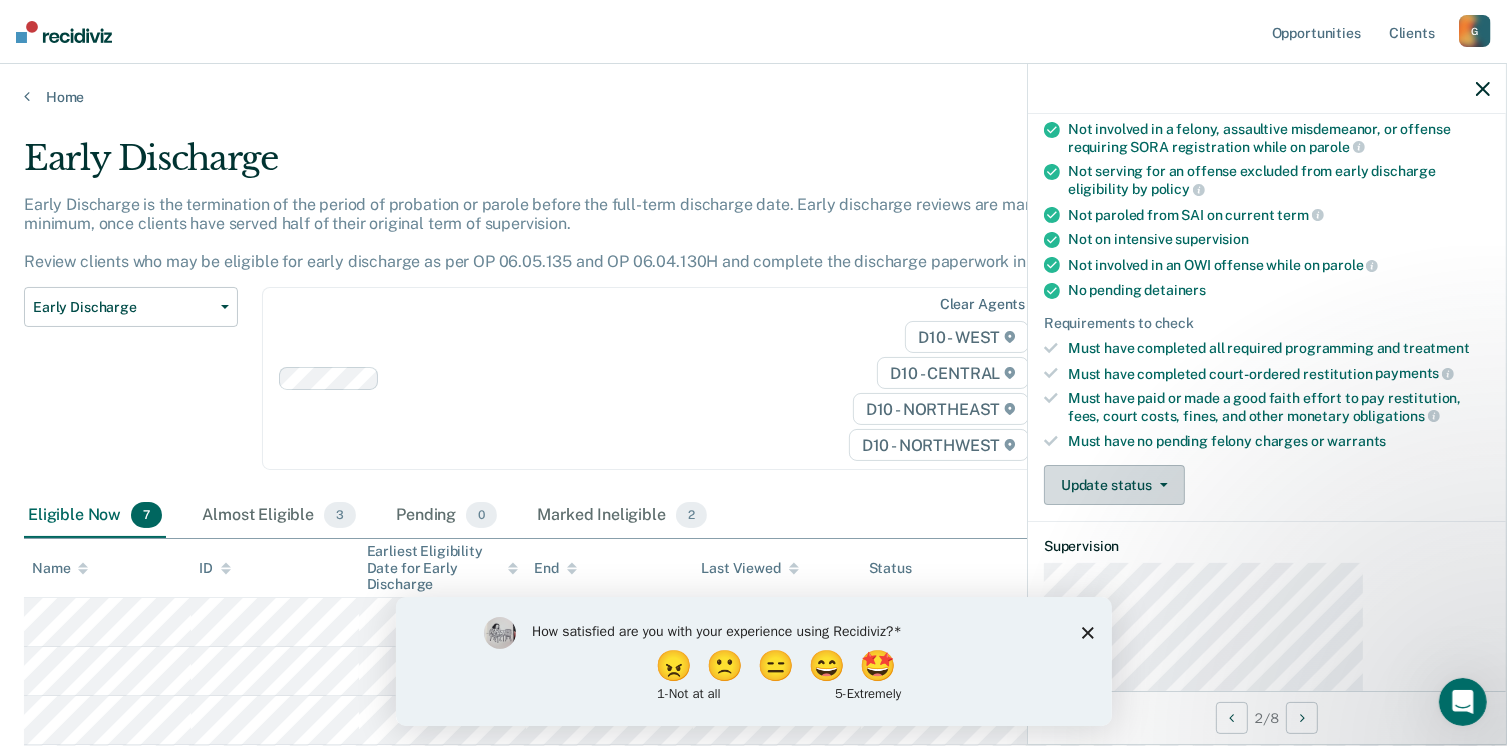 click on "Update status" at bounding box center (1114, 485) 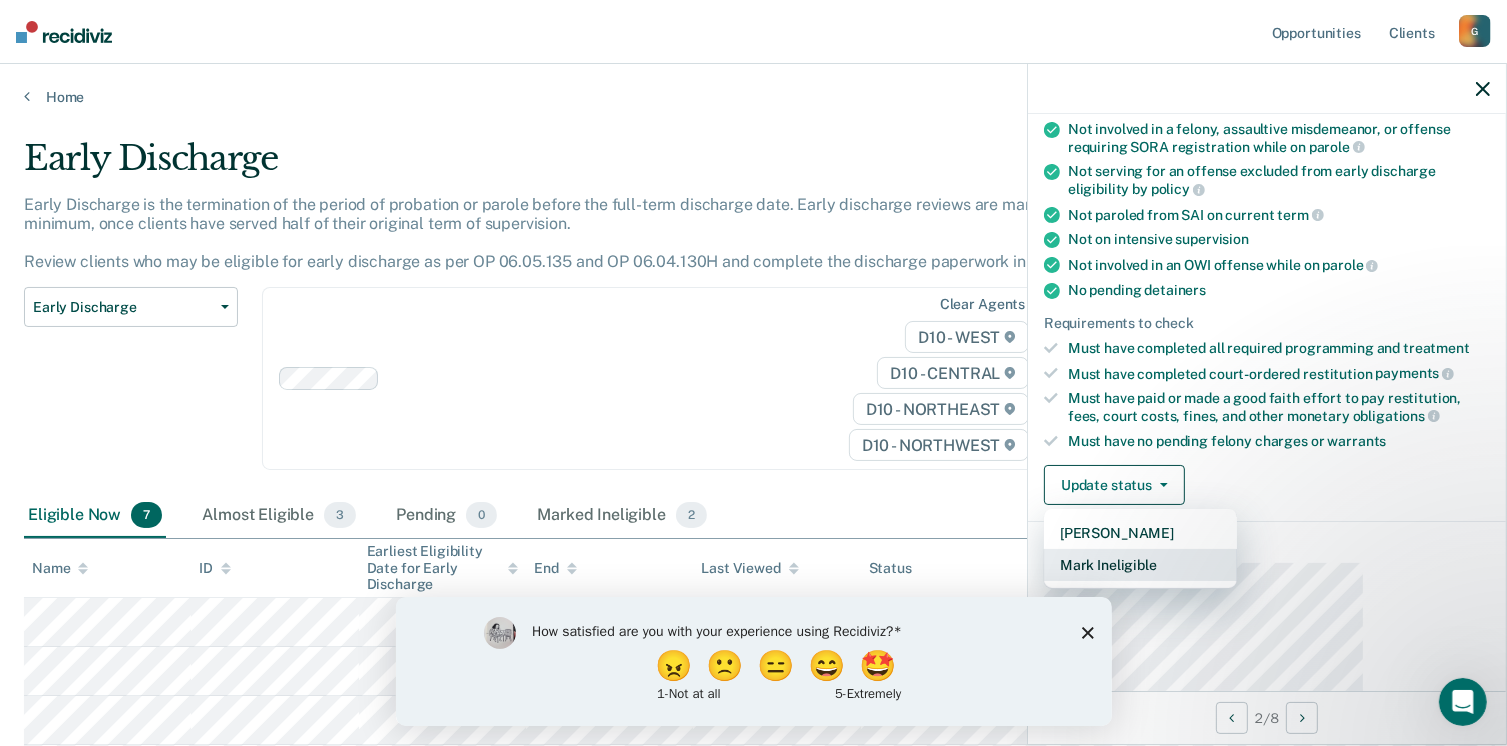click on "Mark Ineligible" at bounding box center (1140, 565) 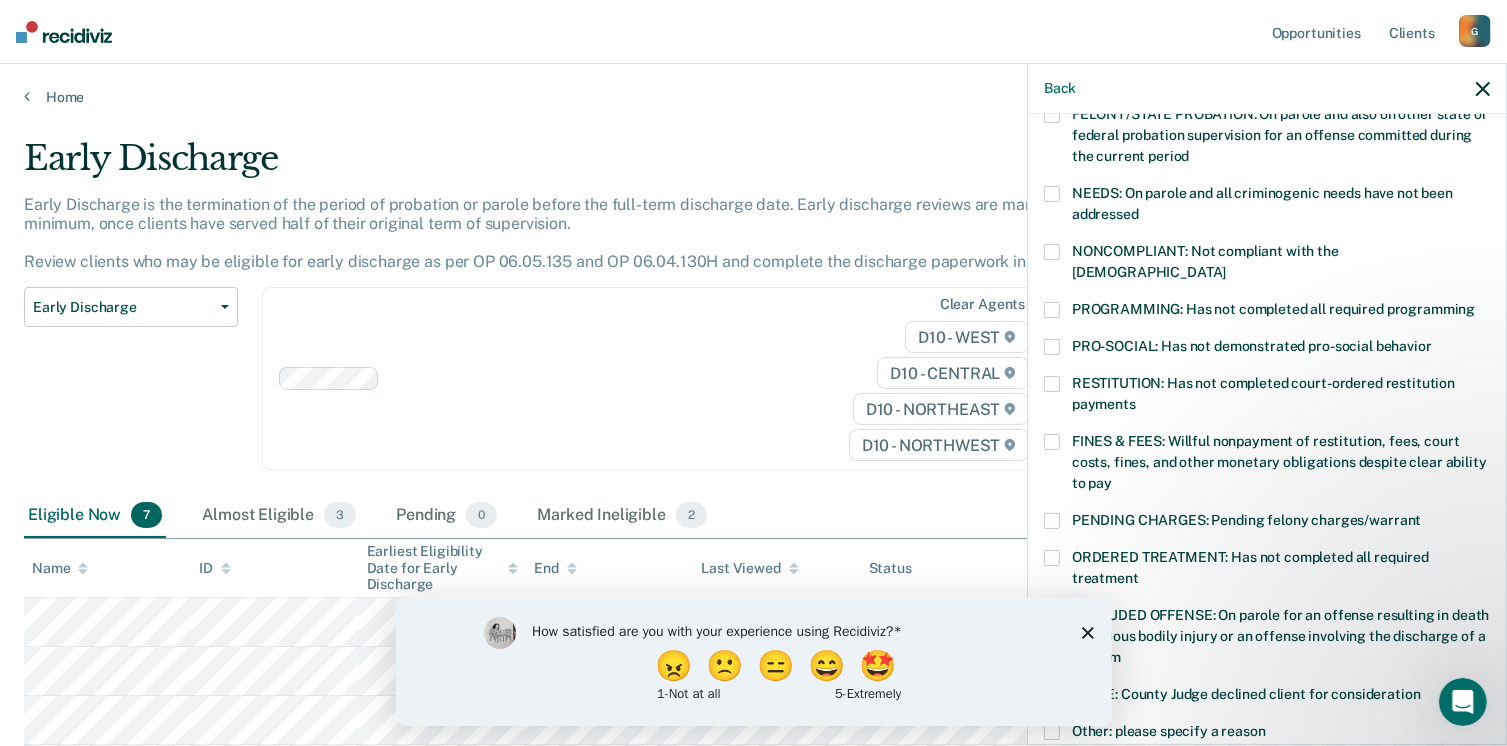 click at bounding box center [1052, 558] 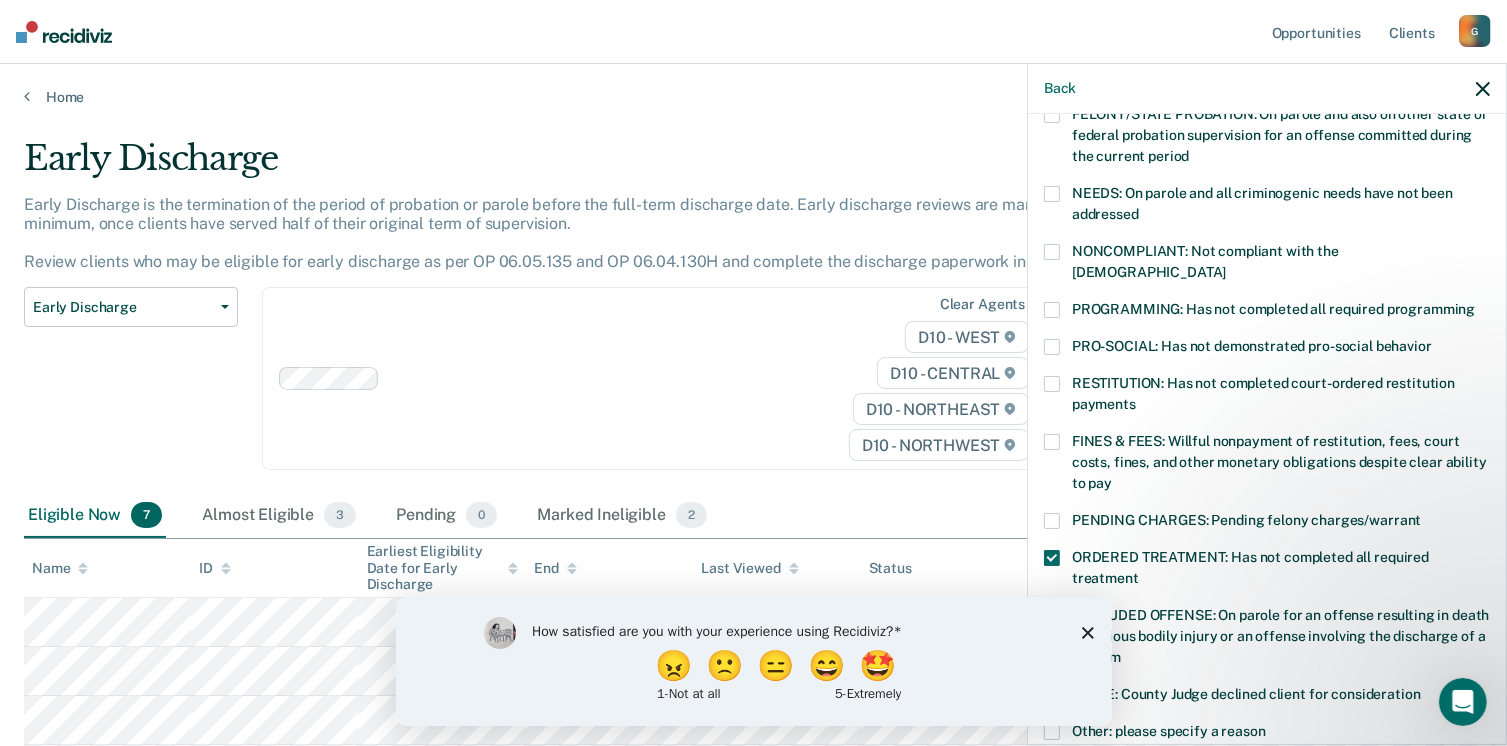 click at bounding box center (1052, 442) 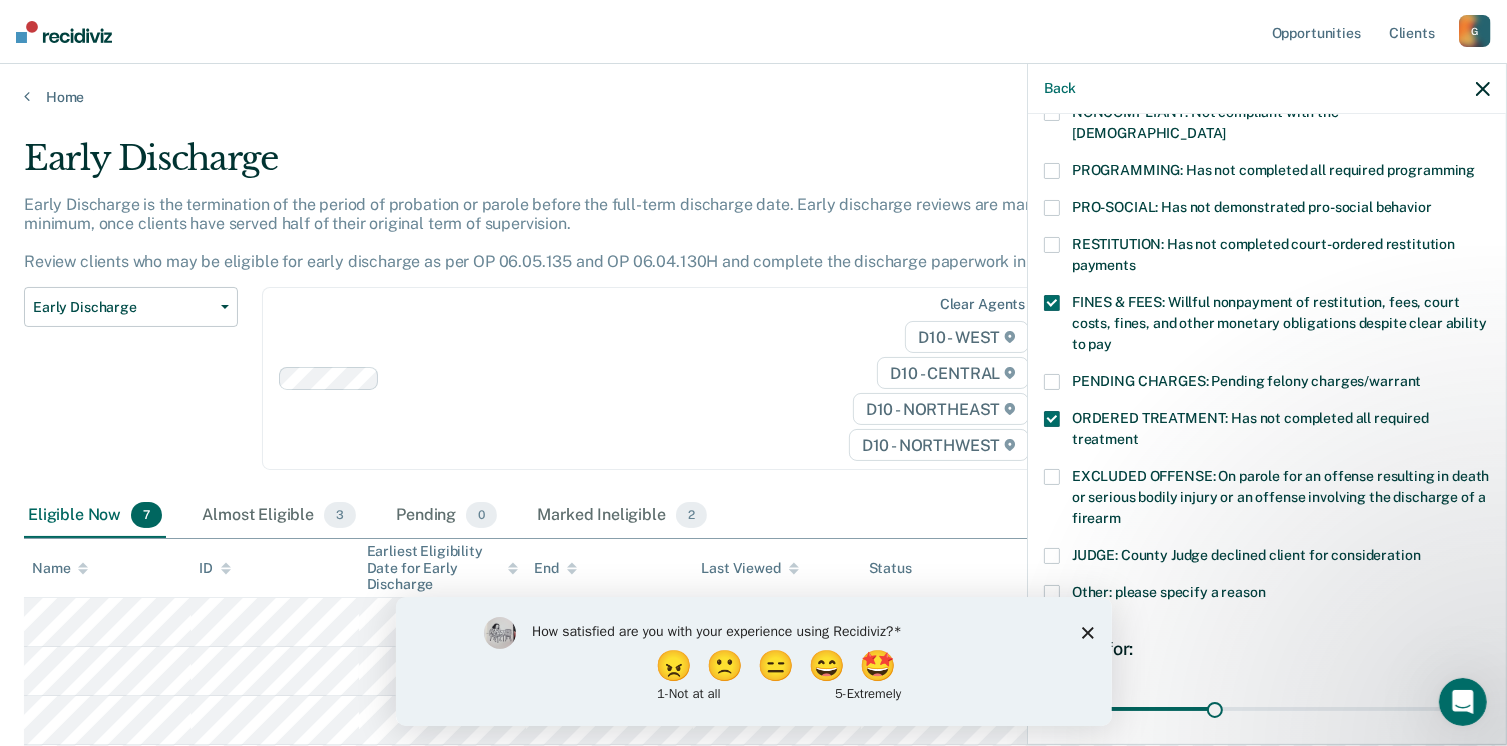 scroll, scrollTop: 411, scrollLeft: 0, axis: vertical 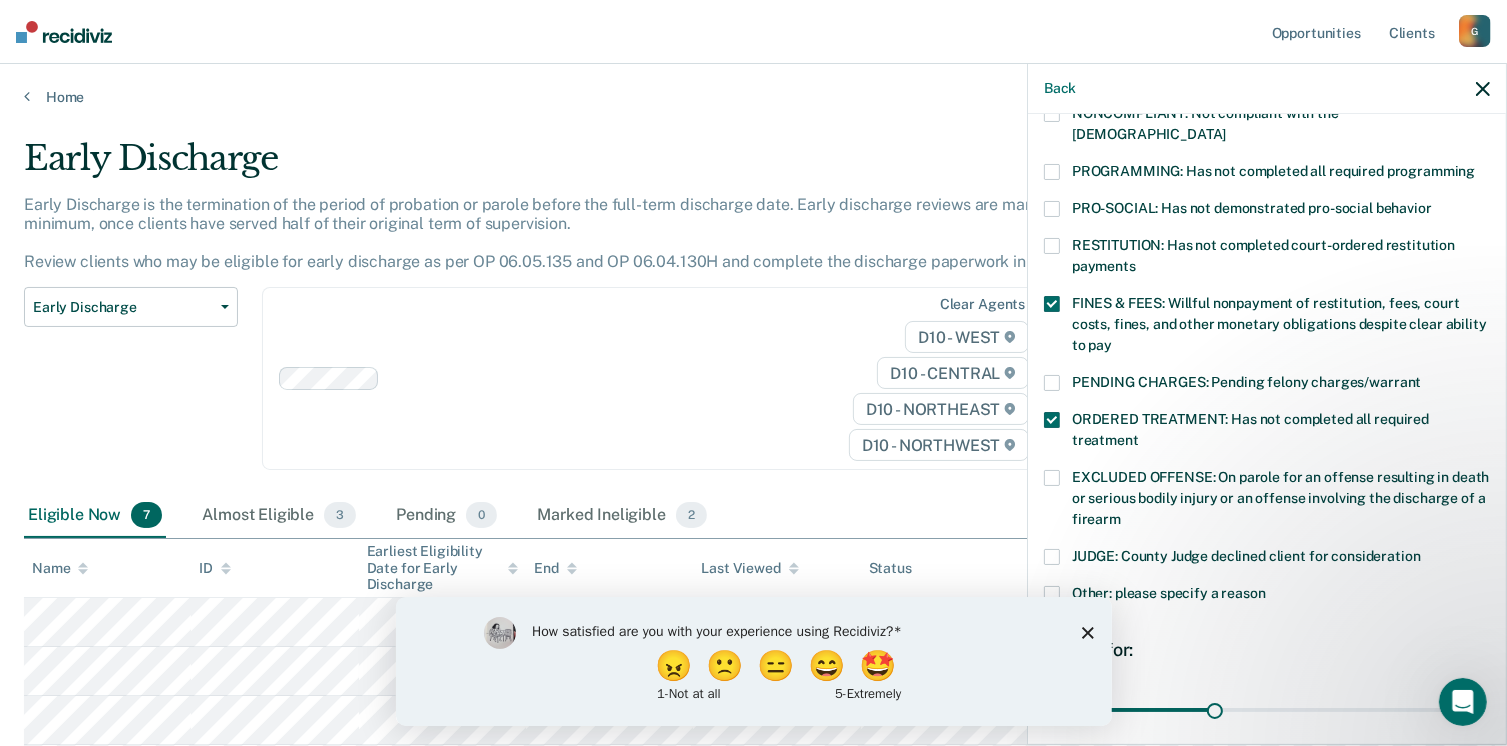 click on "Save" at bounding box center [1108, 846] 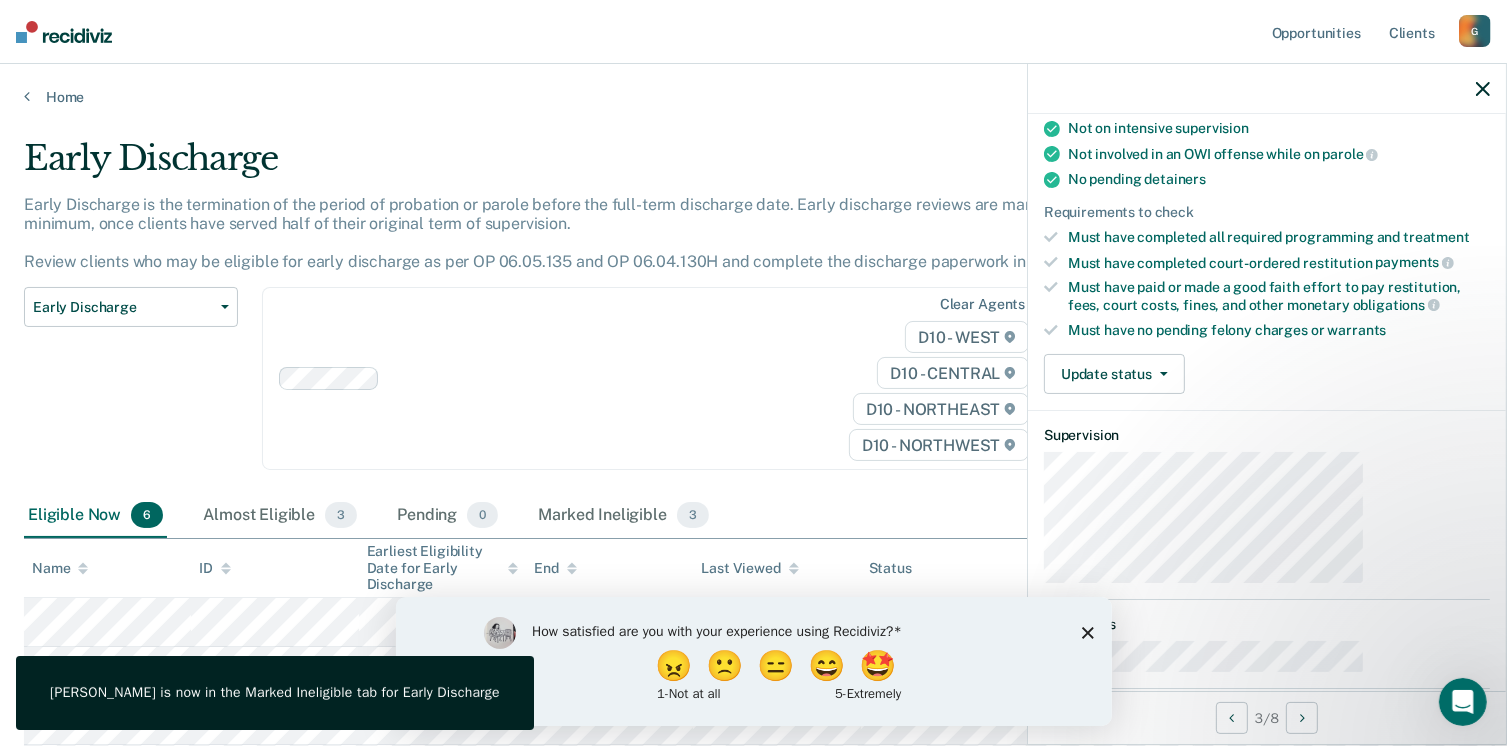 scroll, scrollTop: 291, scrollLeft: 0, axis: vertical 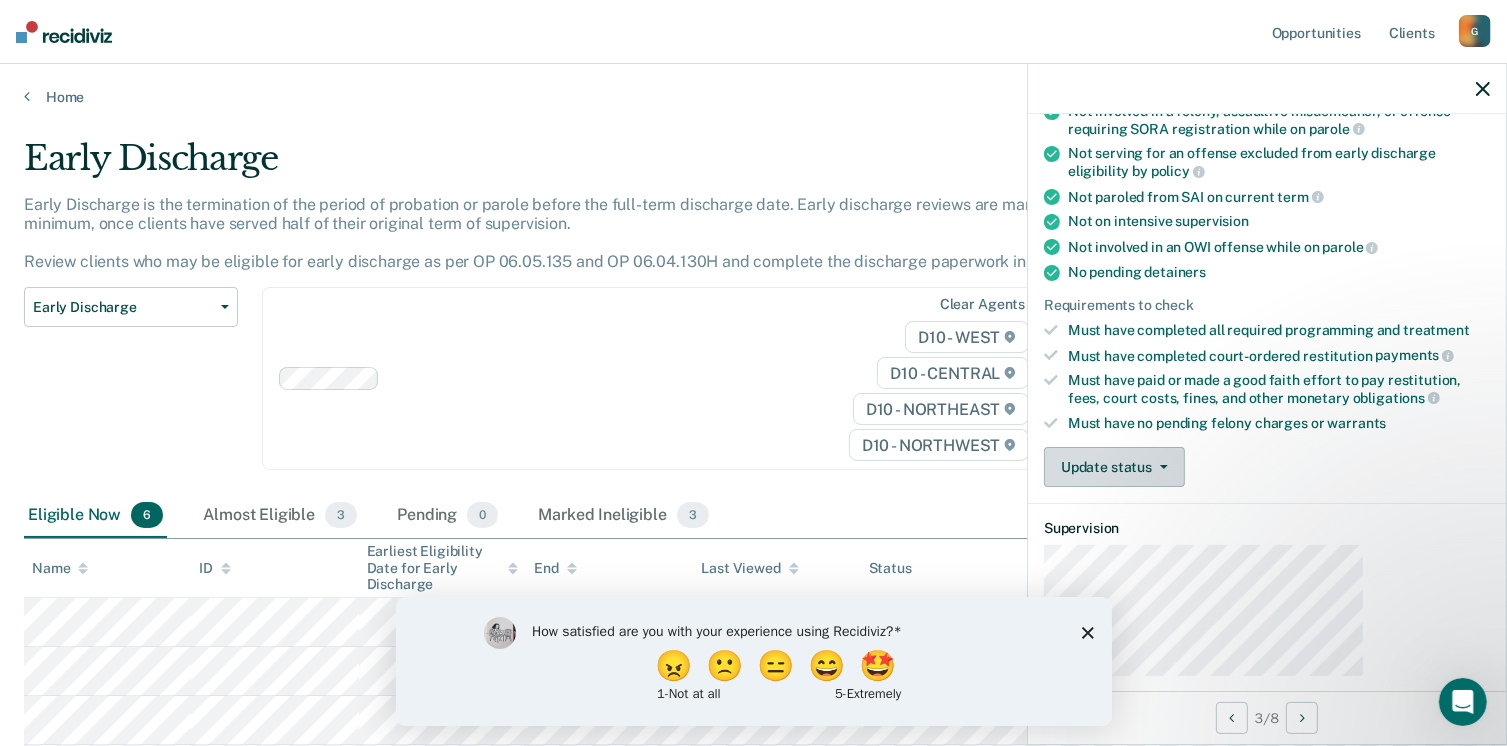 click at bounding box center [1160, 467] 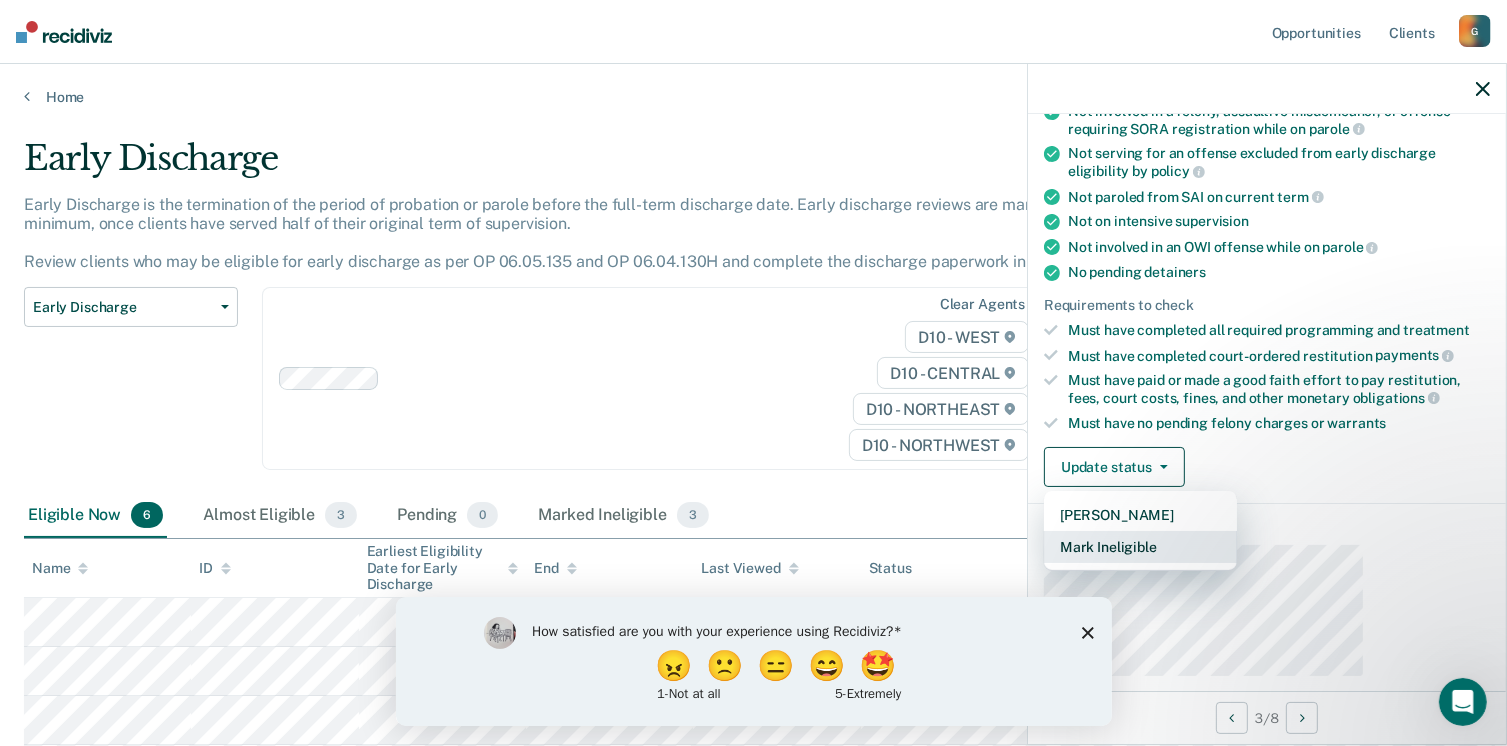 click on "Mark Ineligible" at bounding box center [1140, 547] 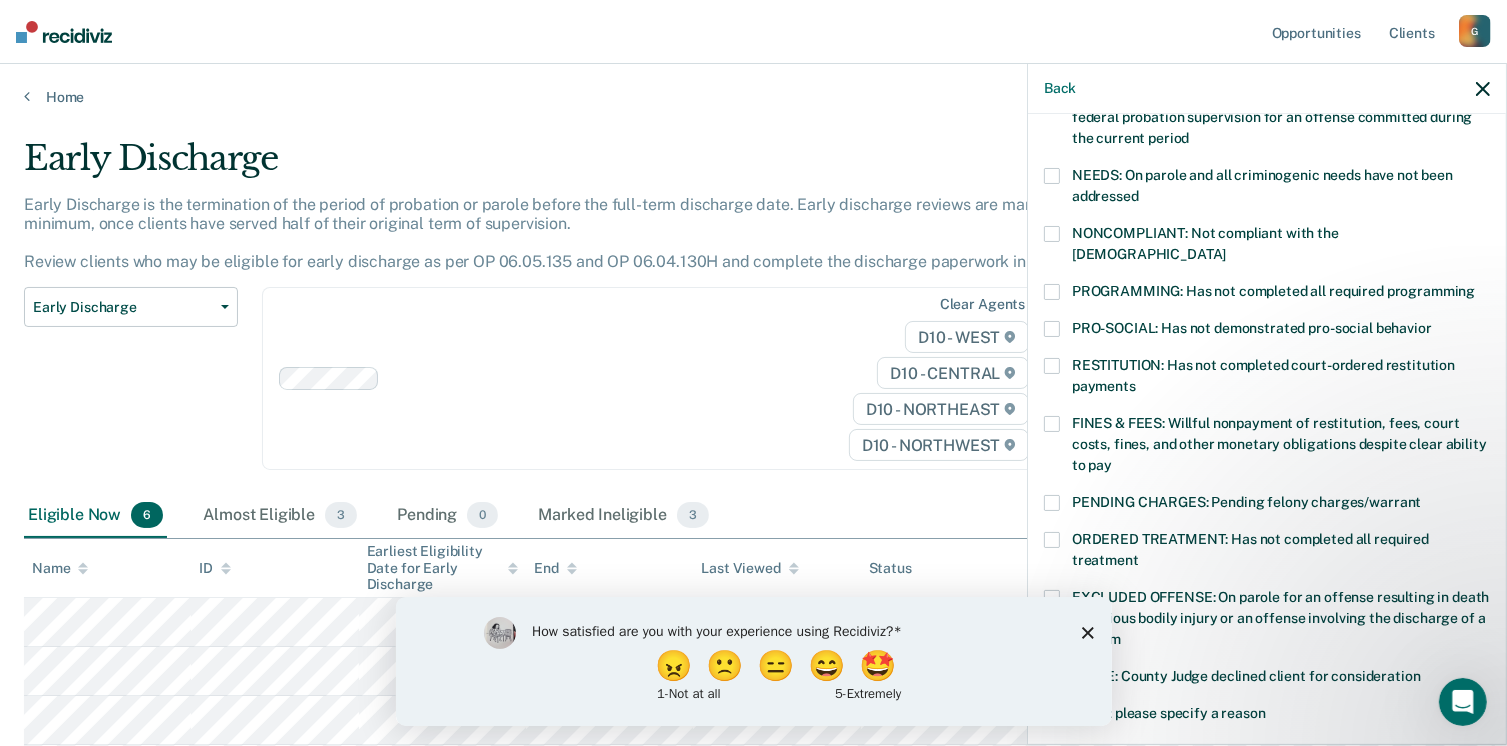 click on "CR   Which of the following requirements has [PERSON_NAME] not met? [MEDICAL_DATA] ORDER: [MEDICAL_DATA] prevention order filed during supervision period SUSPECTED OFFENSE: Suspected of a felony, assaultive misdemeanor, OWI, or offense requiring SORA registration FELONY/STATE PROBATION: On parole and also on other state or federal probation supervision for an offense committed during the current period NEEDS: On parole and all criminogenic needs have not been addressed NONCOMPLIANT: Not compliant with the [DEMOGRAPHIC_DATA] PROGRAMMING: Has not completed all required programming PRO-SOCIAL: Has not demonstrated pro-social behavior RESTITUTION: Has not completed court-ordered restitution payments FINES & FEES: Willful nonpayment of restitution, fees, court costs, fines, and other monetary obligations despite clear ability to pay PENDING CHARGES: Pending felony charges/warrant ORDERED TREATMENT: Has not completed all required treatment JUDGE: County Judge declined client for consideration Snooze for: 30 days Save" at bounding box center [1267, 427] 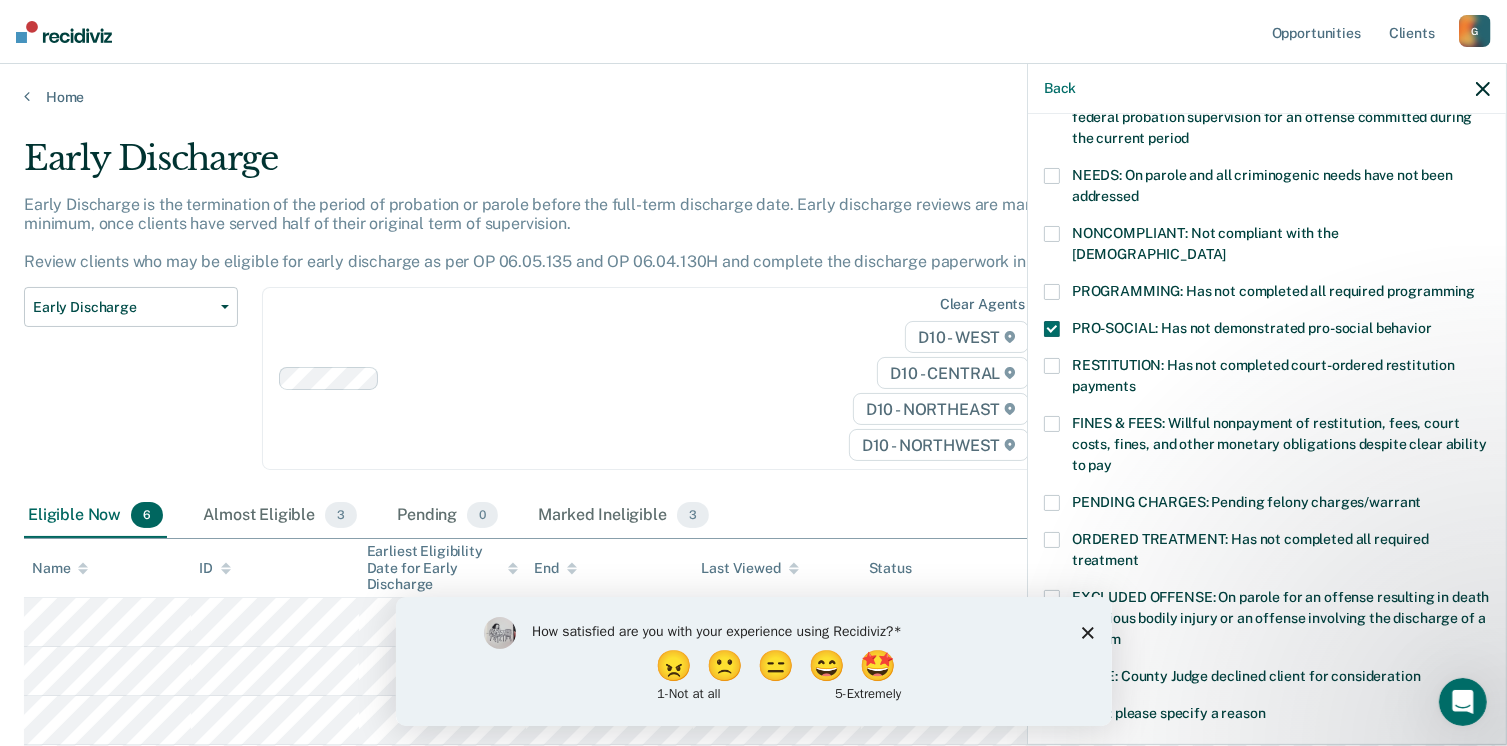 click on "Other: please specify a reason" at bounding box center [1267, 716] 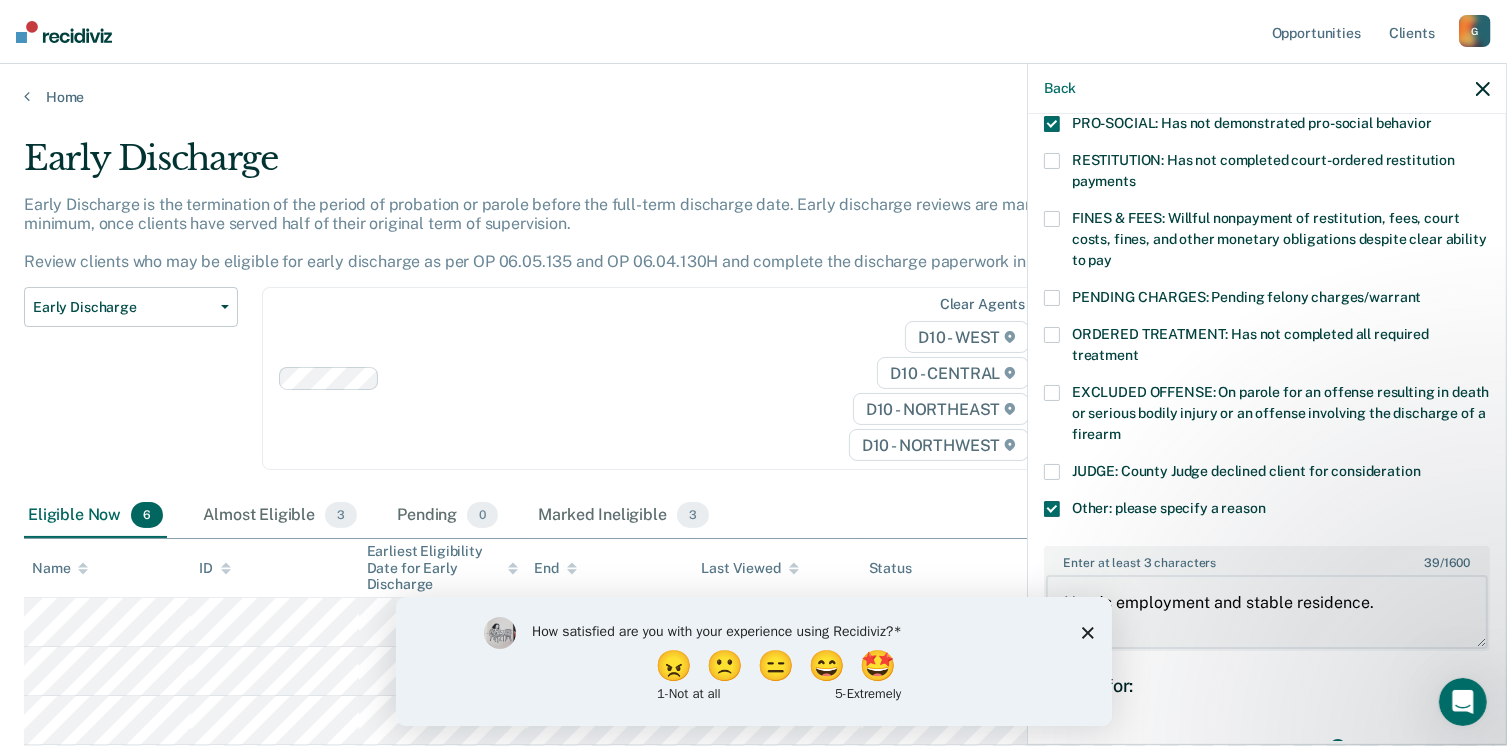scroll, scrollTop: 495, scrollLeft: 0, axis: vertical 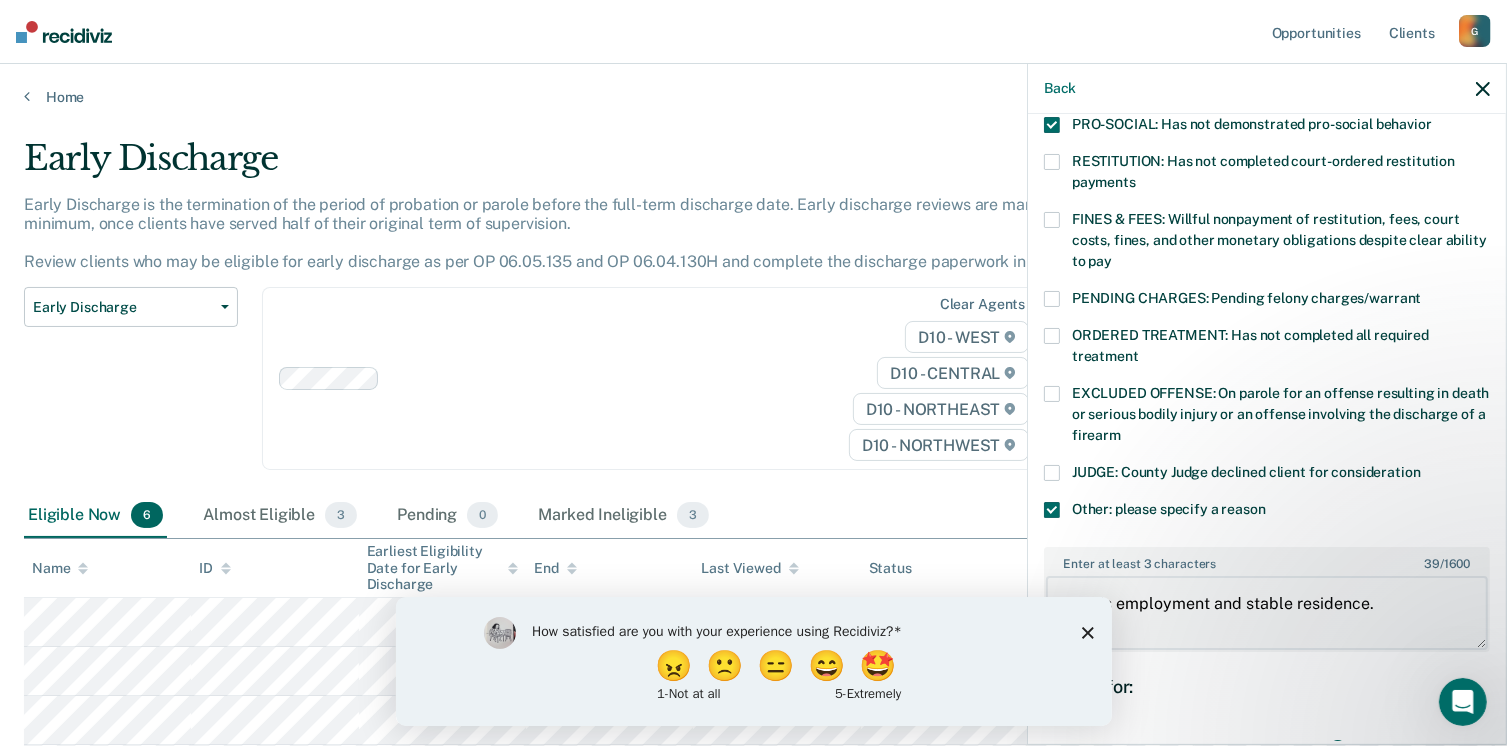 type on "Needs employment and stable residence." 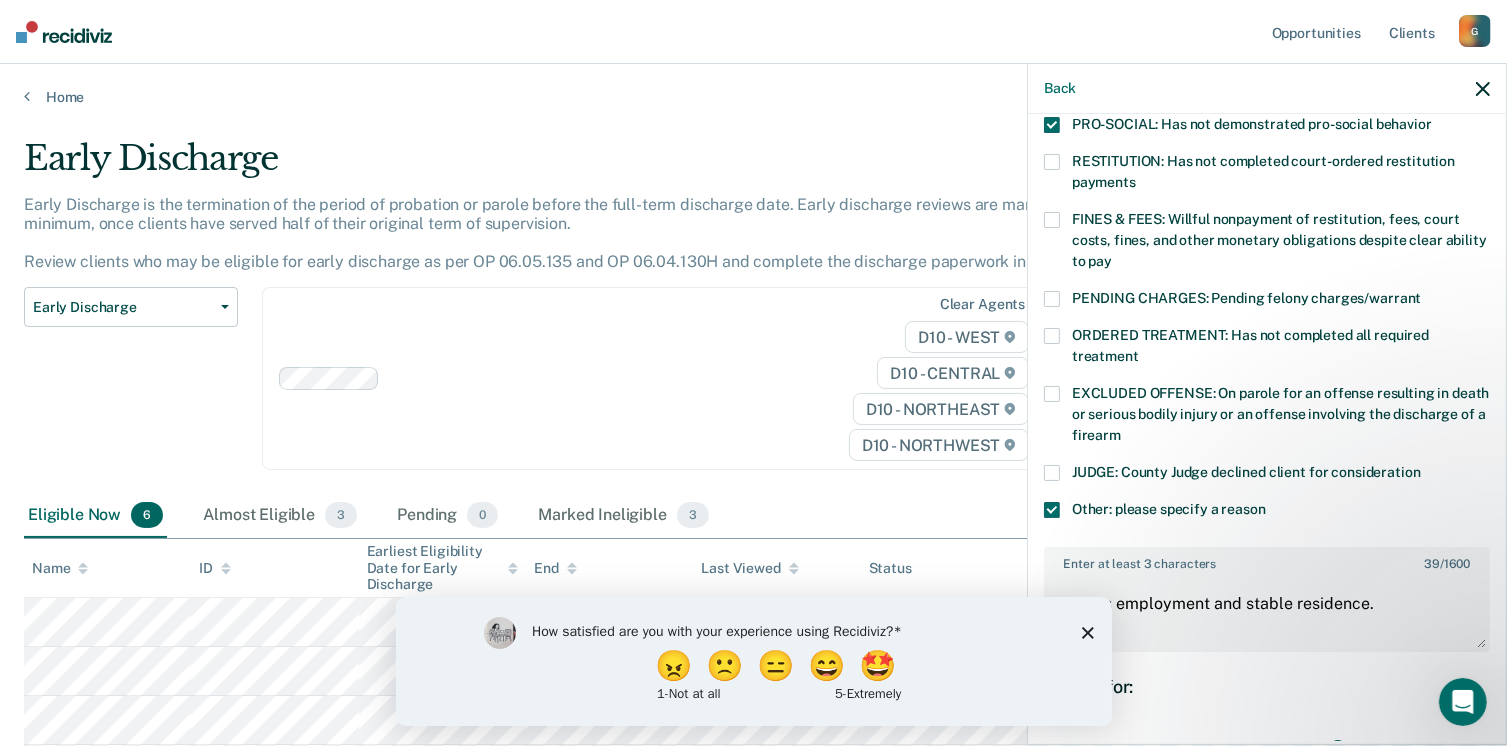 click on "Save" at bounding box center (1108, 883) 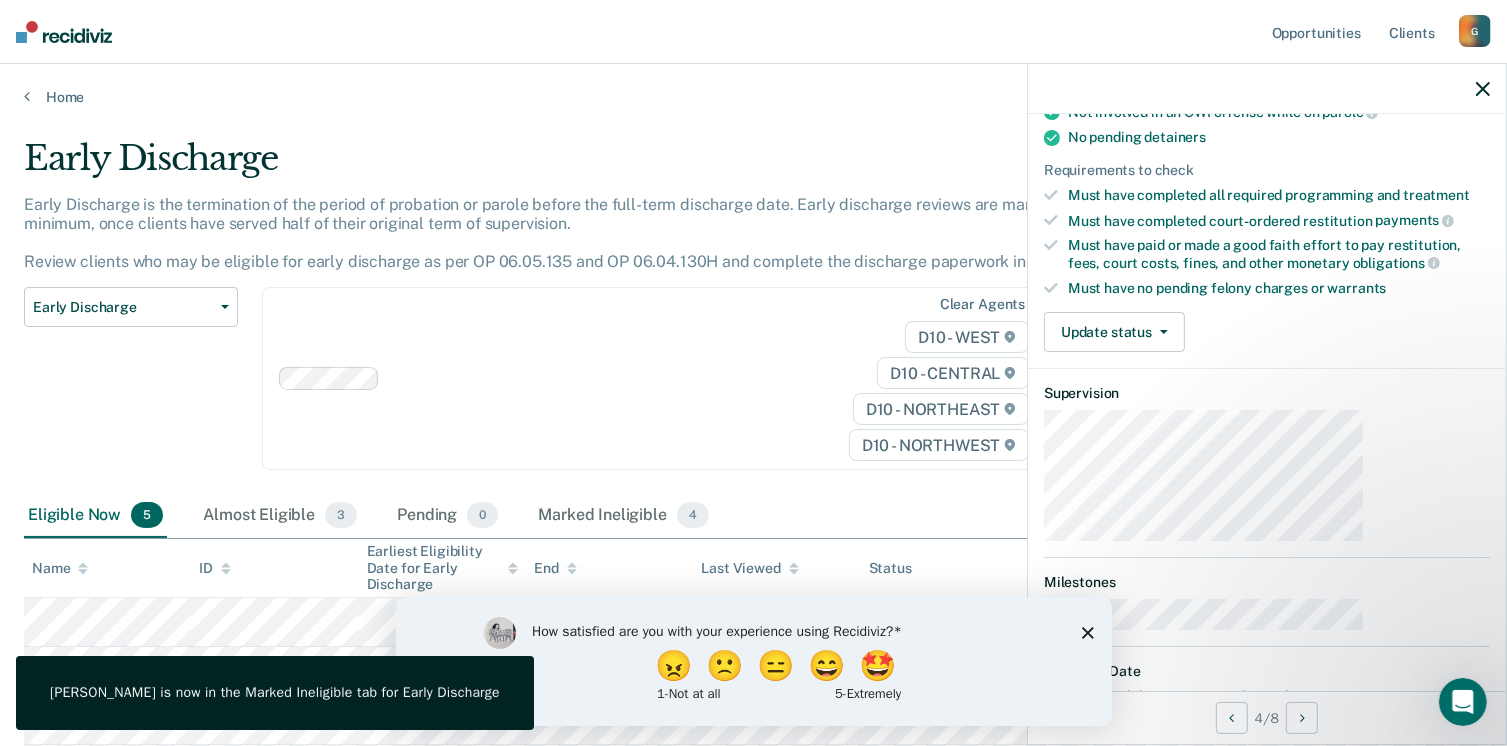 scroll, scrollTop: 308, scrollLeft: 0, axis: vertical 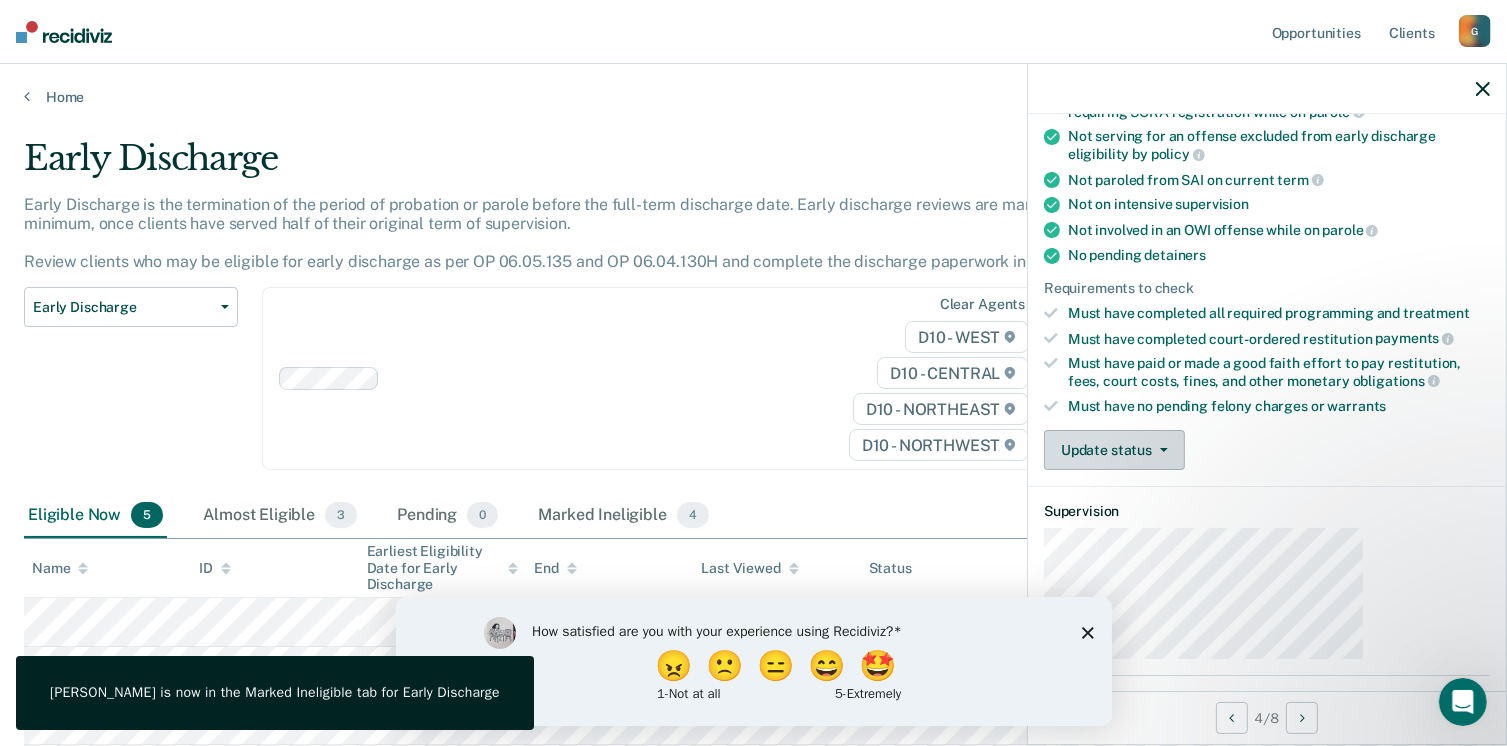 click on "Update status" at bounding box center [1114, 450] 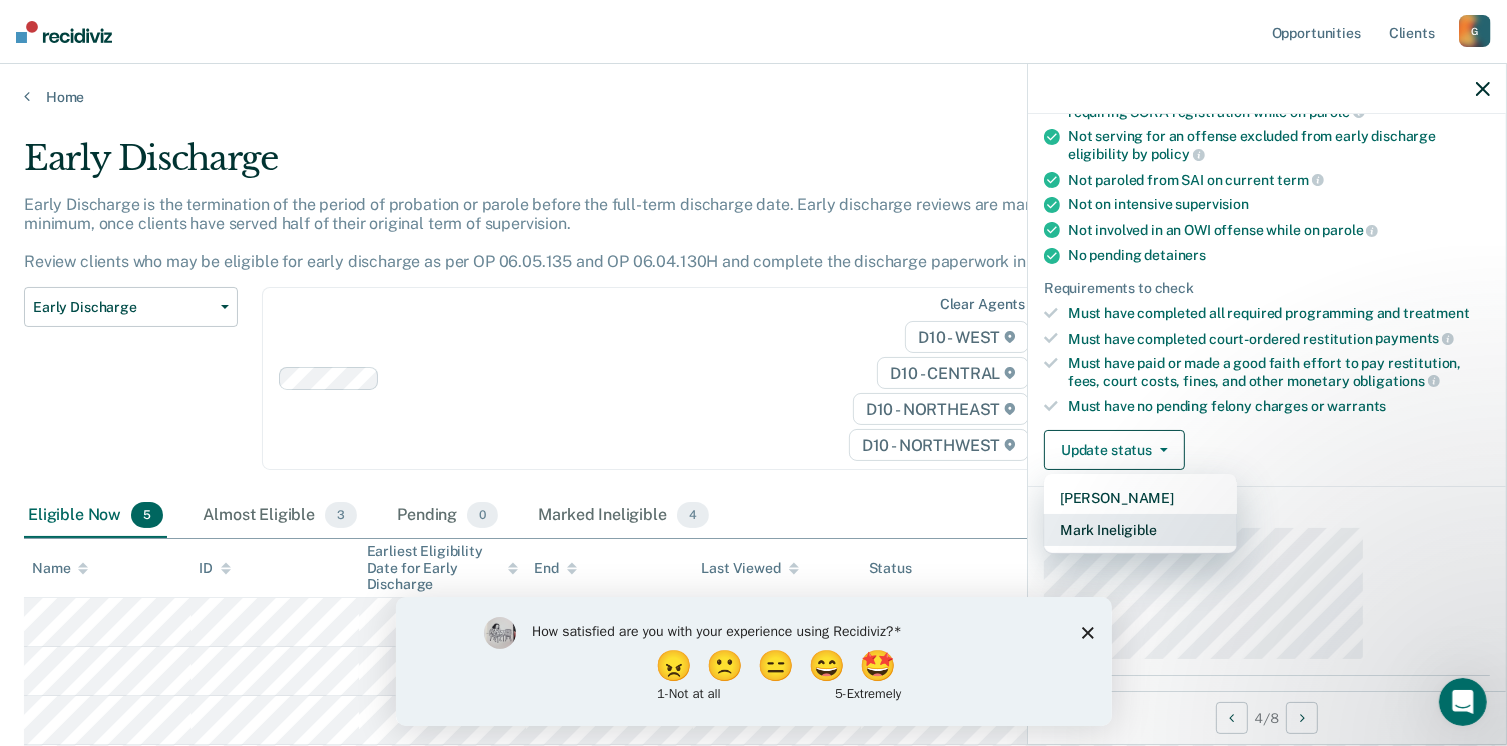 click on "Mark Ineligible" at bounding box center [1140, 530] 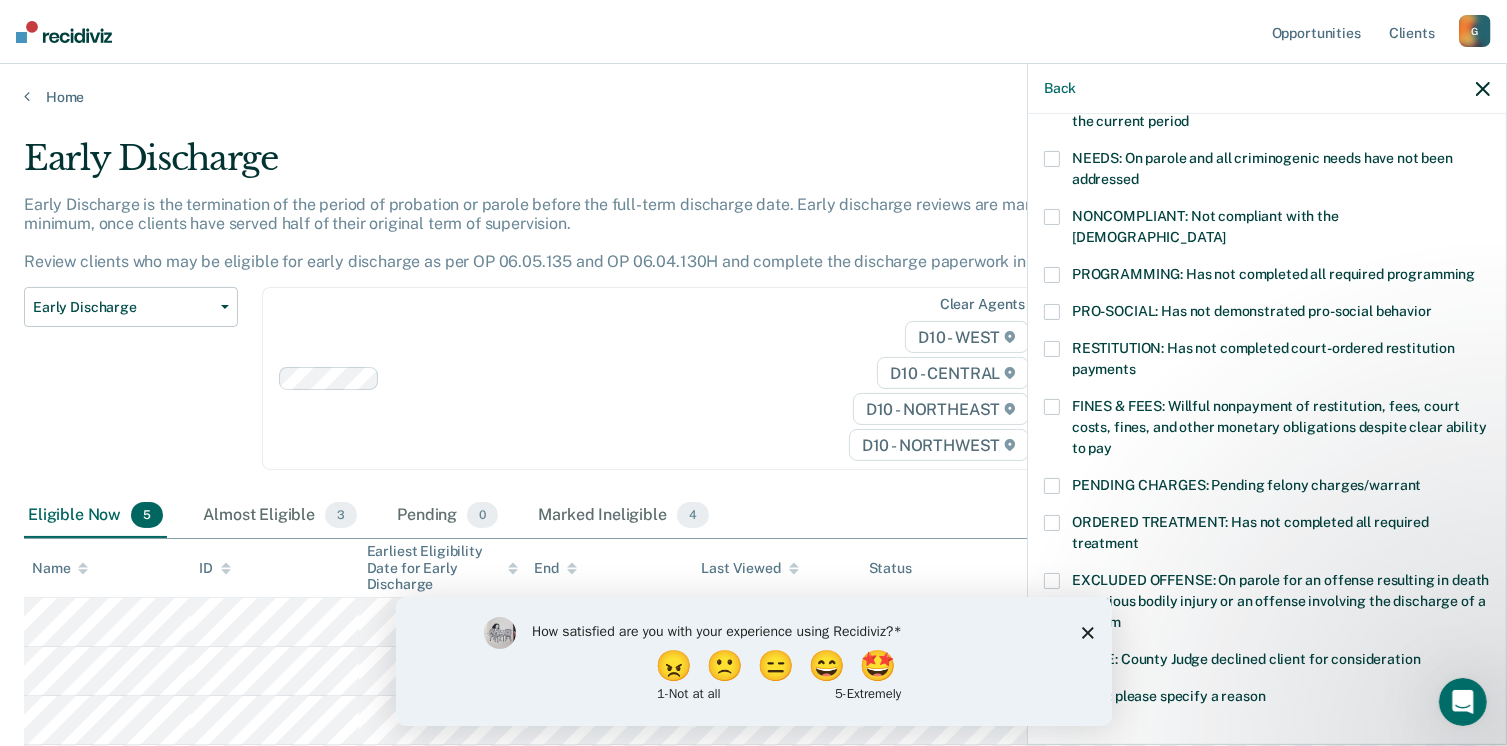 click at bounding box center [1052, 407] 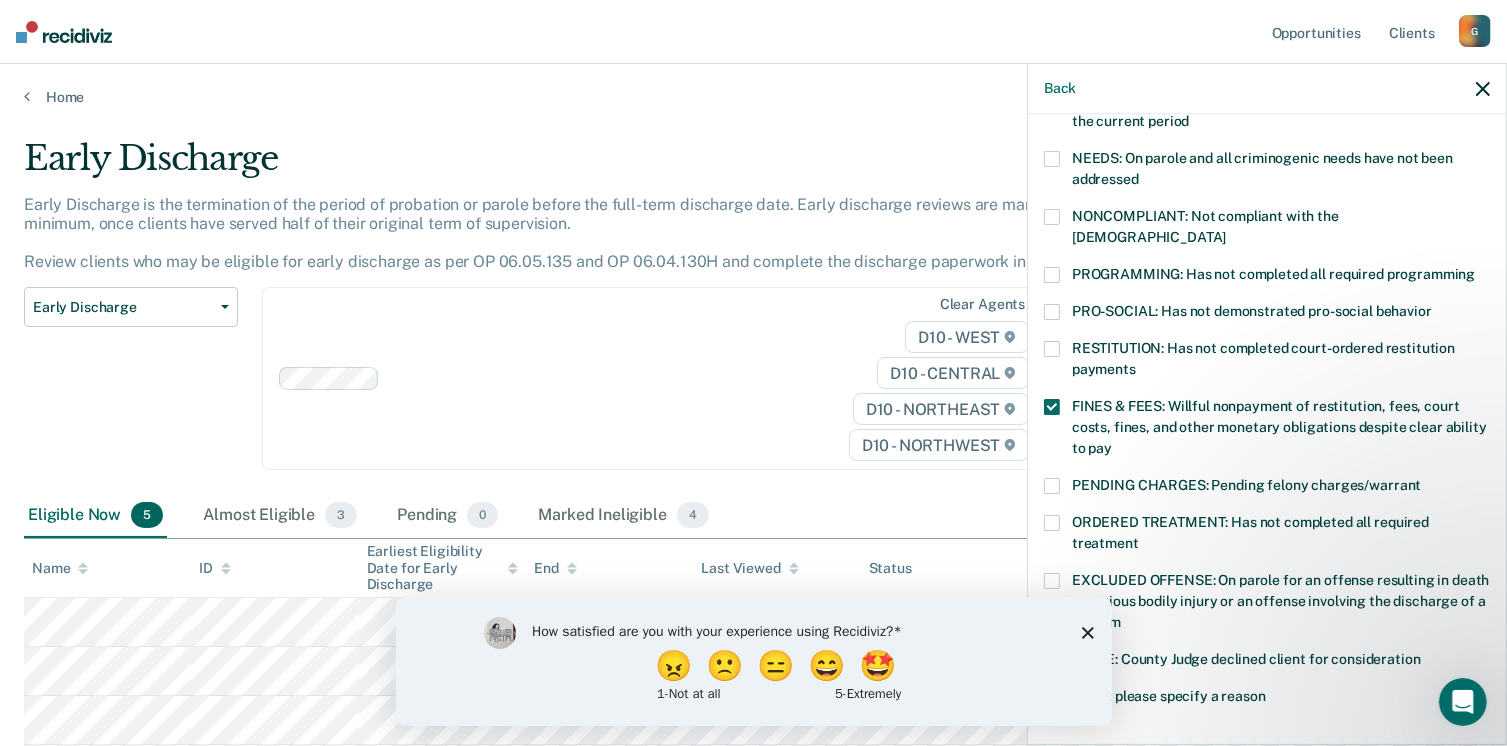 click at bounding box center (1052, 697) 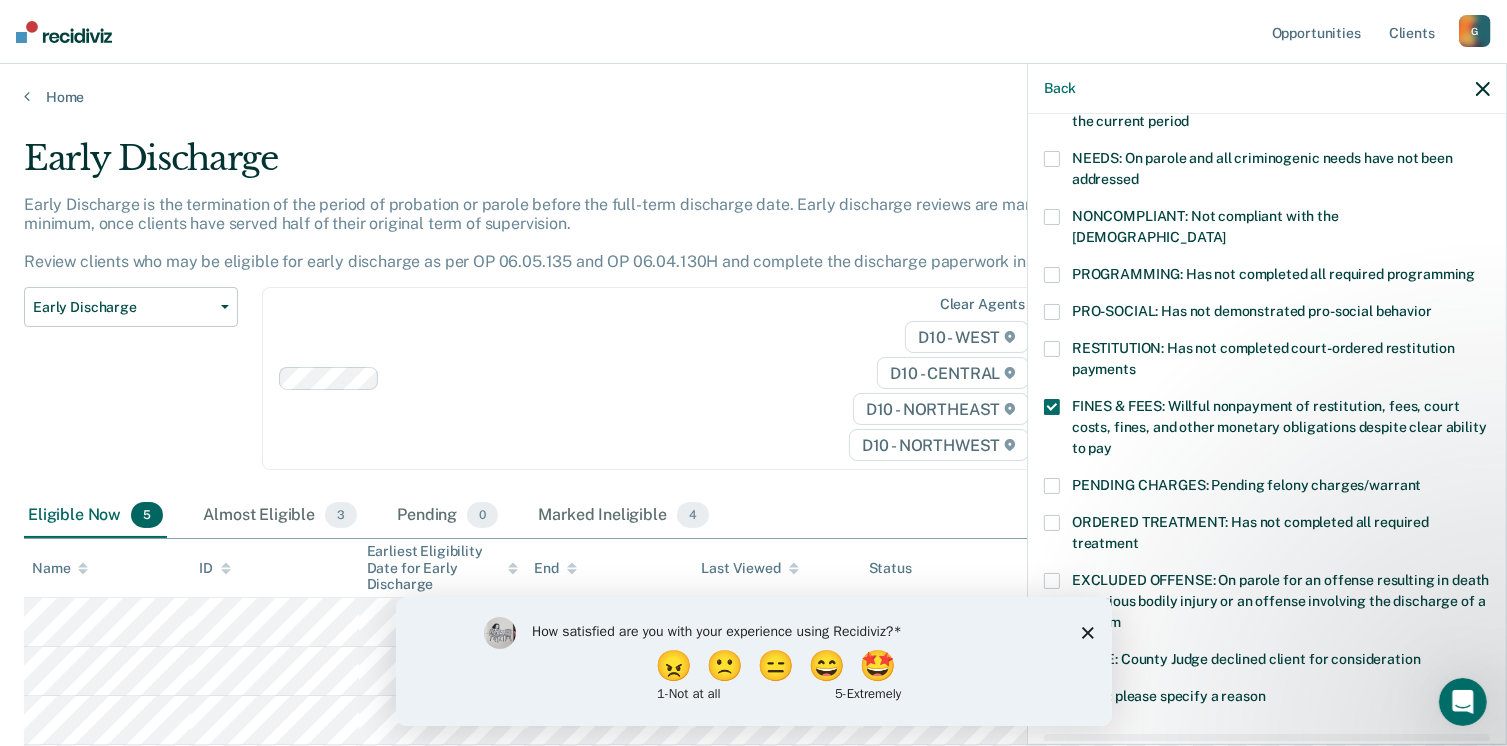 click on "Enter at least 3 characters 0  /  1600" at bounding box center (1267, 800) 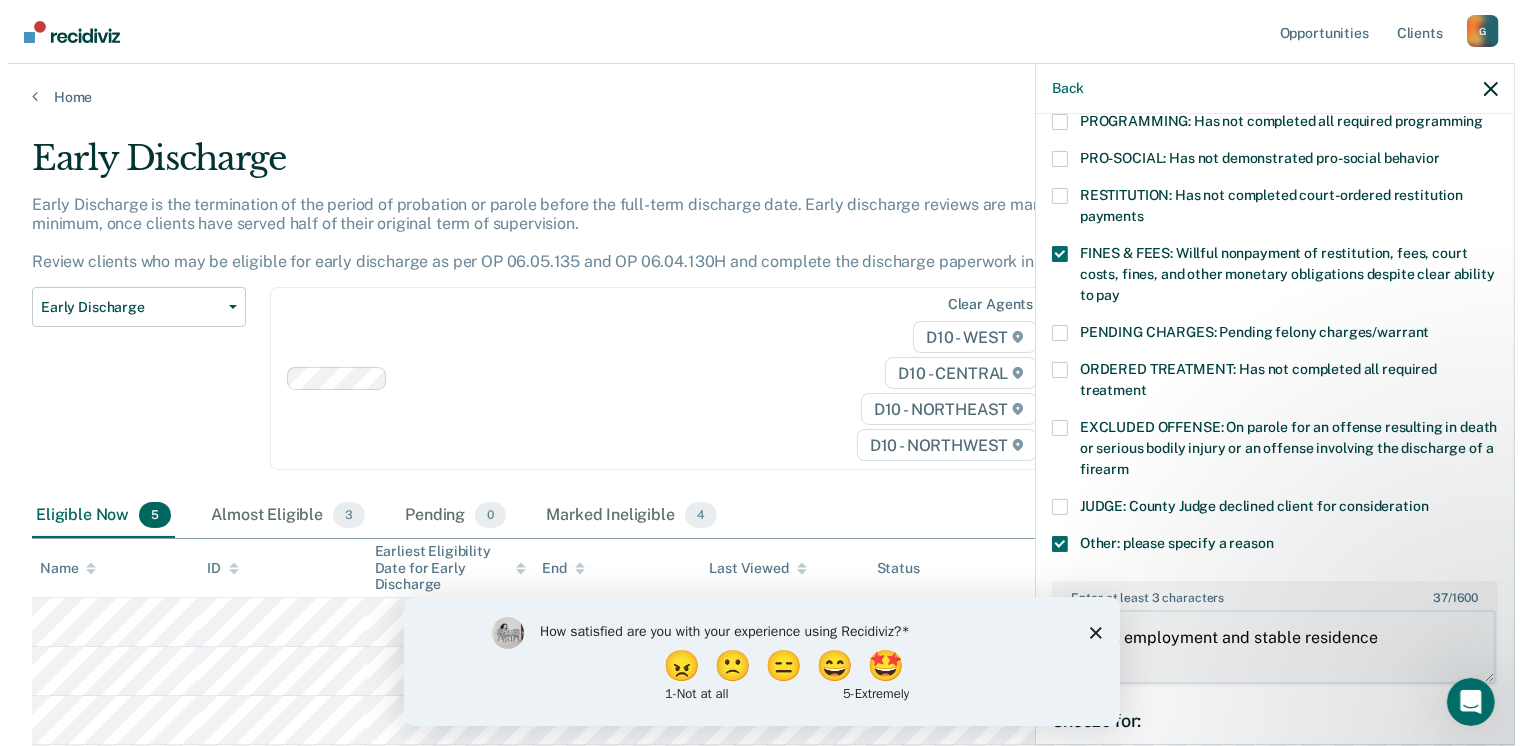 scroll, scrollTop: 482, scrollLeft: 0, axis: vertical 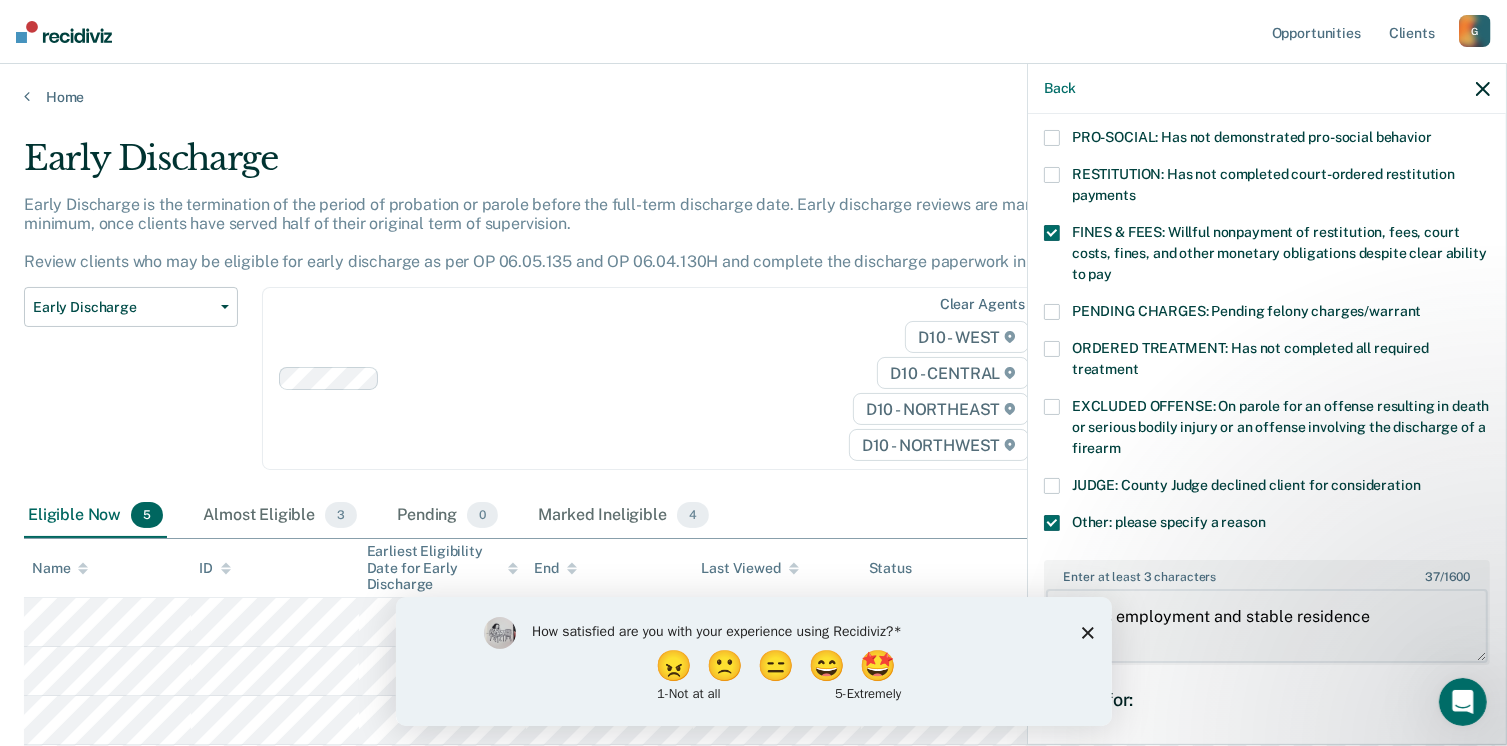 type on "Needs employment and stable residence" 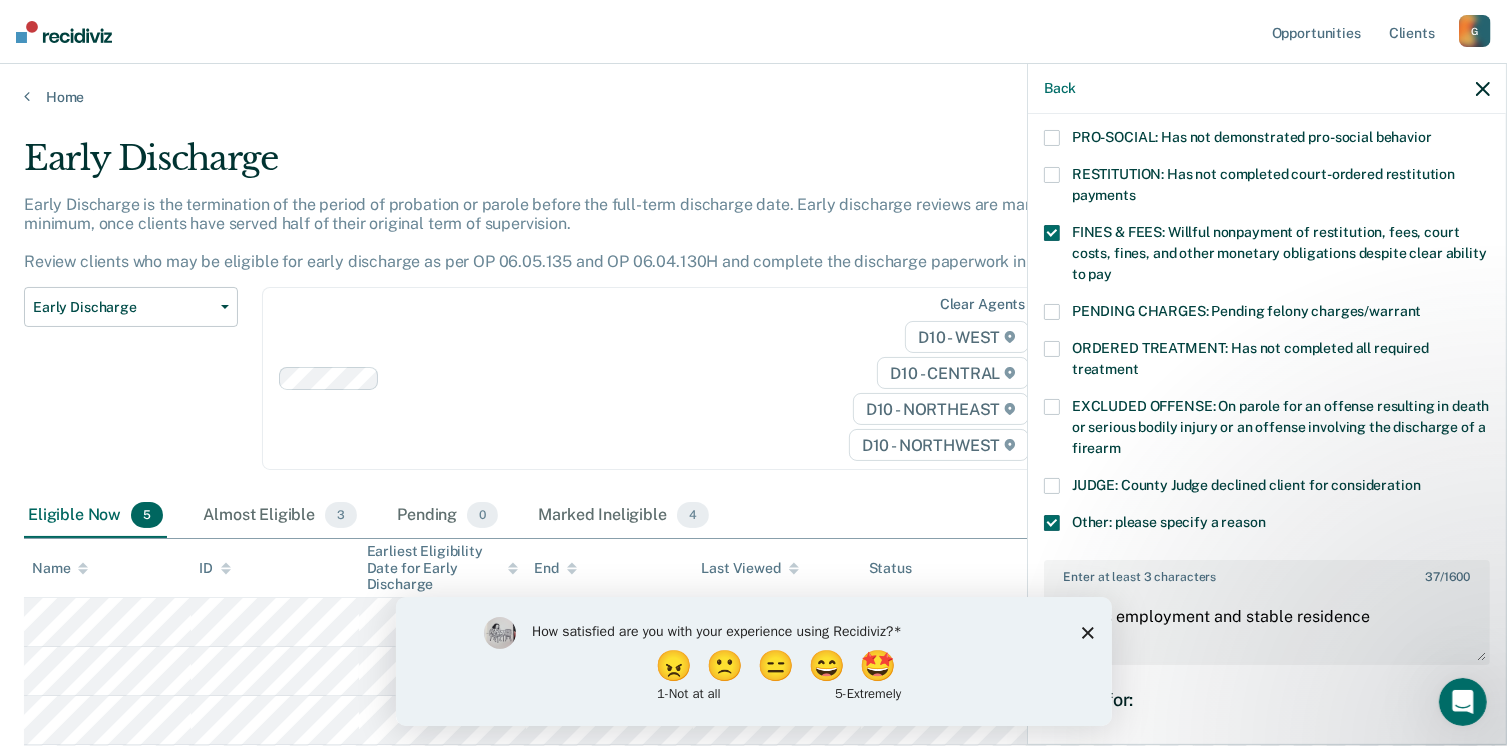 click on "Save" at bounding box center [1108, 896] 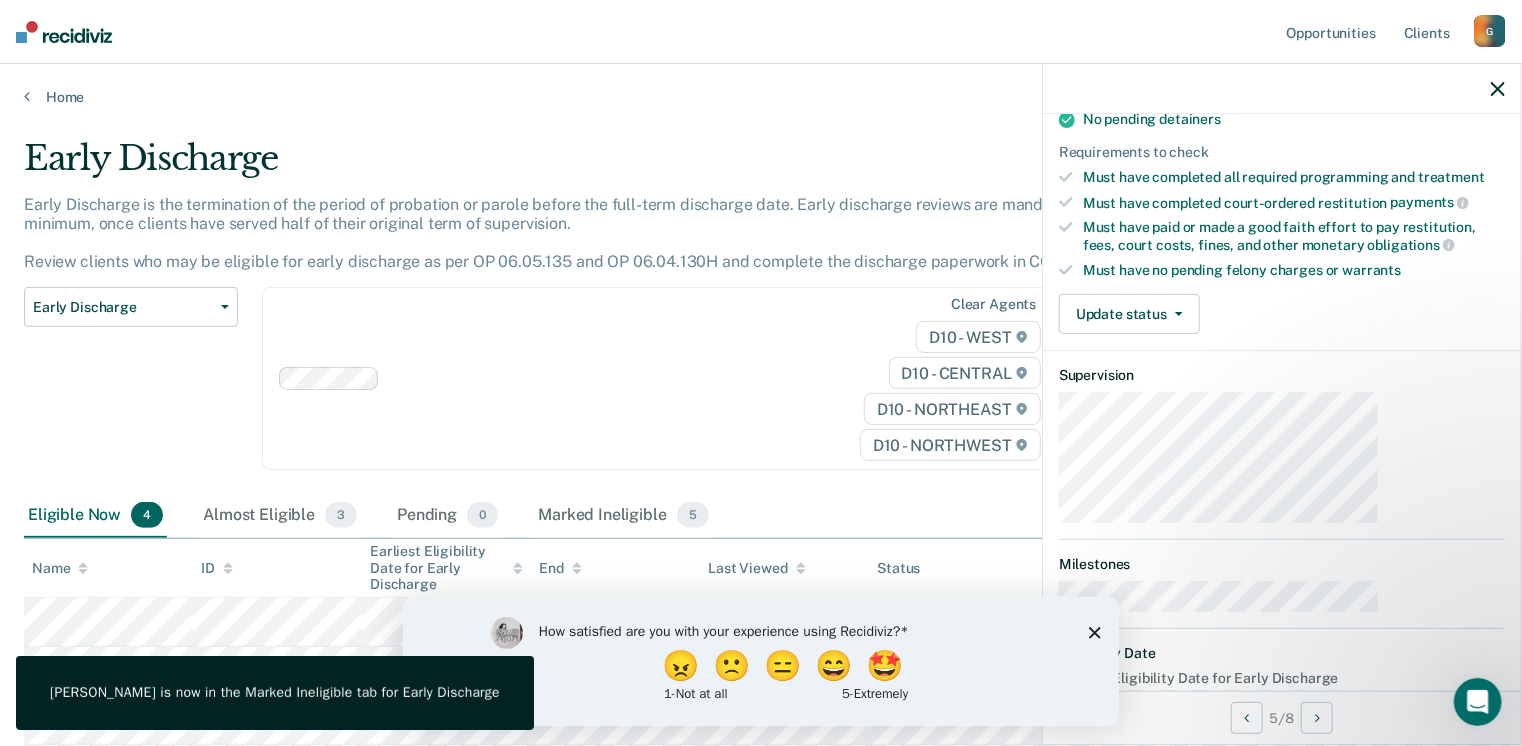scroll, scrollTop: 291, scrollLeft: 0, axis: vertical 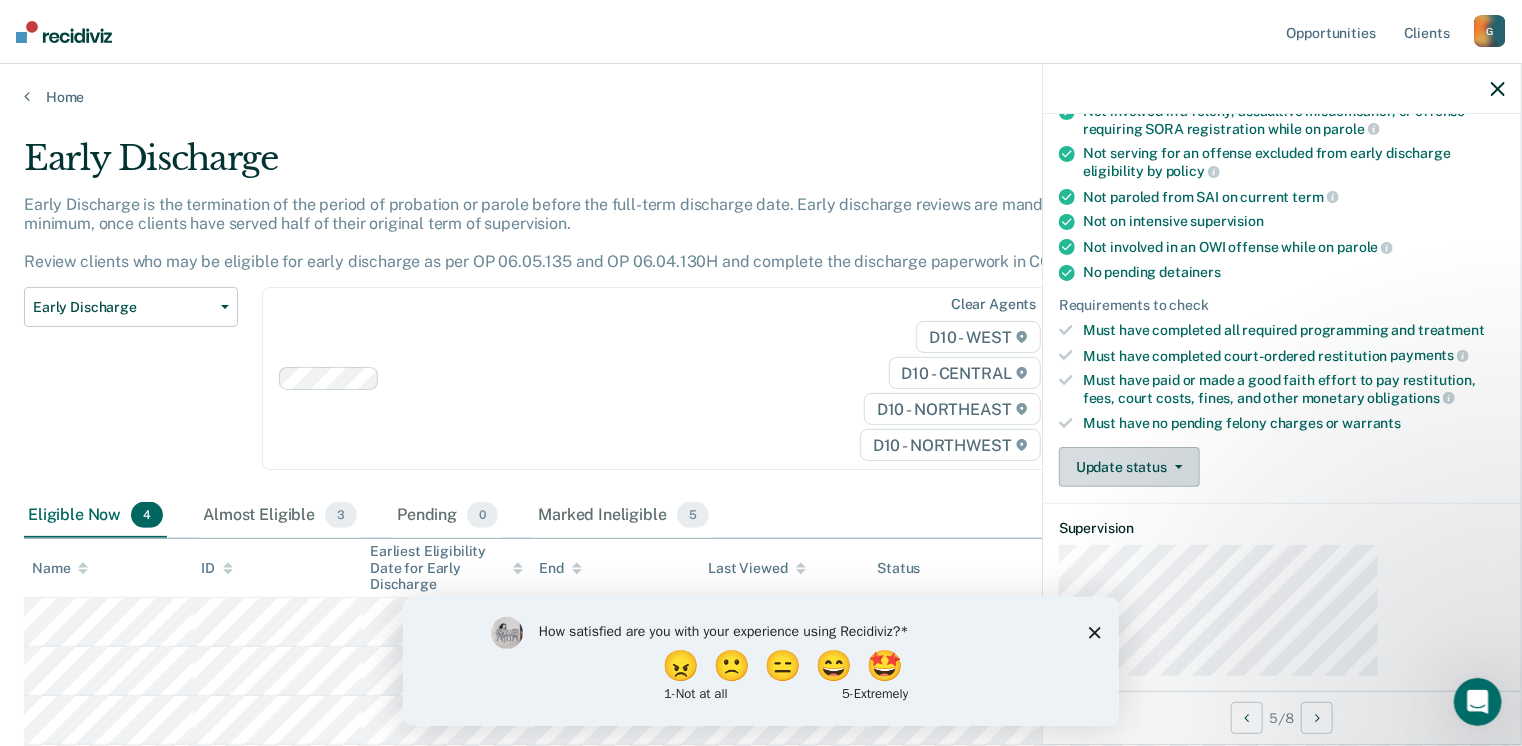 click on "Update status" at bounding box center [1129, 467] 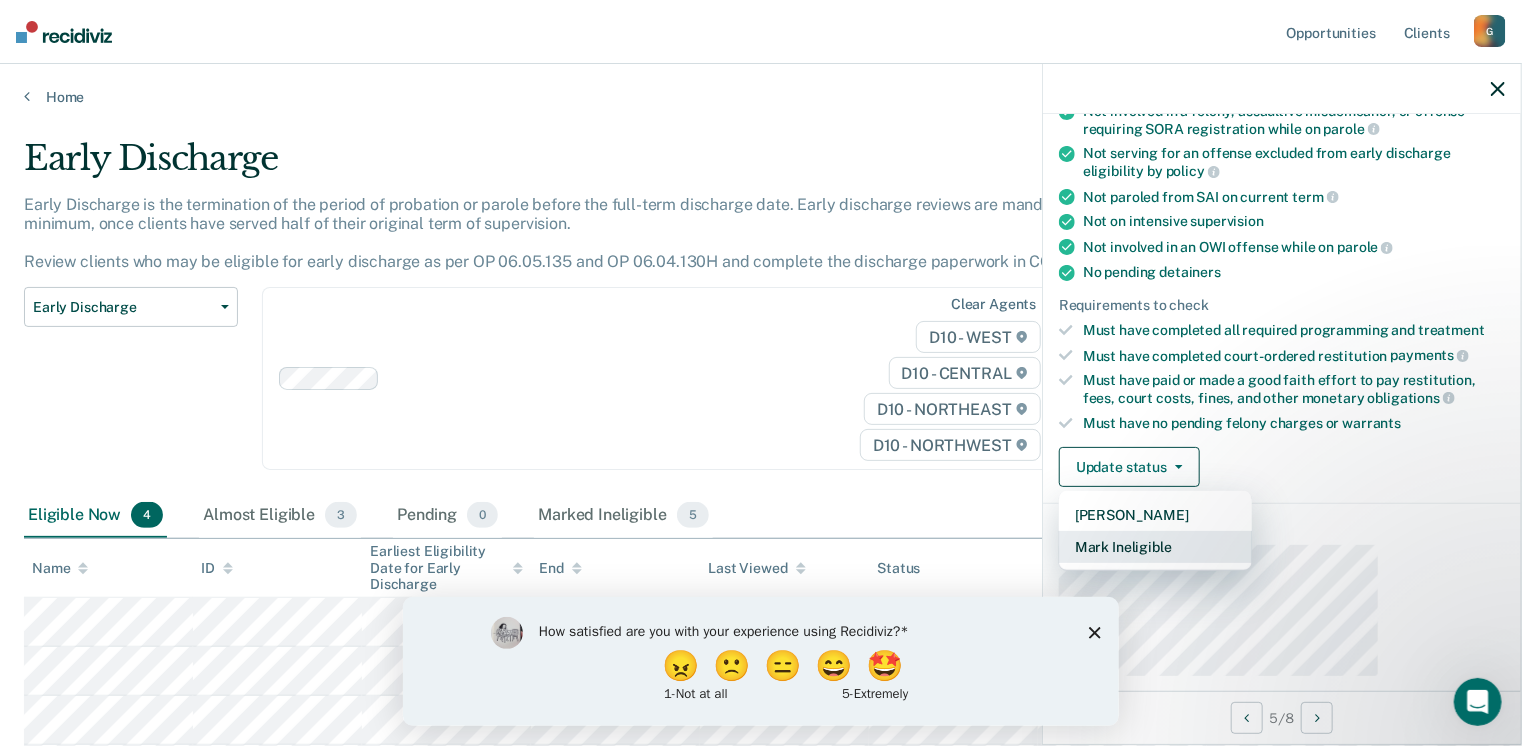click on "Mark Ineligible" at bounding box center (1155, 547) 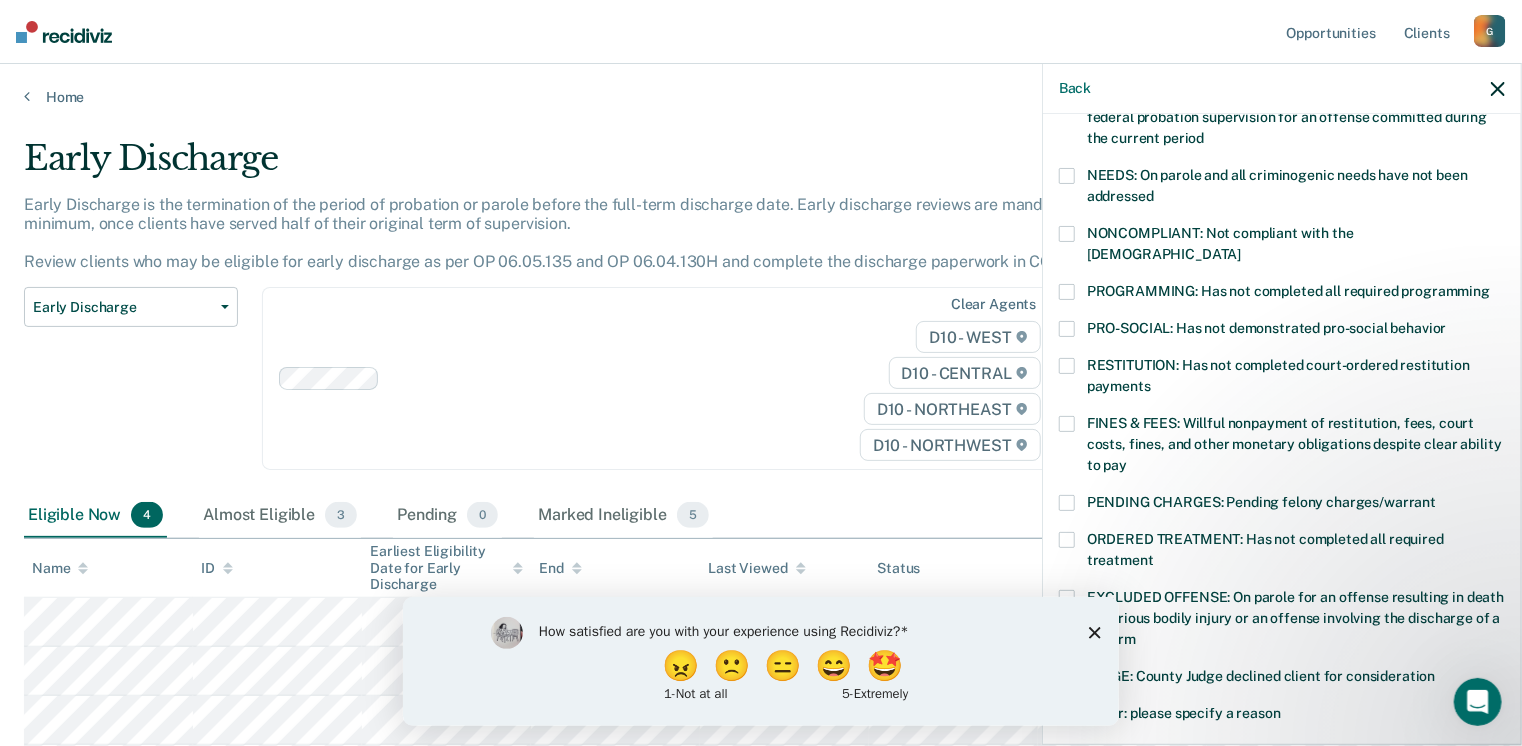 click at bounding box center [1067, 424] 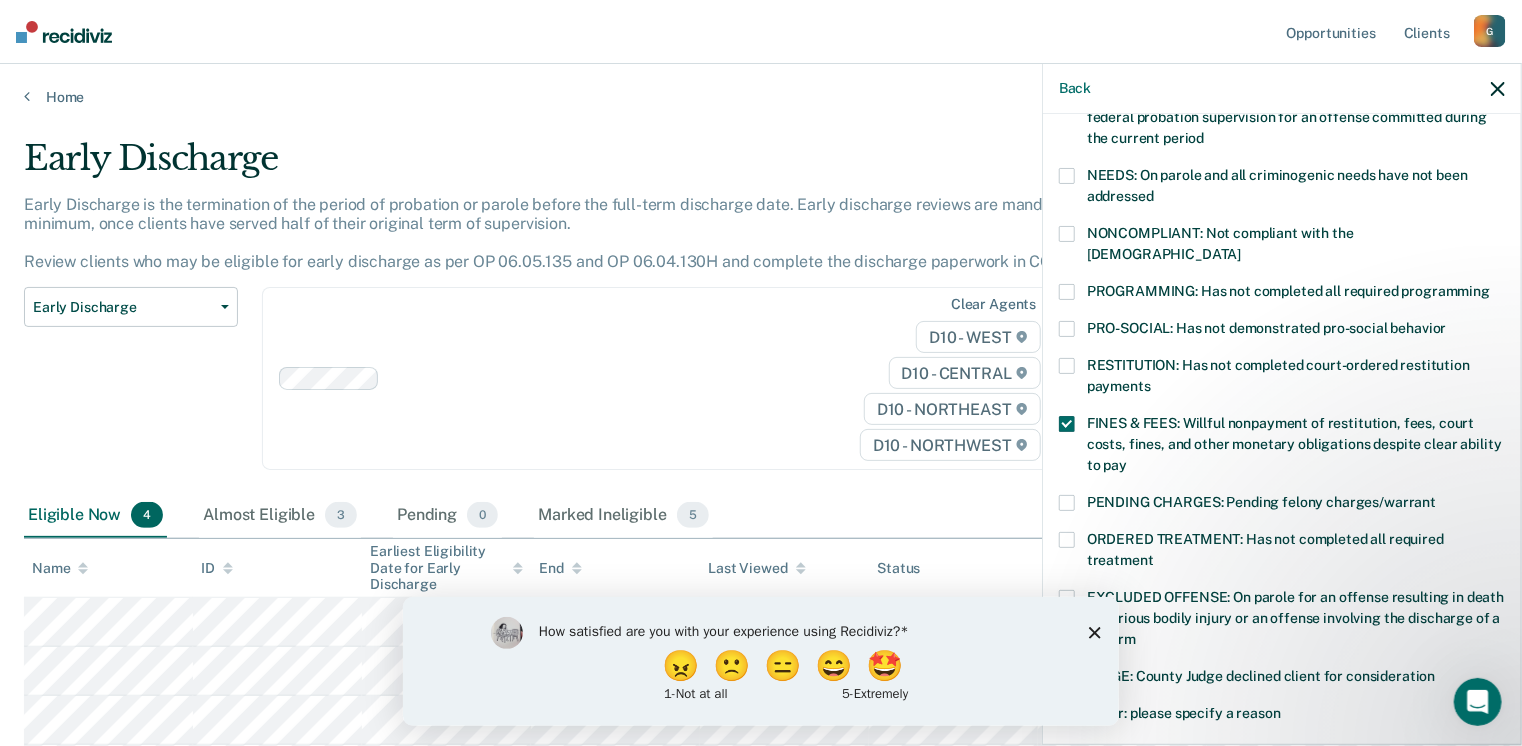 click at bounding box center (1067, 714) 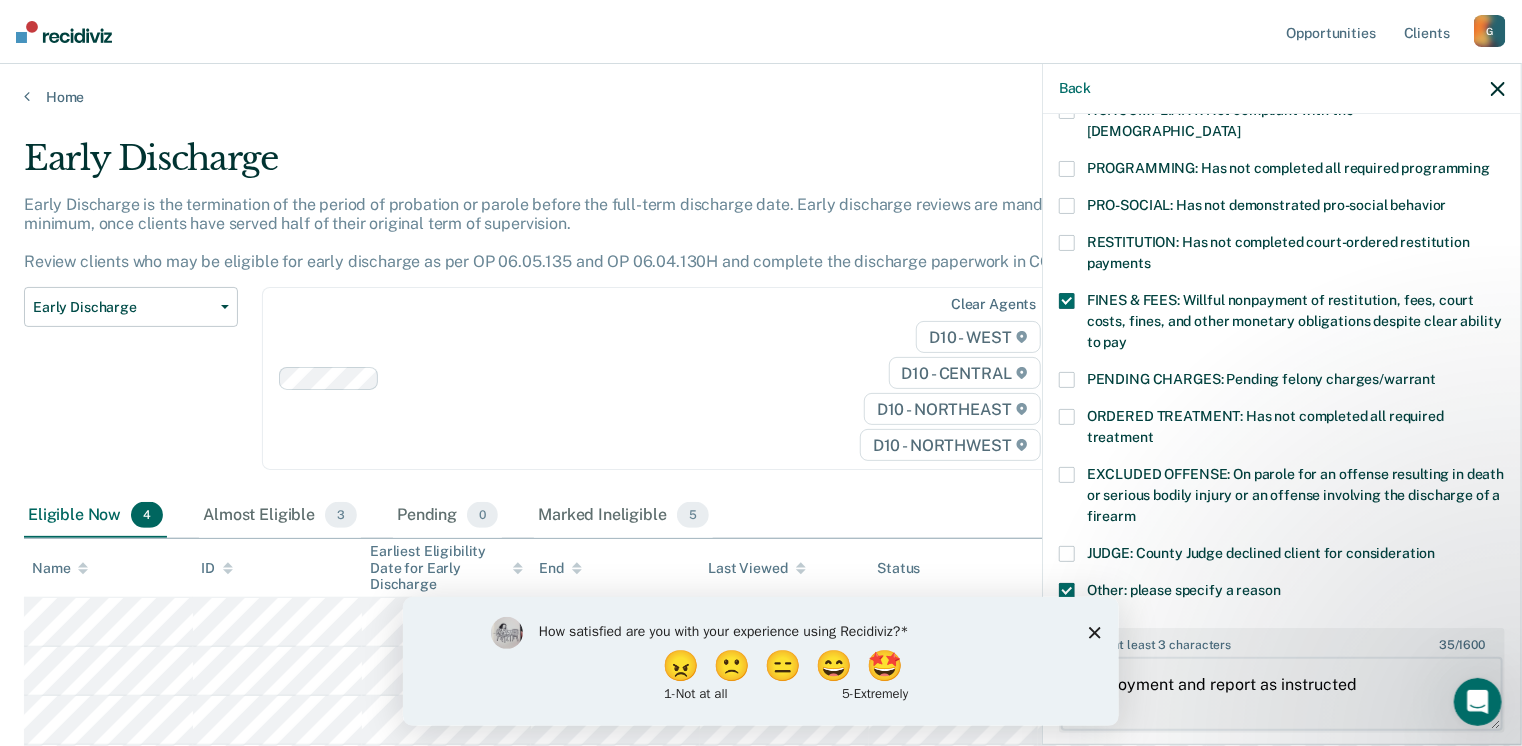 scroll, scrollTop: 490, scrollLeft: 0, axis: vertical 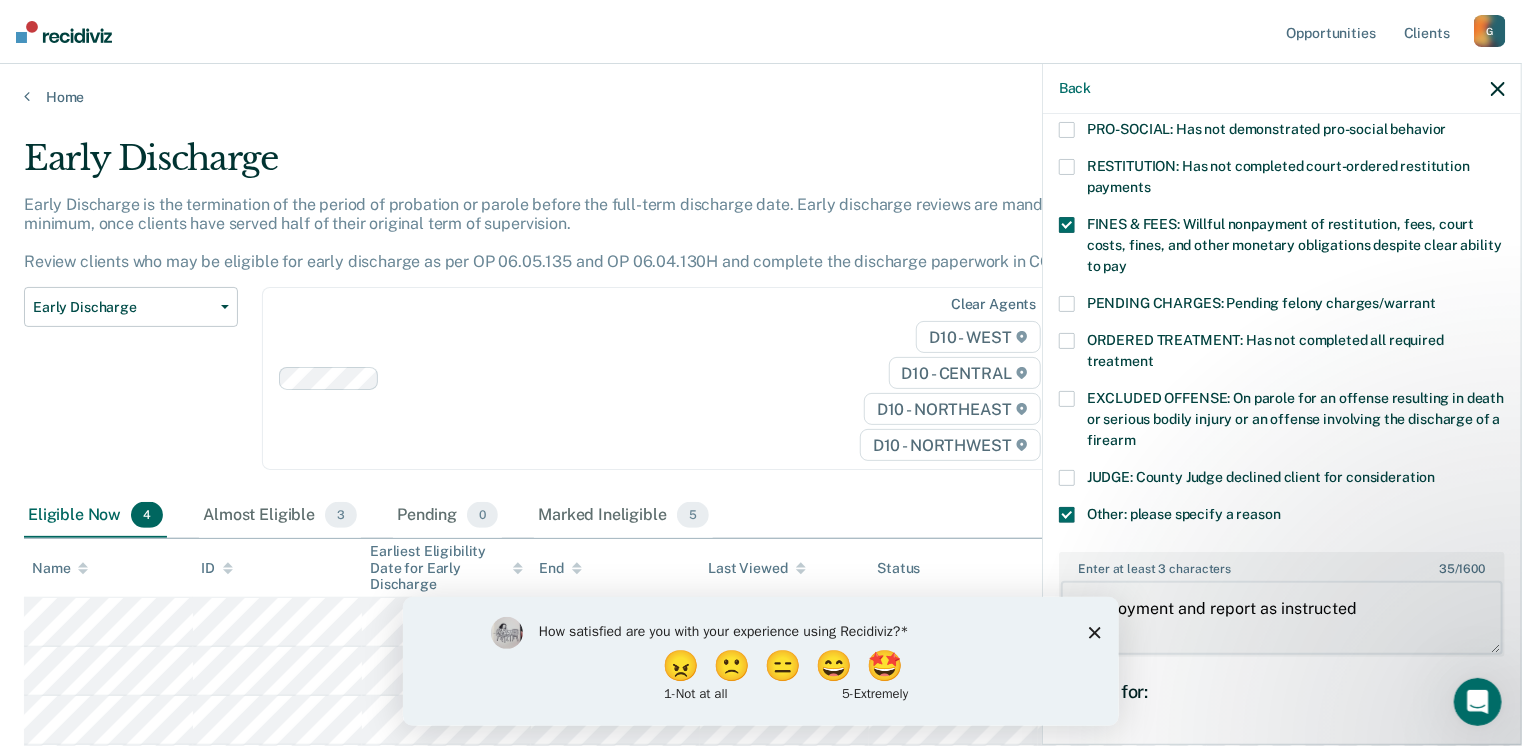 type on "Employment and report as instructed" 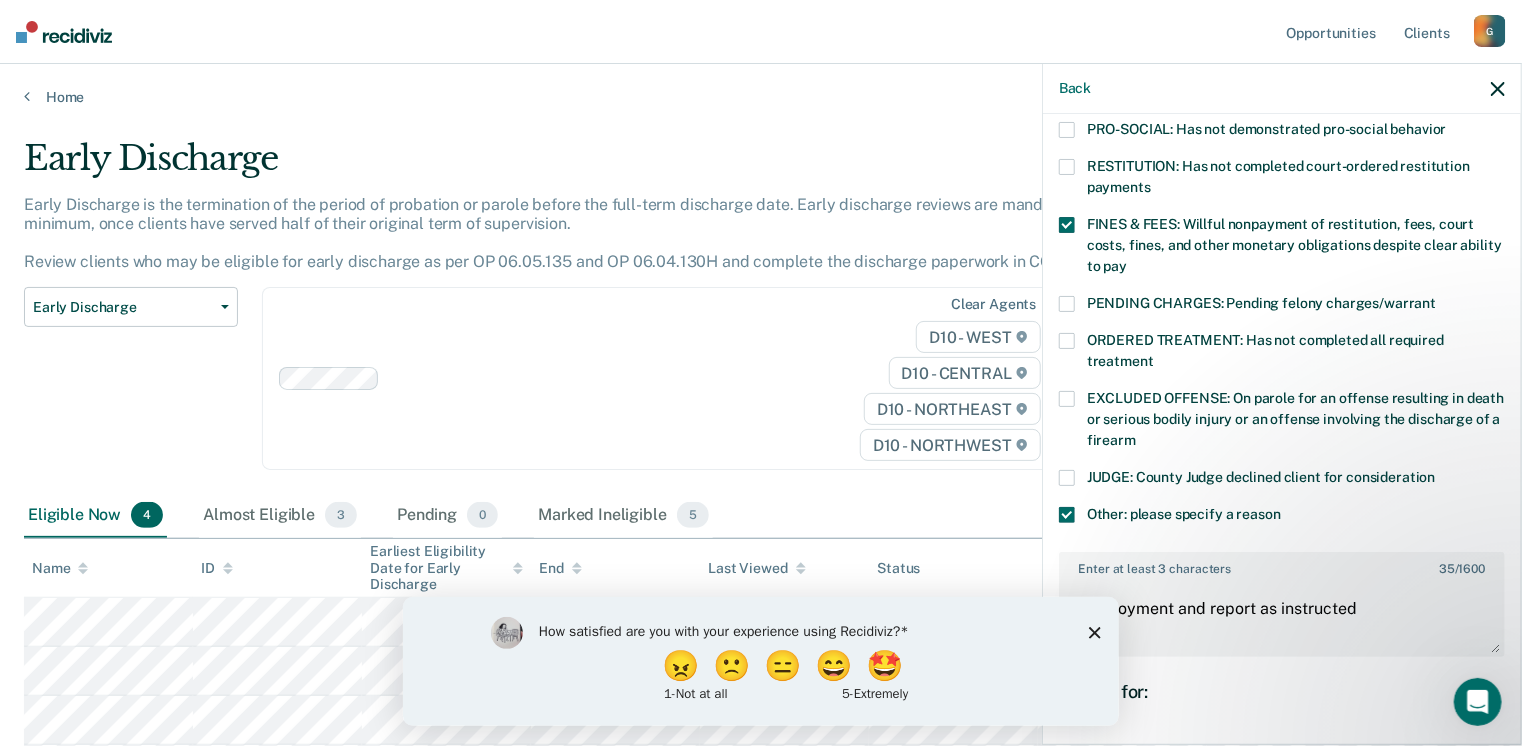 click on "Save" at bounding box center [1123, 888] 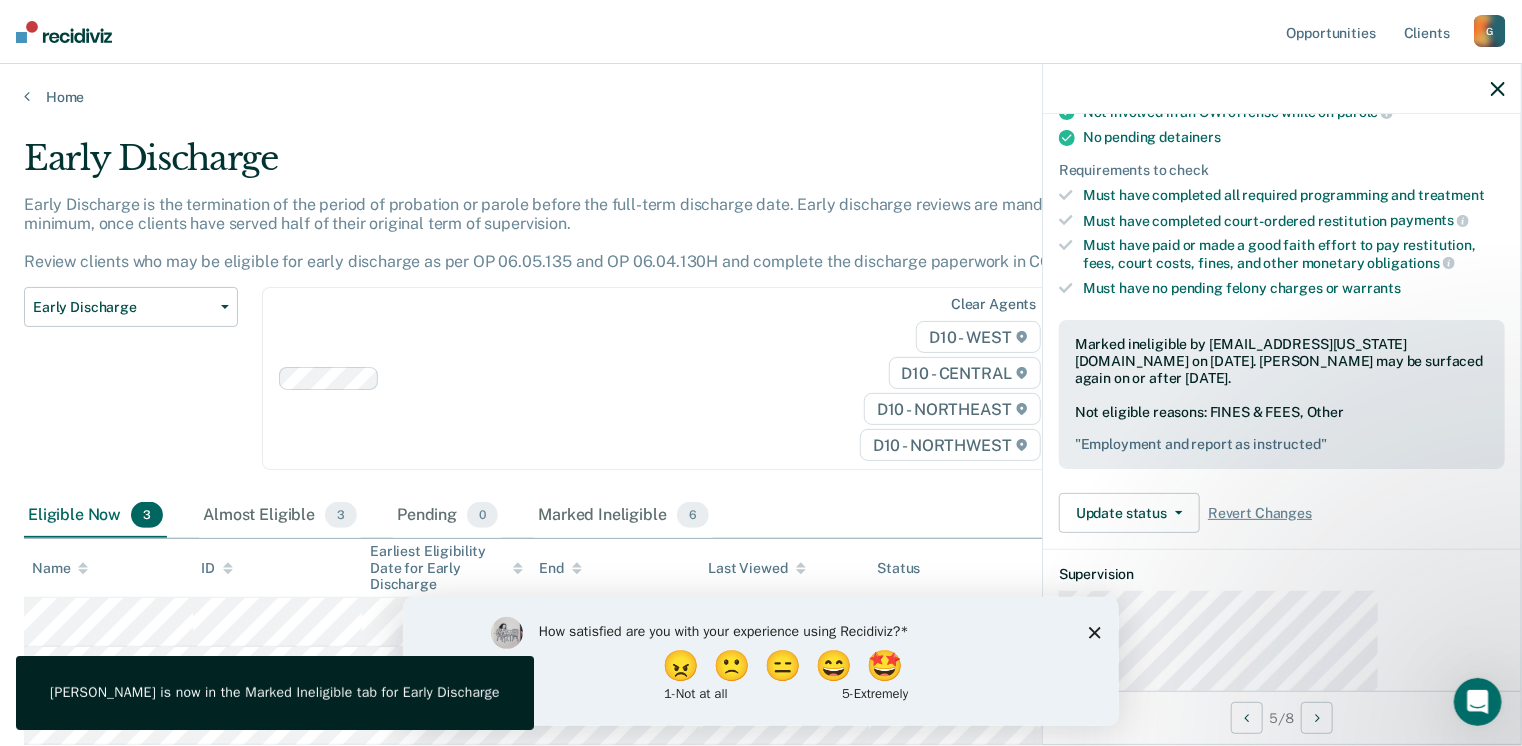 scroll, scrollTop: 273, scrollLeft: 0, axis: vertical 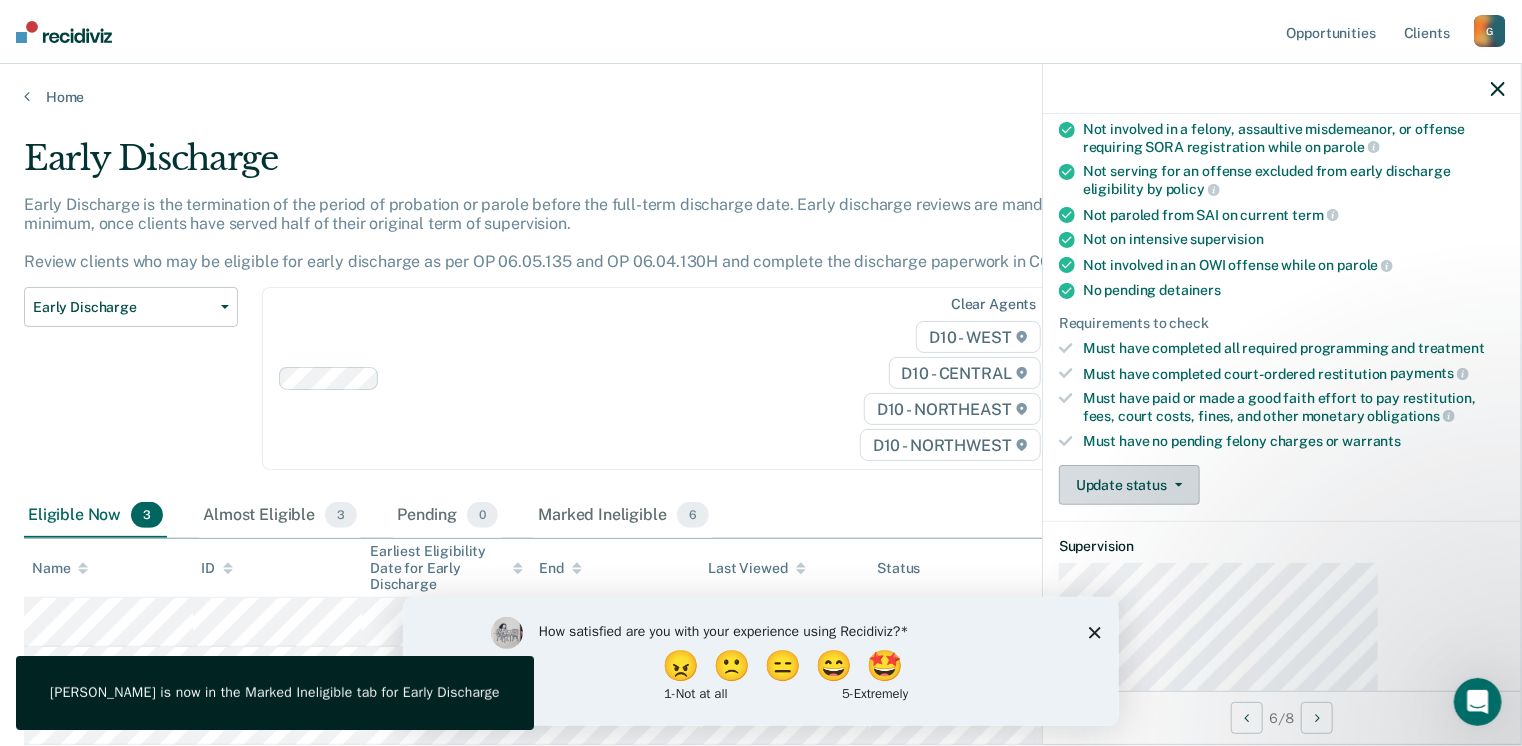 click on "Update status" at bounding box center [1129, 485] 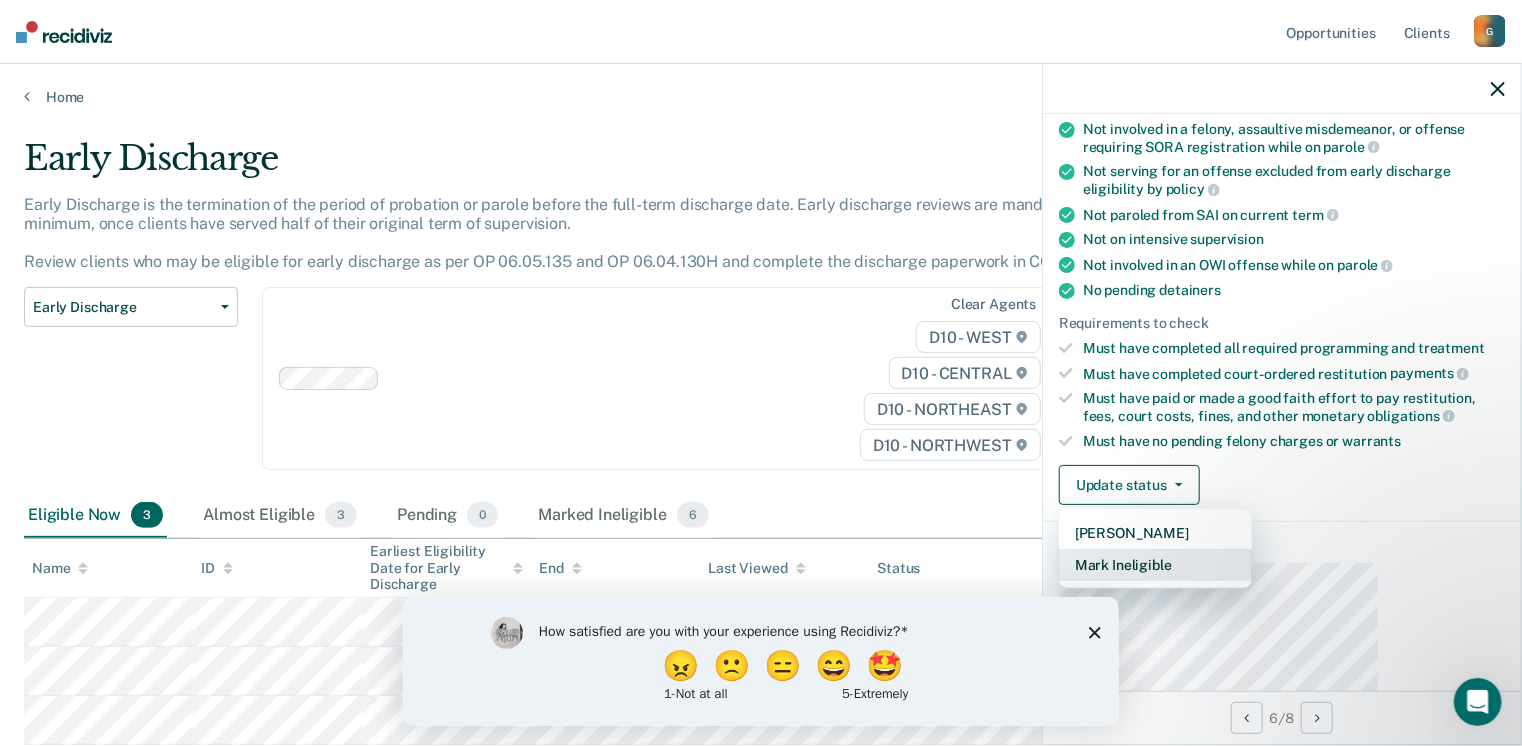 click on "Mark Ineligible" at bounding box center (1155, 565) 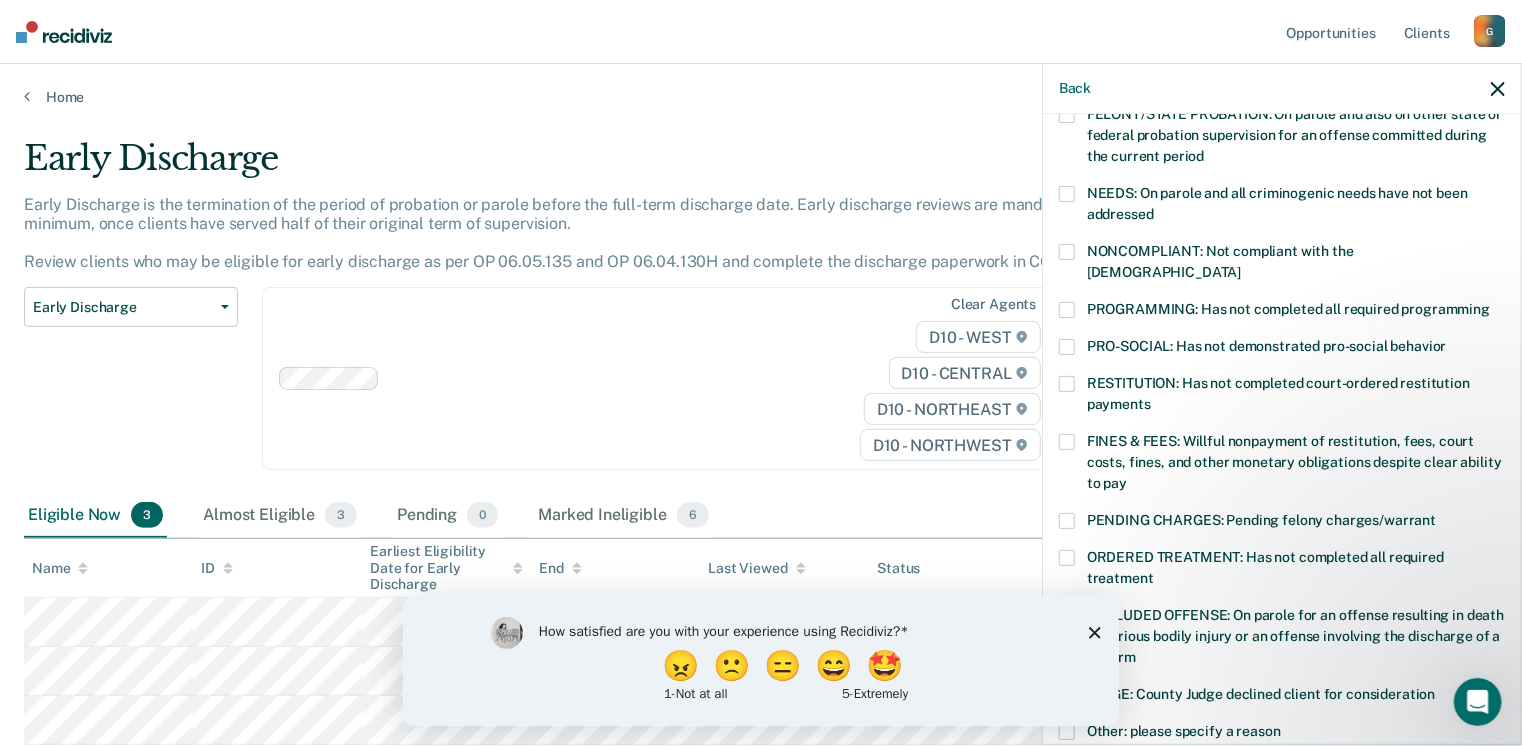click at bounding box center [1067, 558] 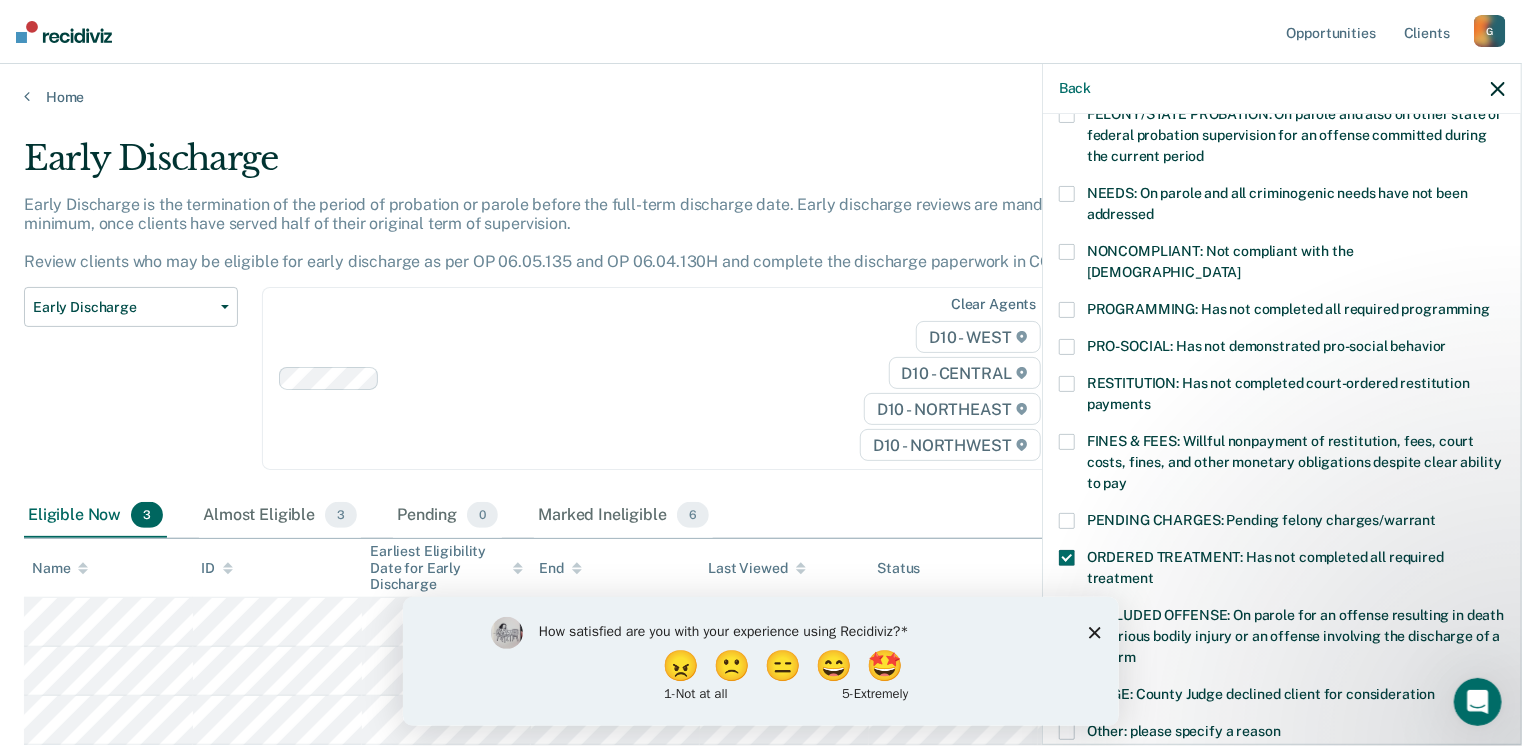 click at bounding box center (1067, 732) 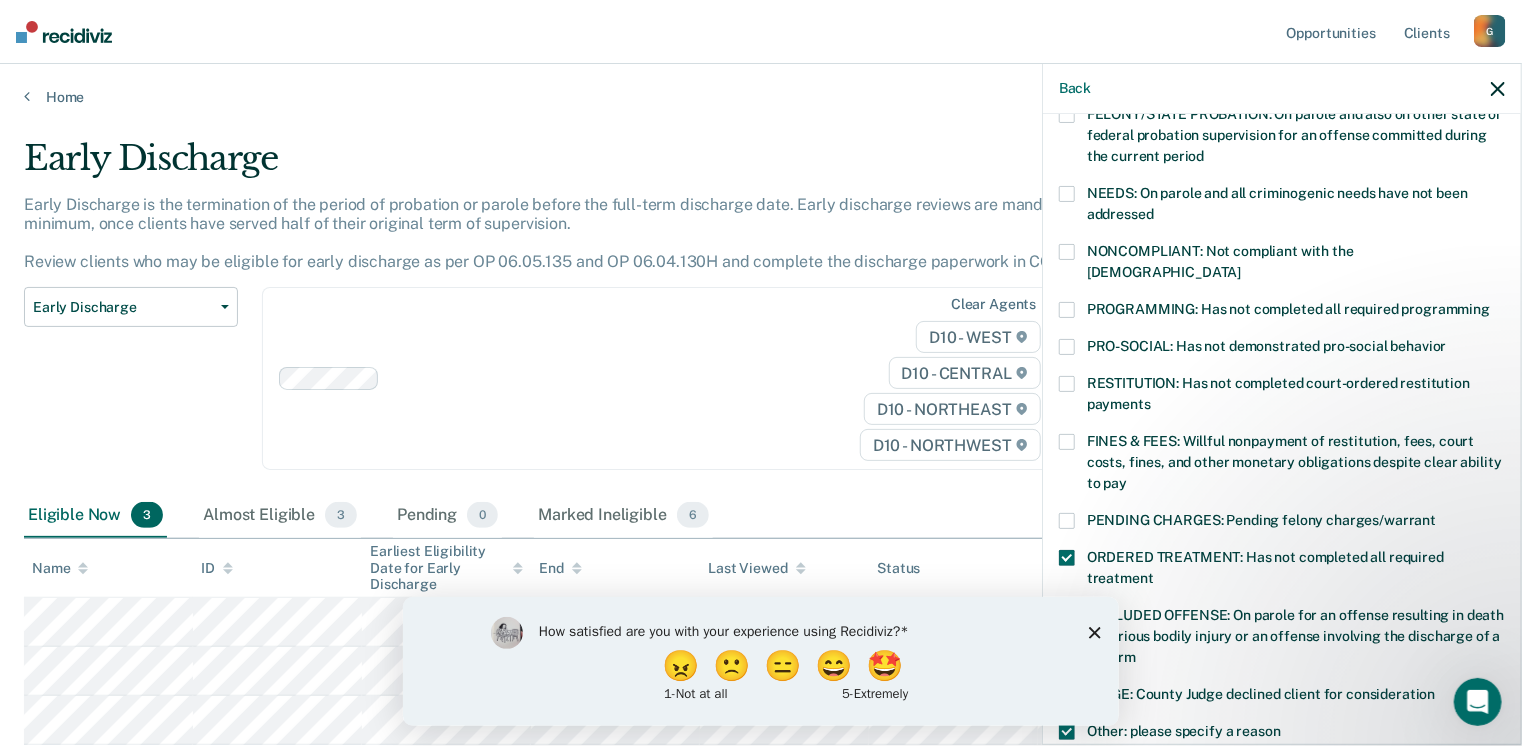 click on "Enter at least 3 characters 0  /  1600" at bounding box center [1282, 835] 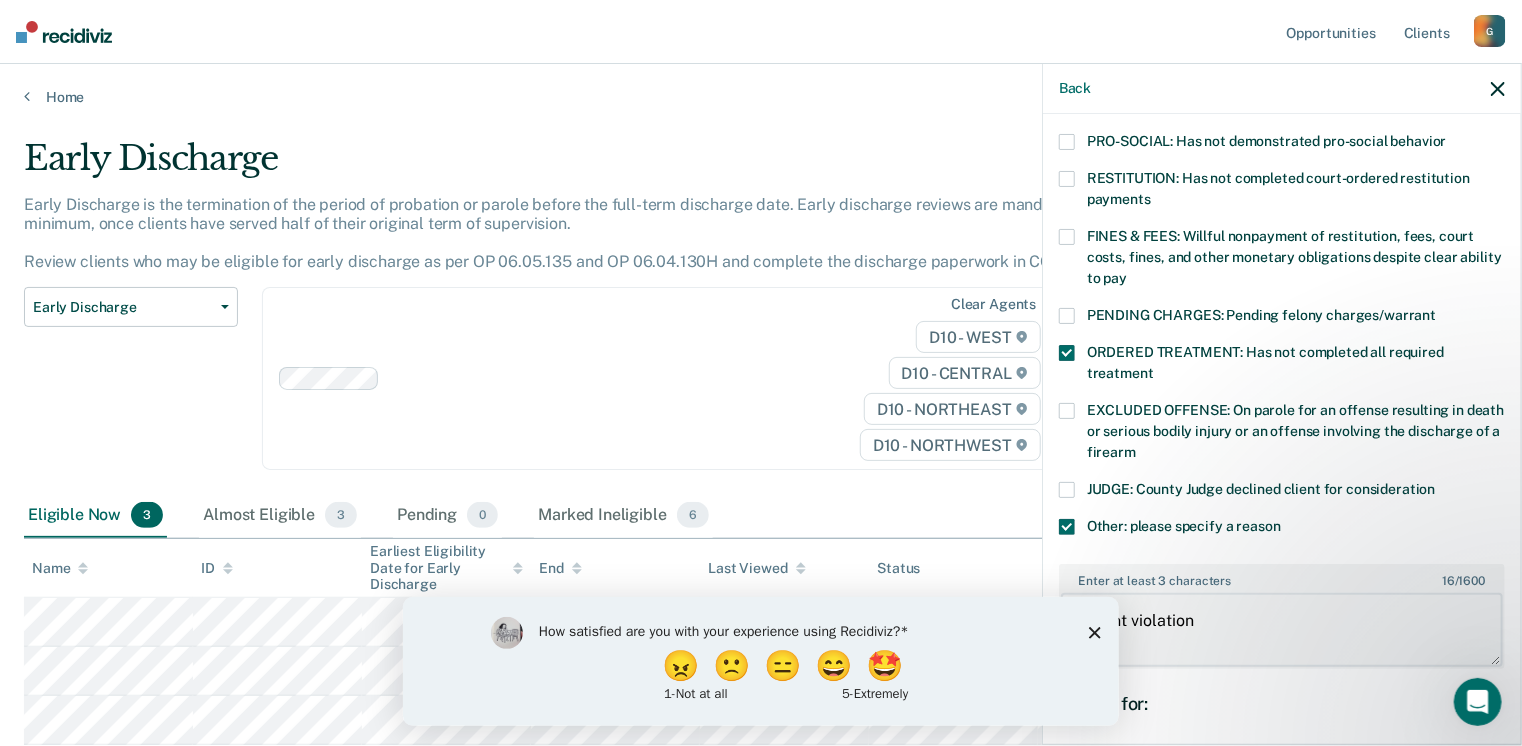 scroll, scrollTop: 487, scrollLeft: 0, axis: vertical 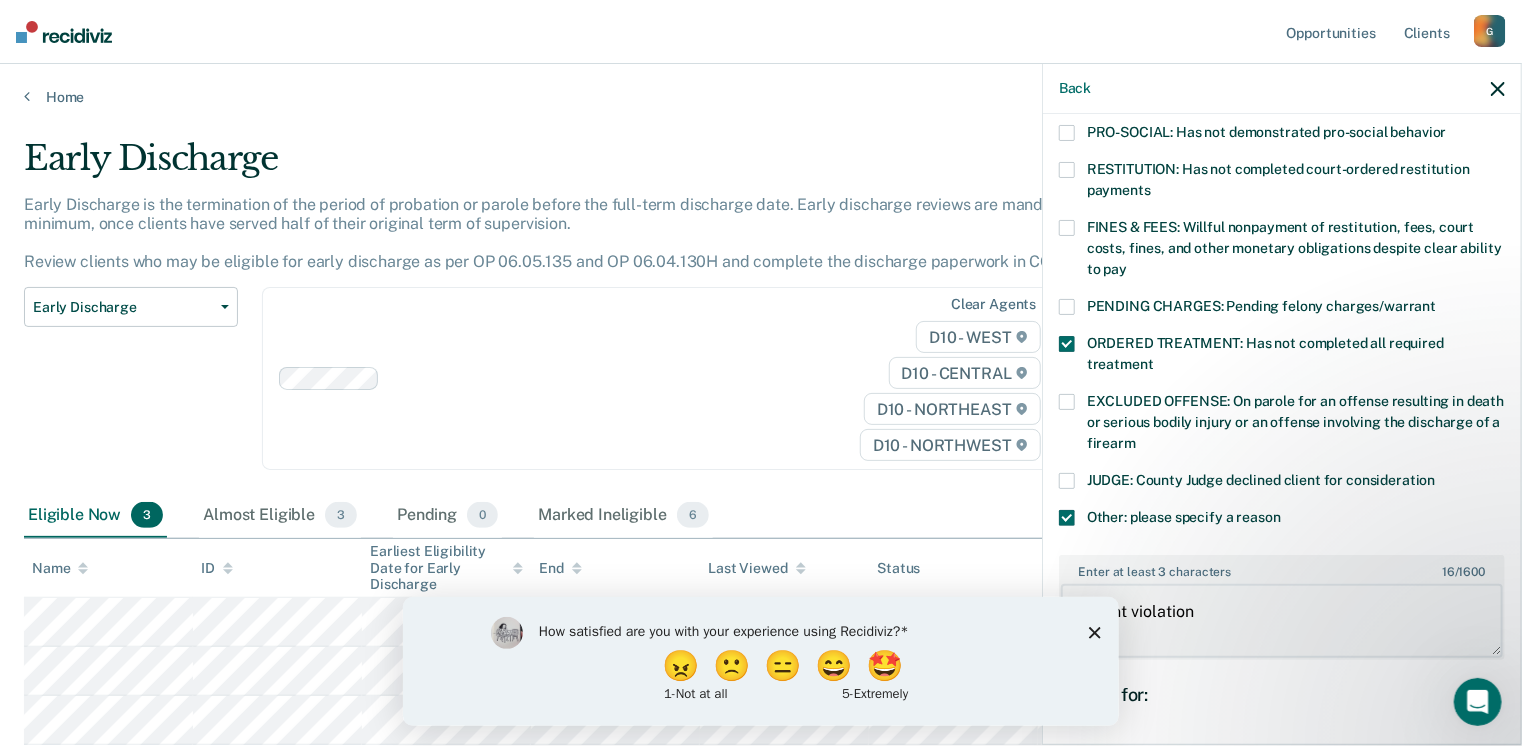 type on "recent violation" 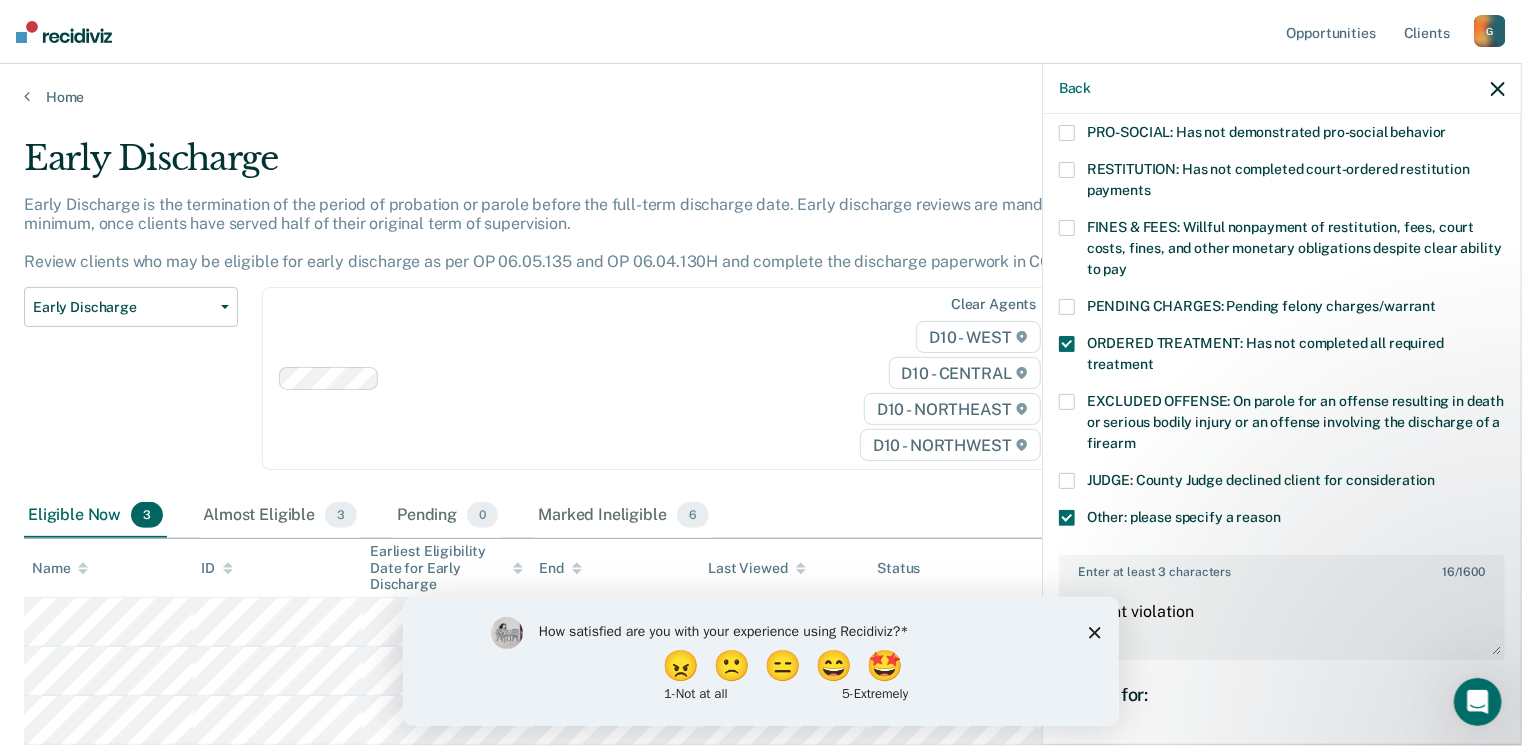 click on "Save" at bounding box center [1123, 891] 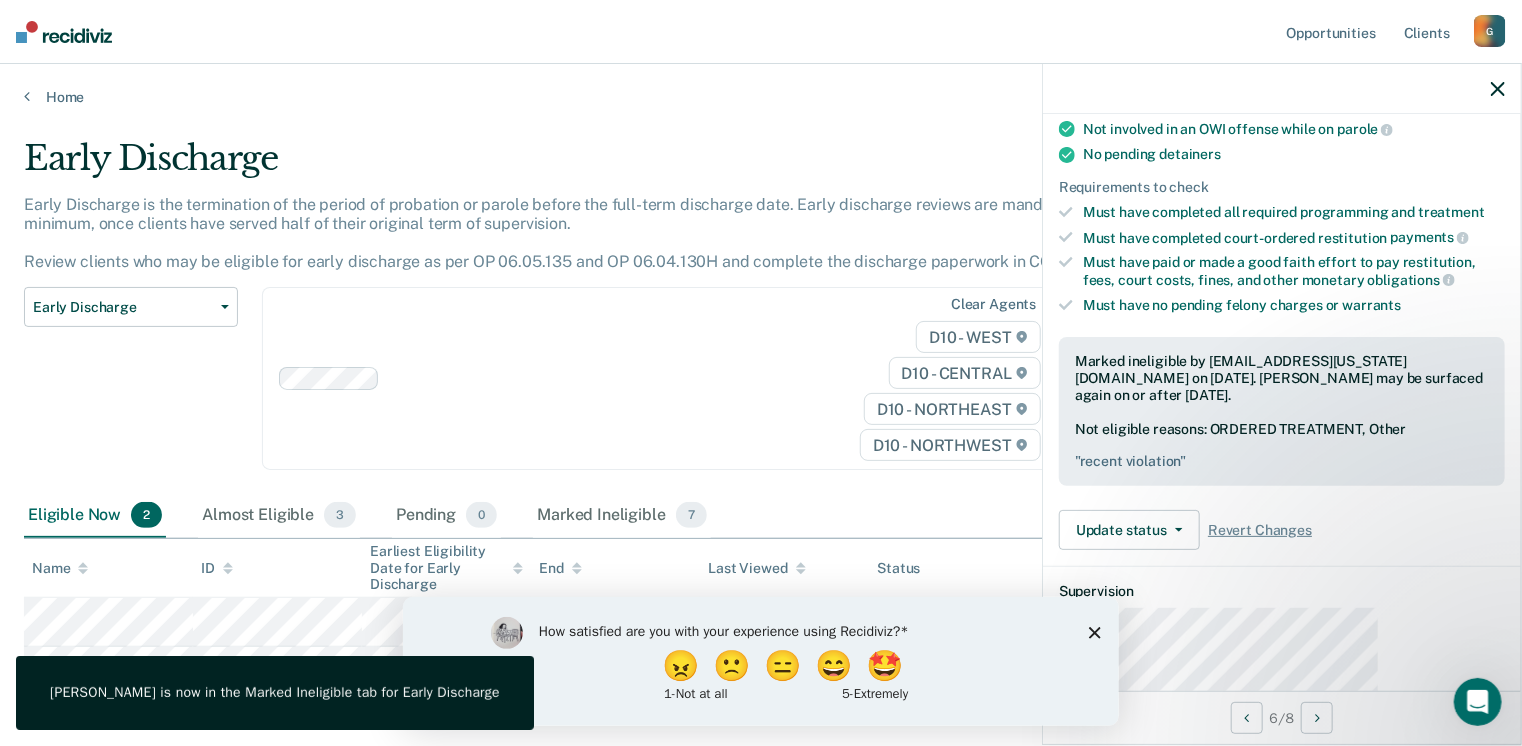 scroll, scrollTop: 291, scrollLeft: 0, axis: vertical 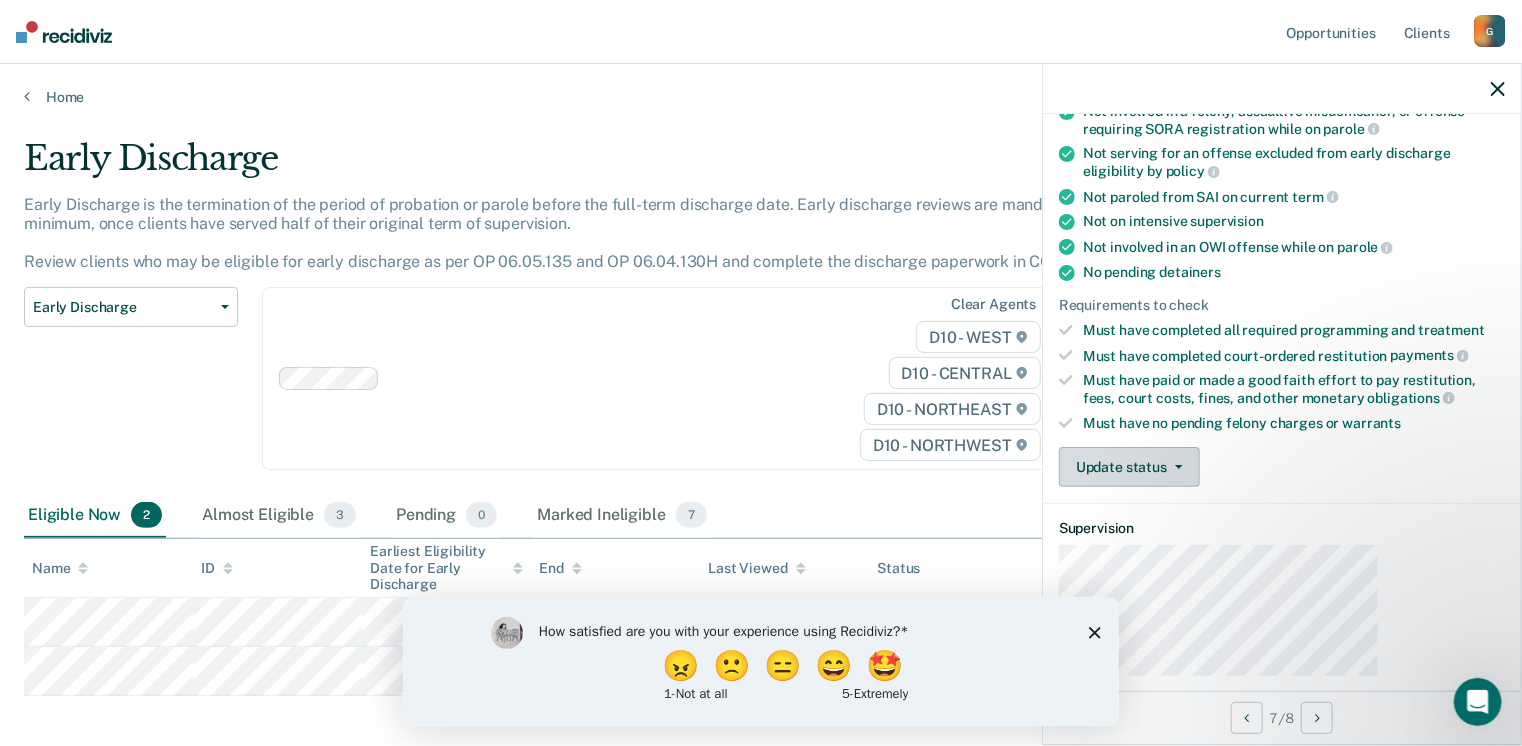 click on "Update status" at bounding box center [1129, 467] 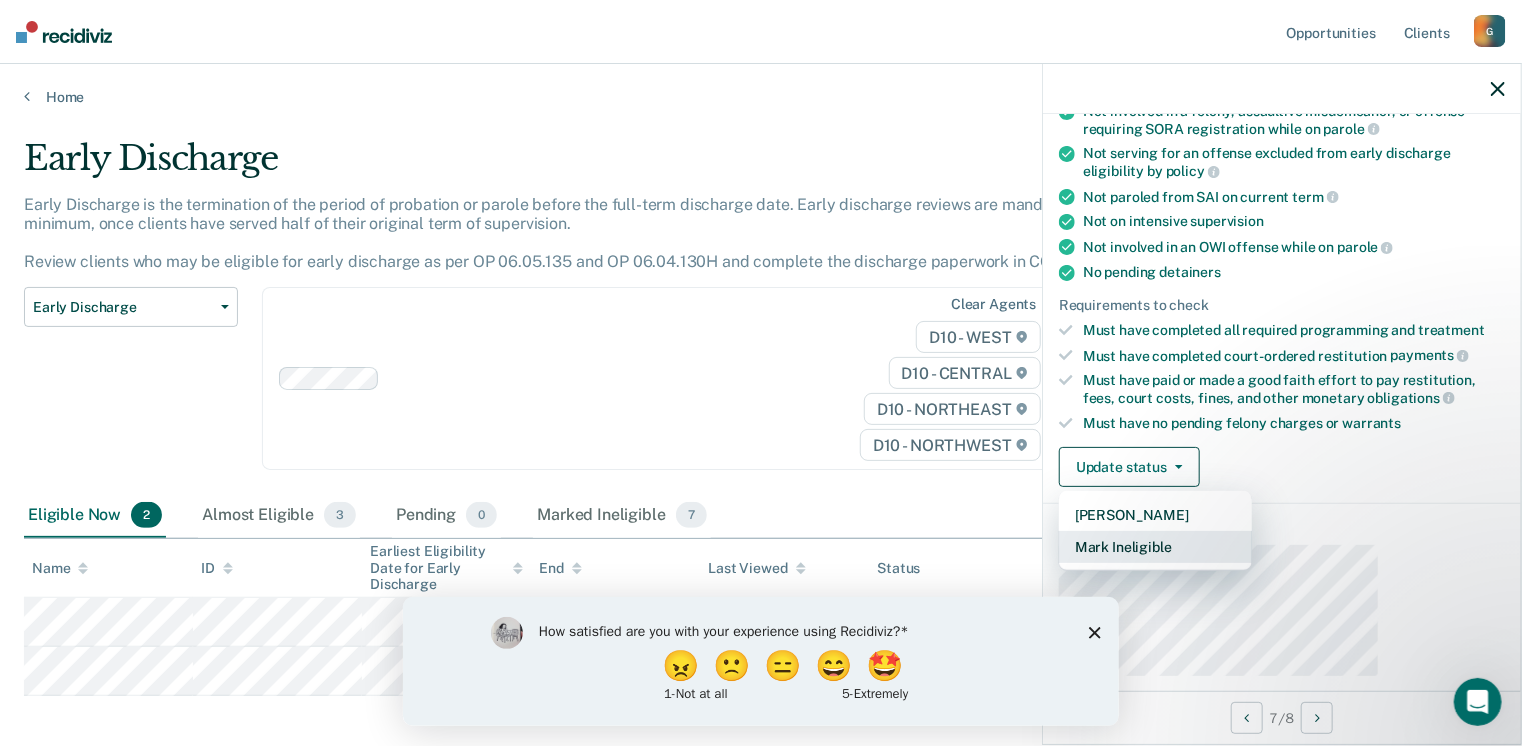click on "Mark Ineligible" at bounding box center [1155, 547] 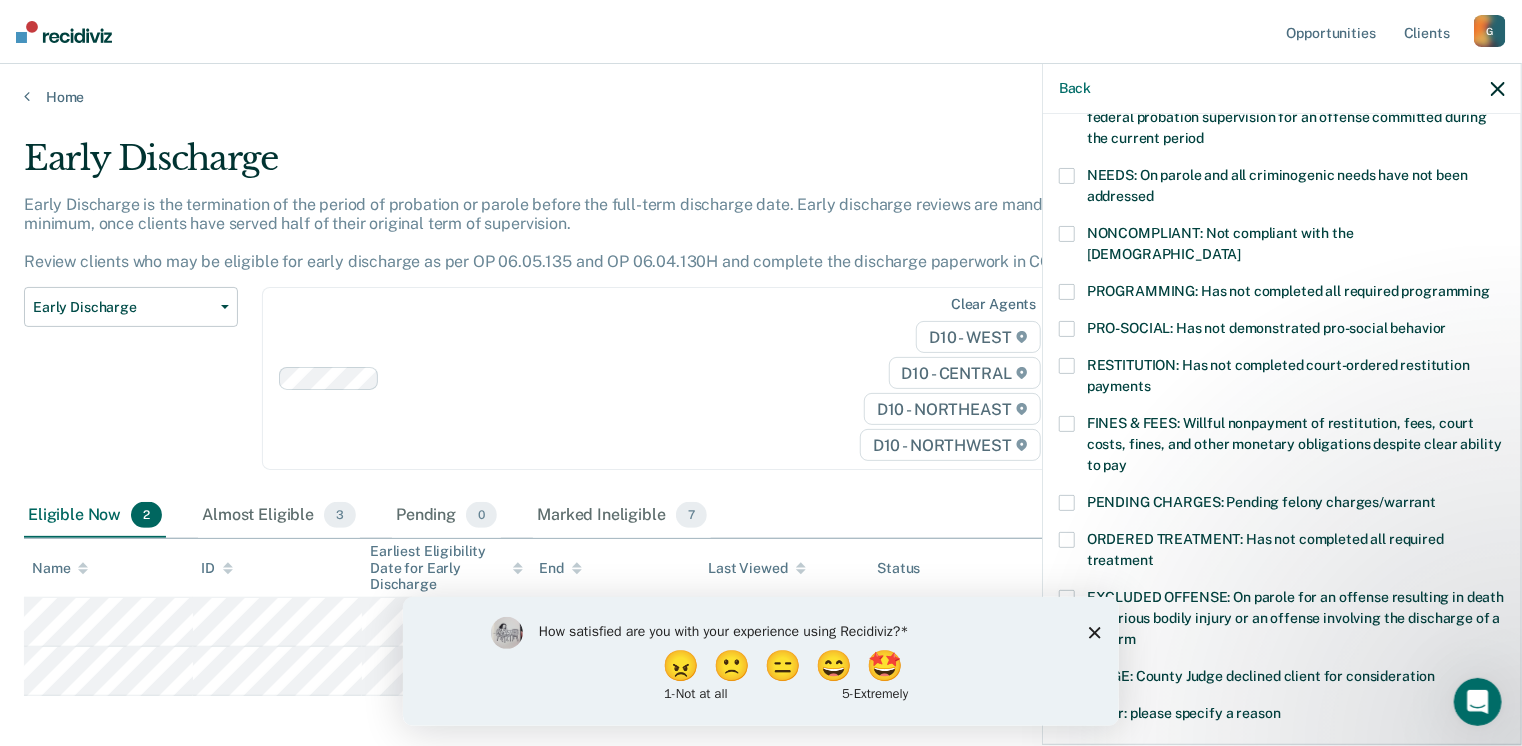 click at bounding box center (1067, 714) 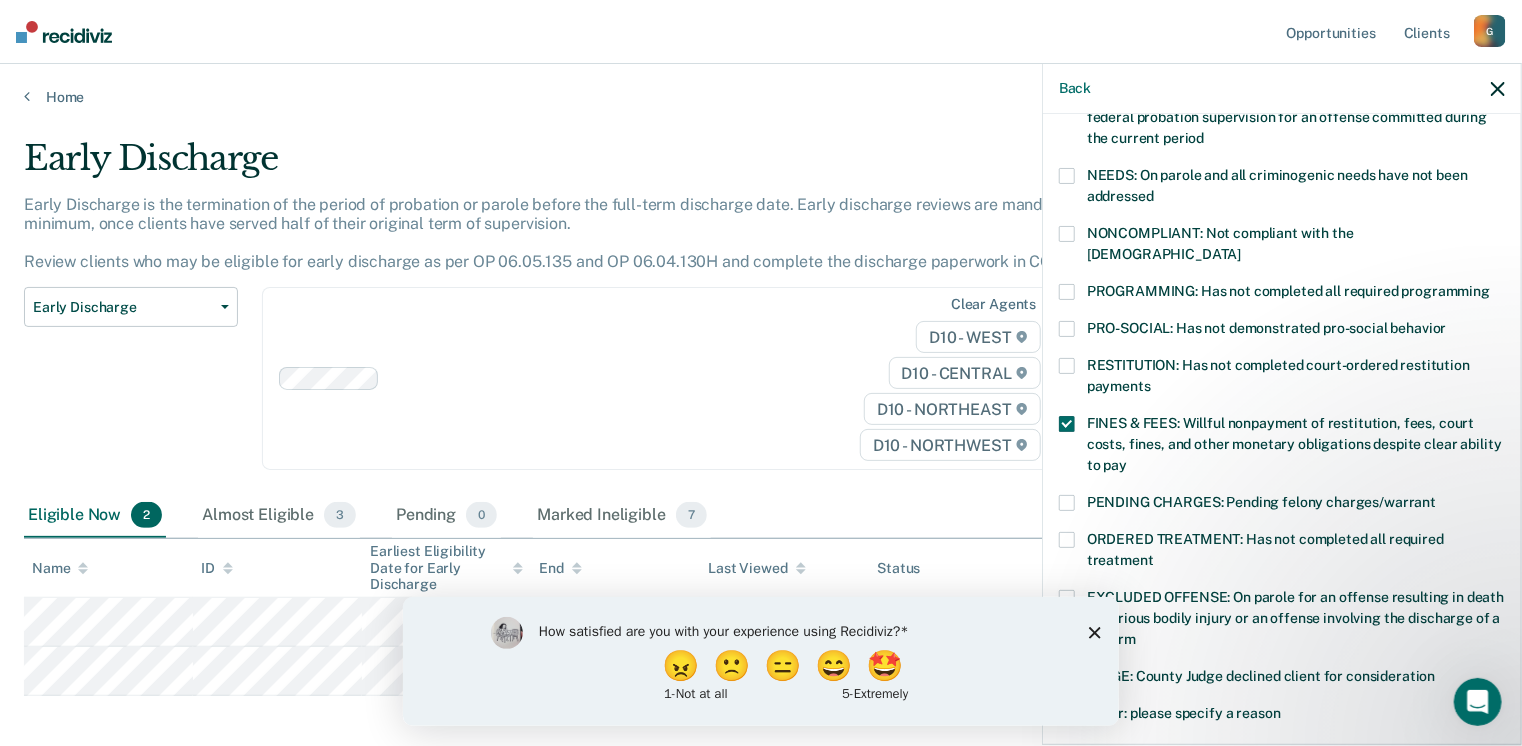 click on "NEEDS: On parole and all criminogenic needs have not been addressed" at bounding box center (1282, 189) 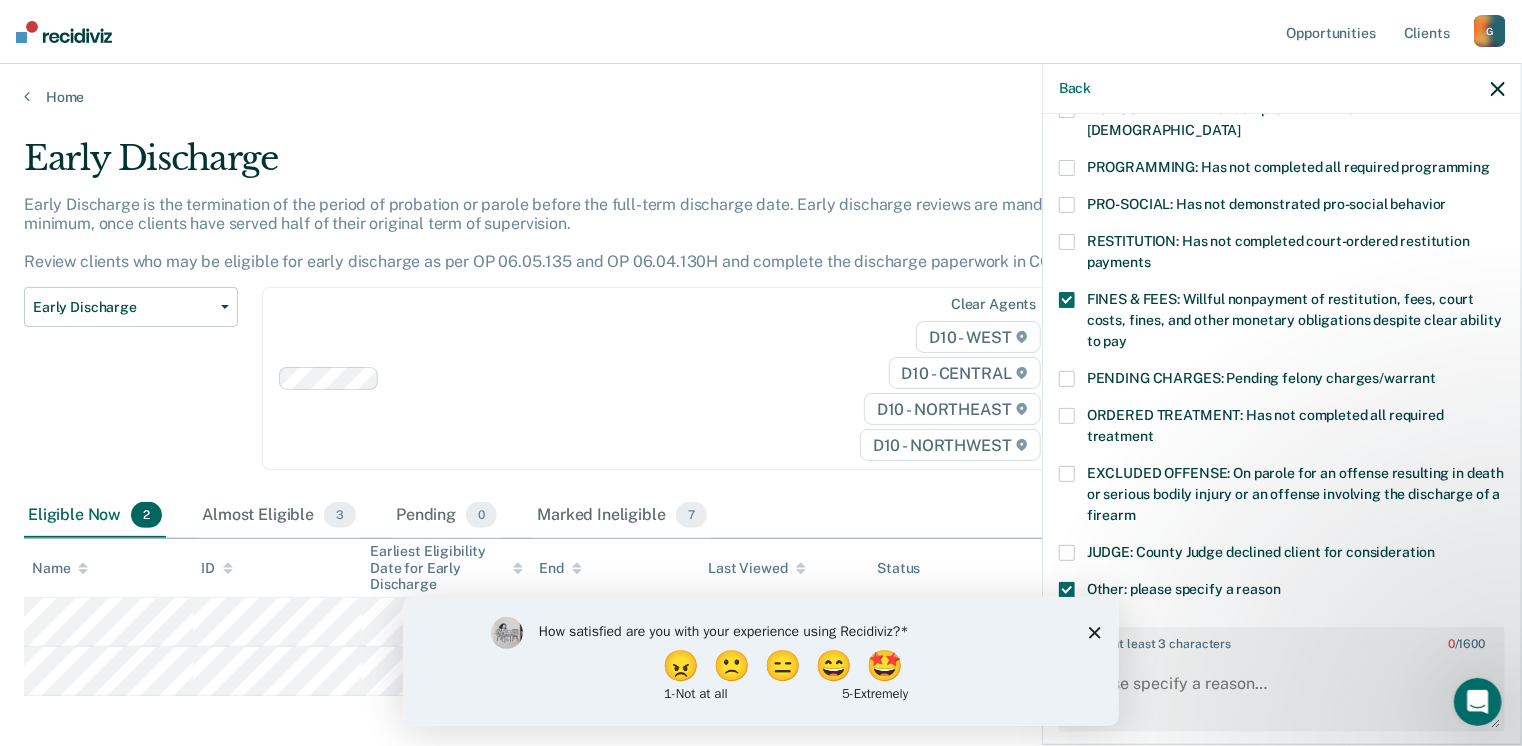 scroll, scrollTop: 464, scrollLeft: 0, axis: vertical 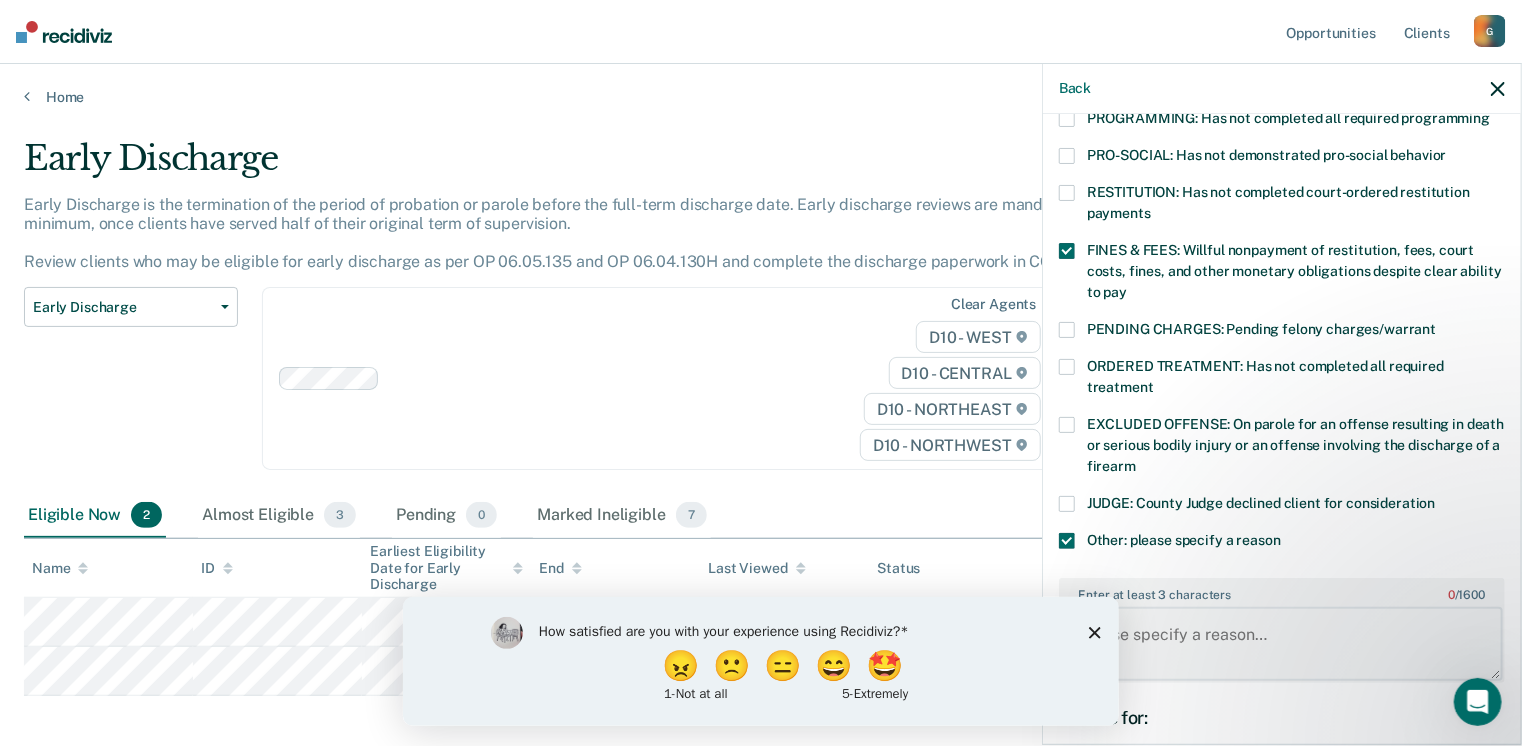 click on "Enter at least 3 characters 0  /  1600" at bounding box center (1282, 644) 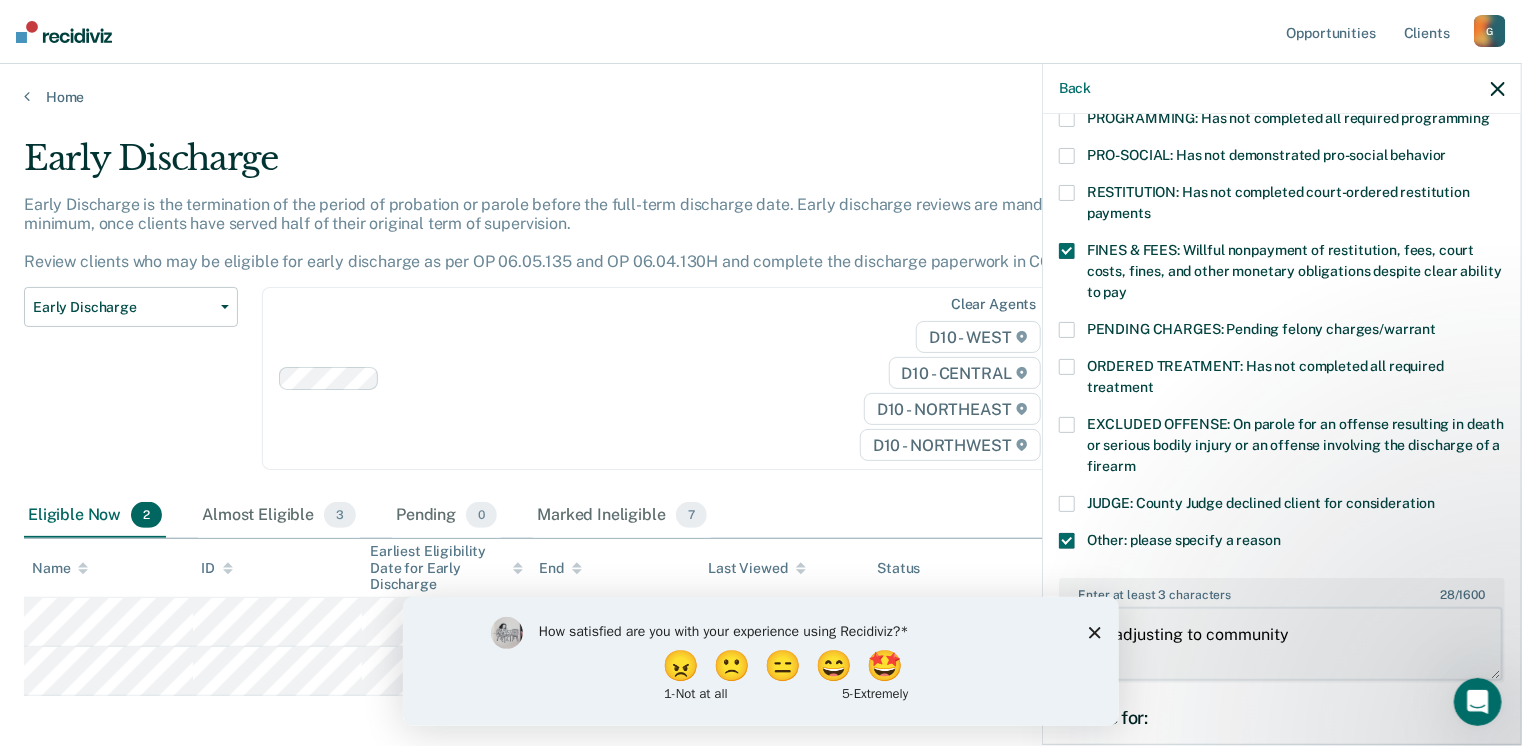 type on "Still adjusting to community" 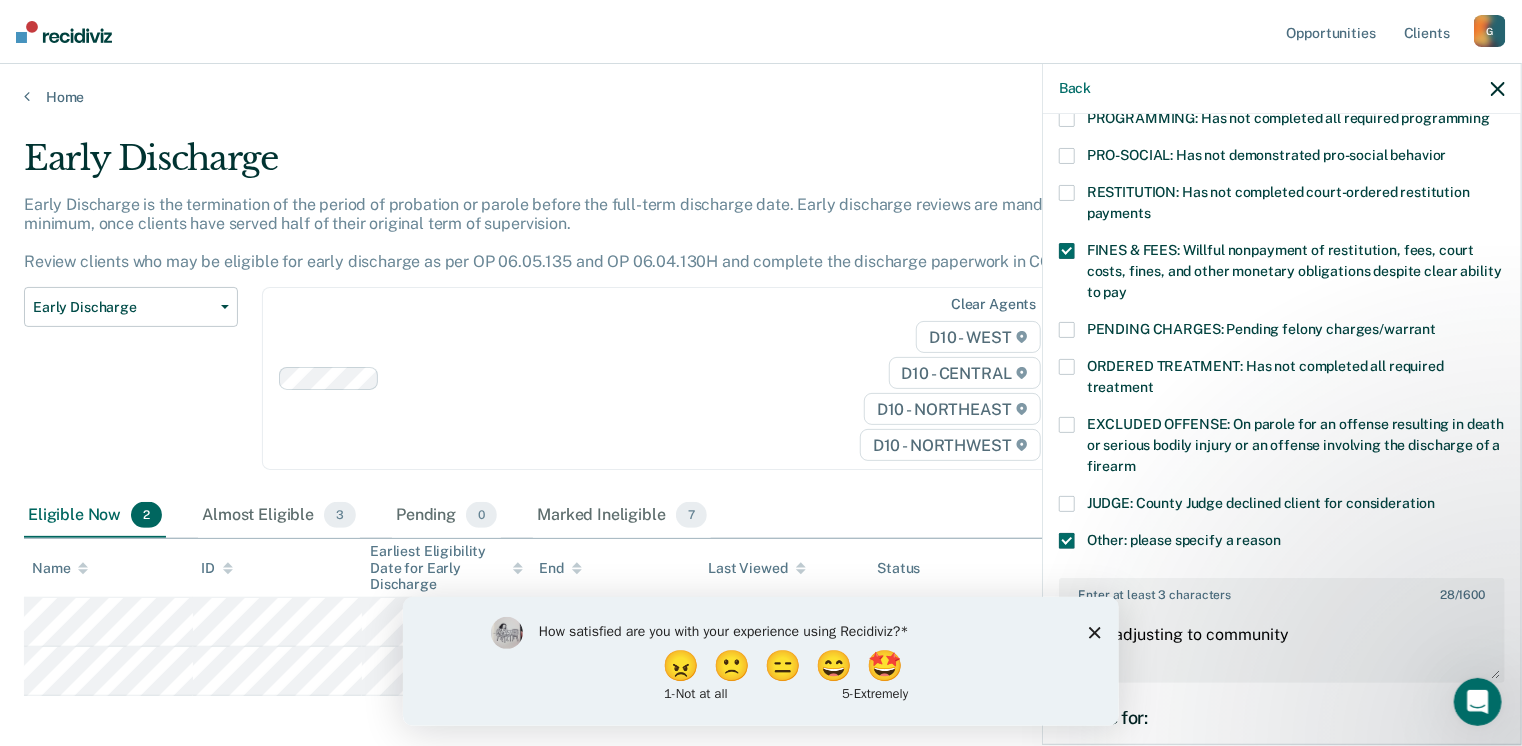 click on "Save" at bounding box center (1123, 914) 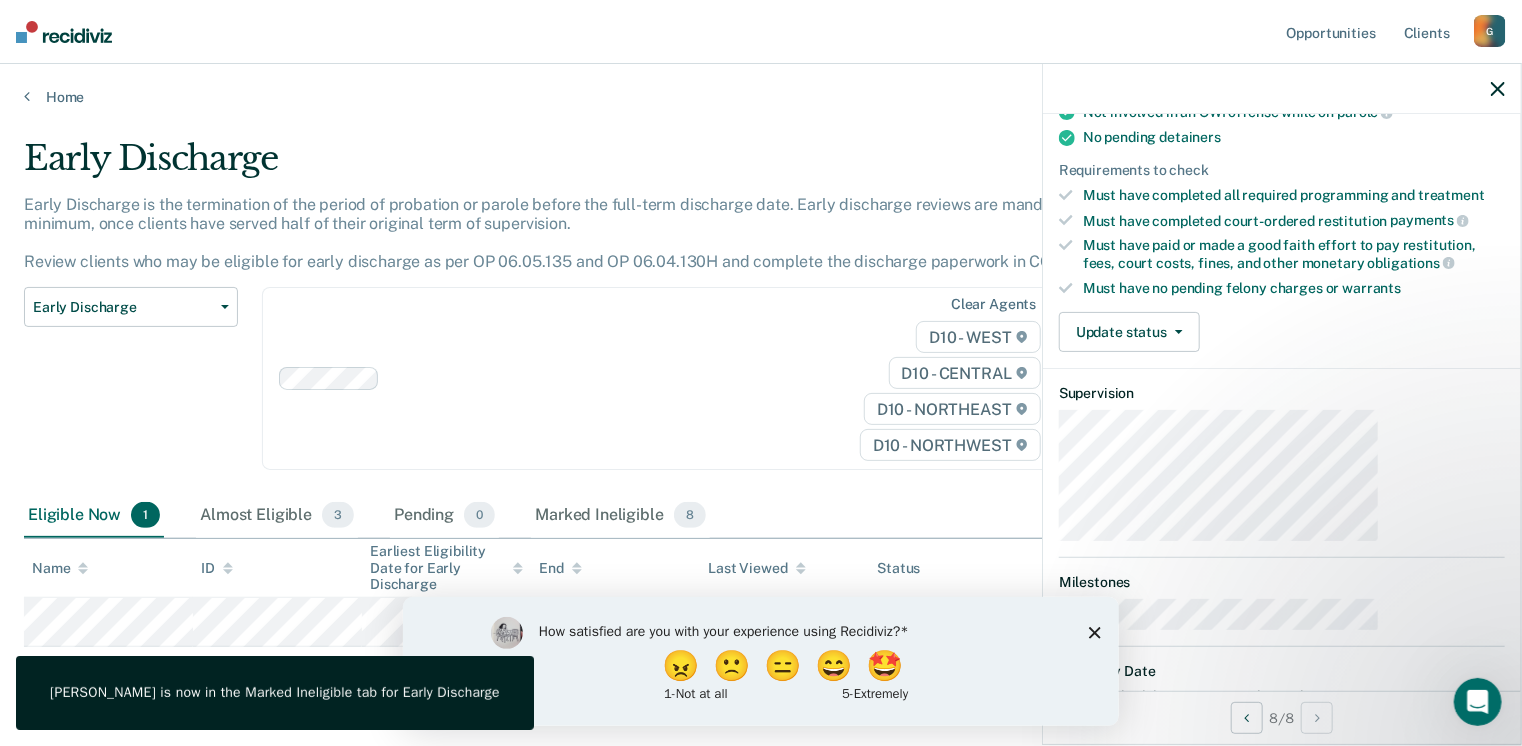 scroll, scrollTop: 291, scrollLeft: 0, axis: vertical 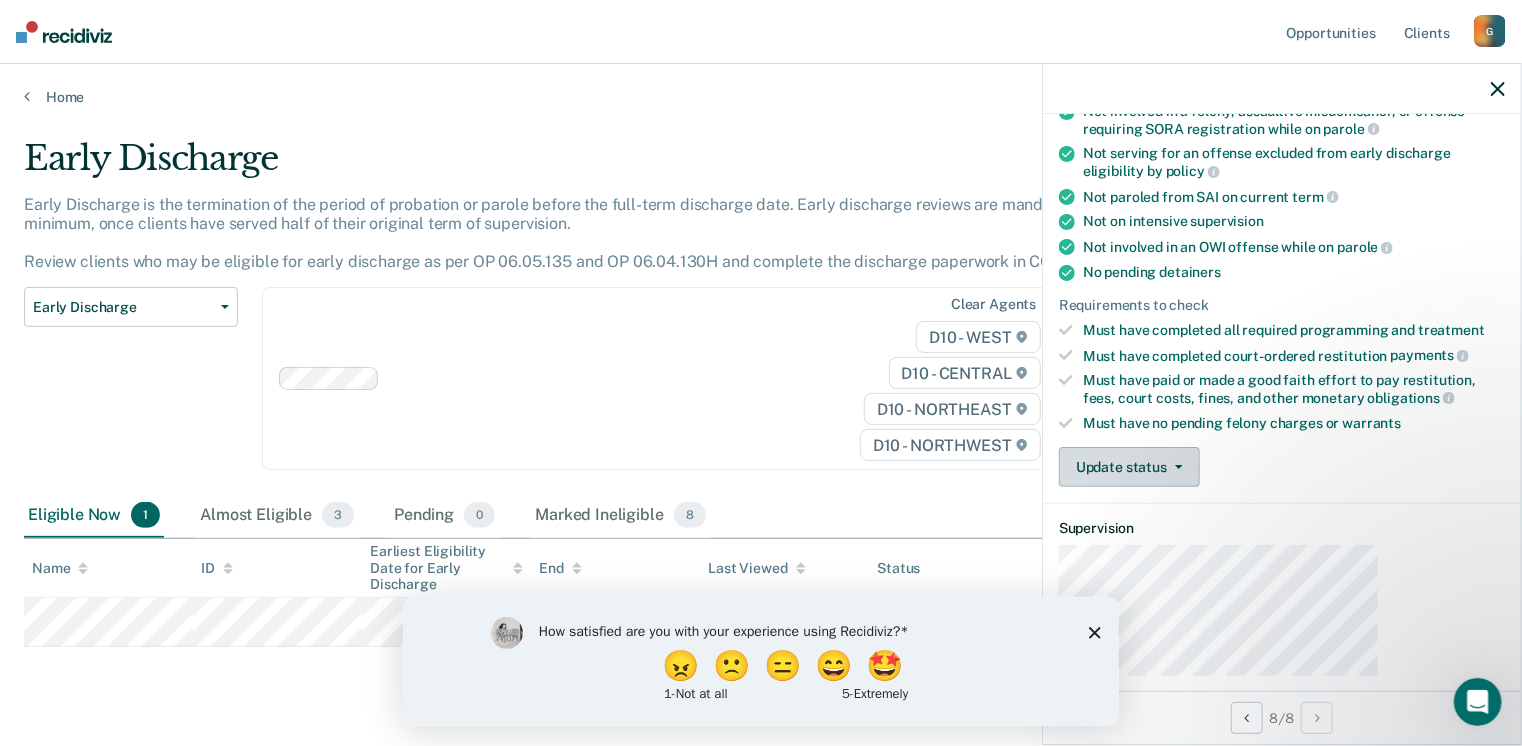 click on "Update status" at bounding box center [1129, 467] 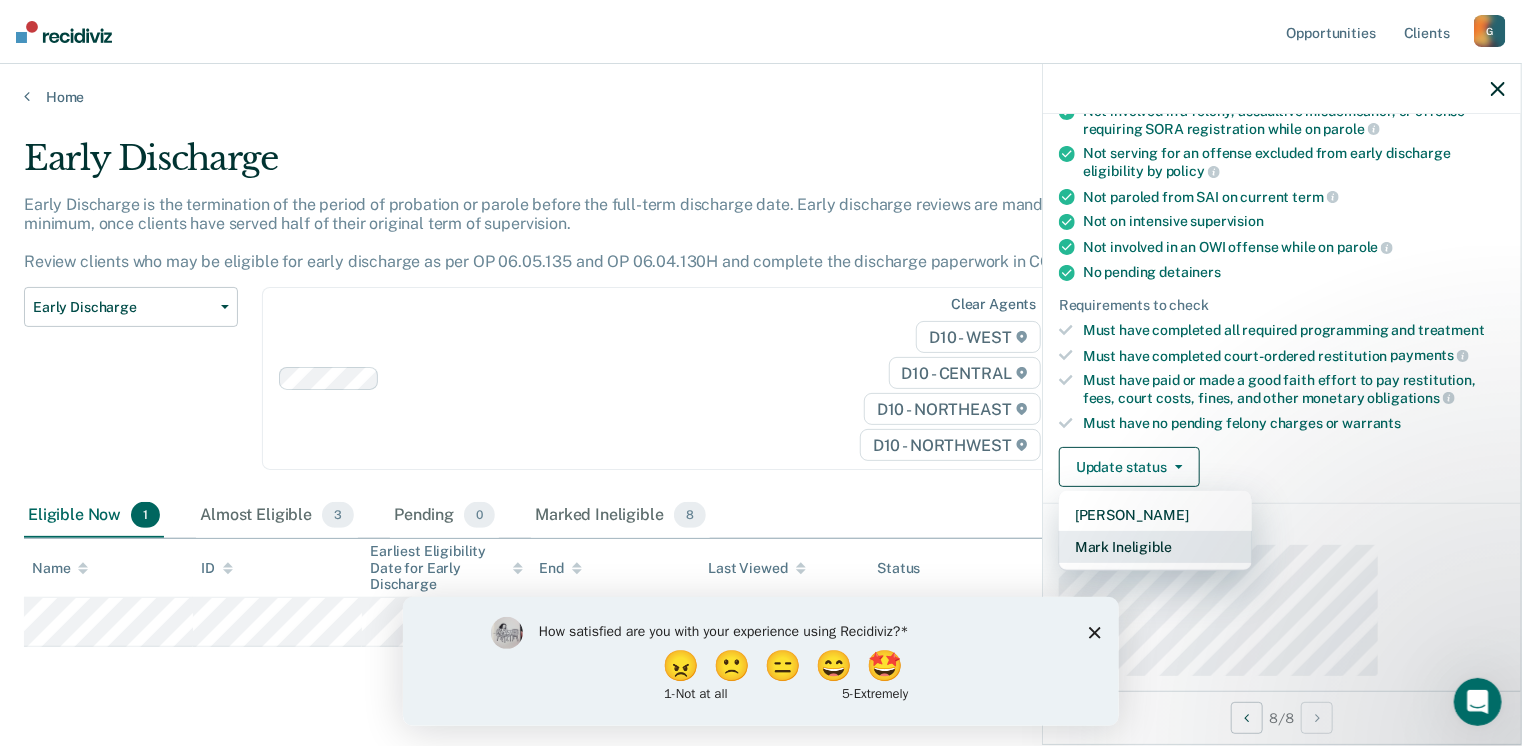 click on "Mark Ineligible" at bounding box center (1155, 547) 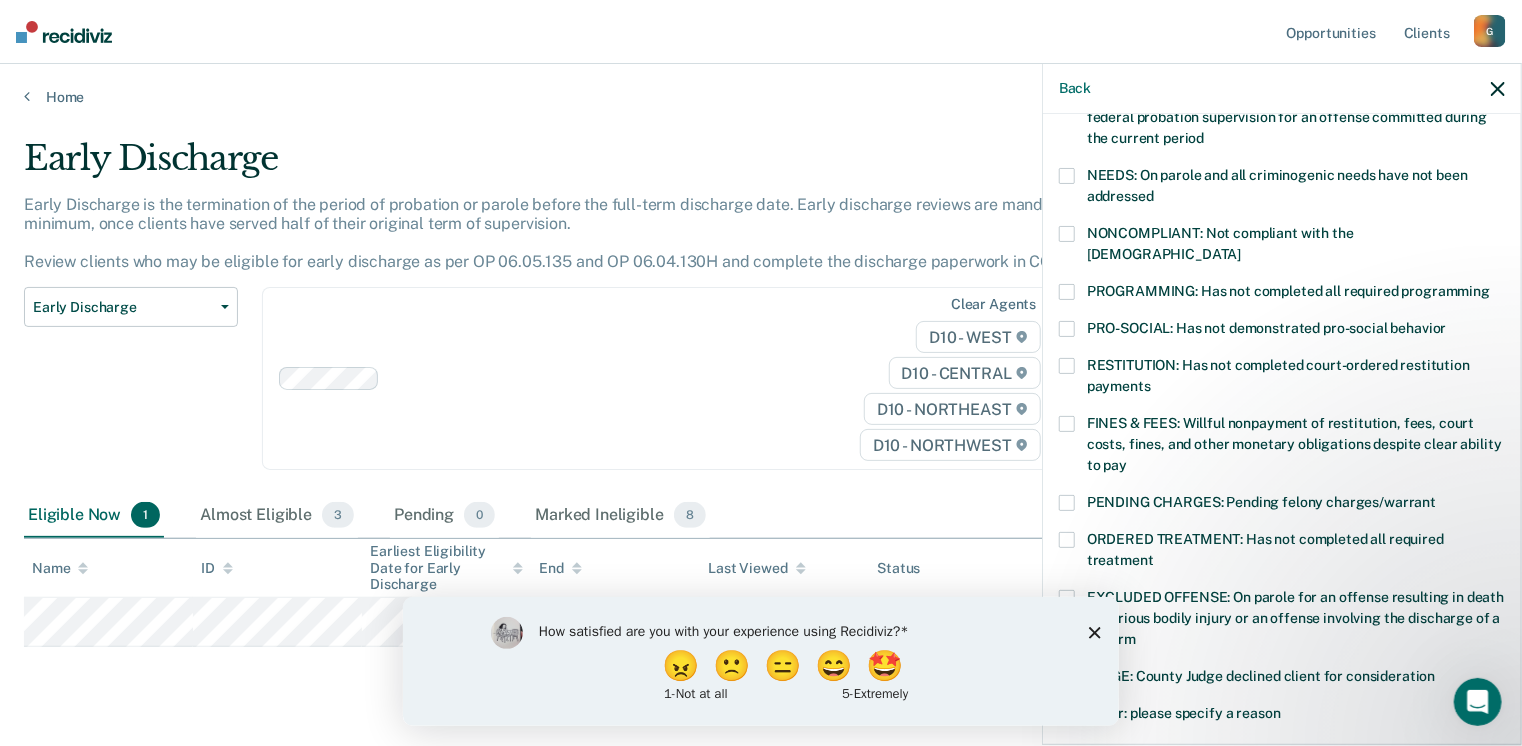click at bounding box center [1067, 176] 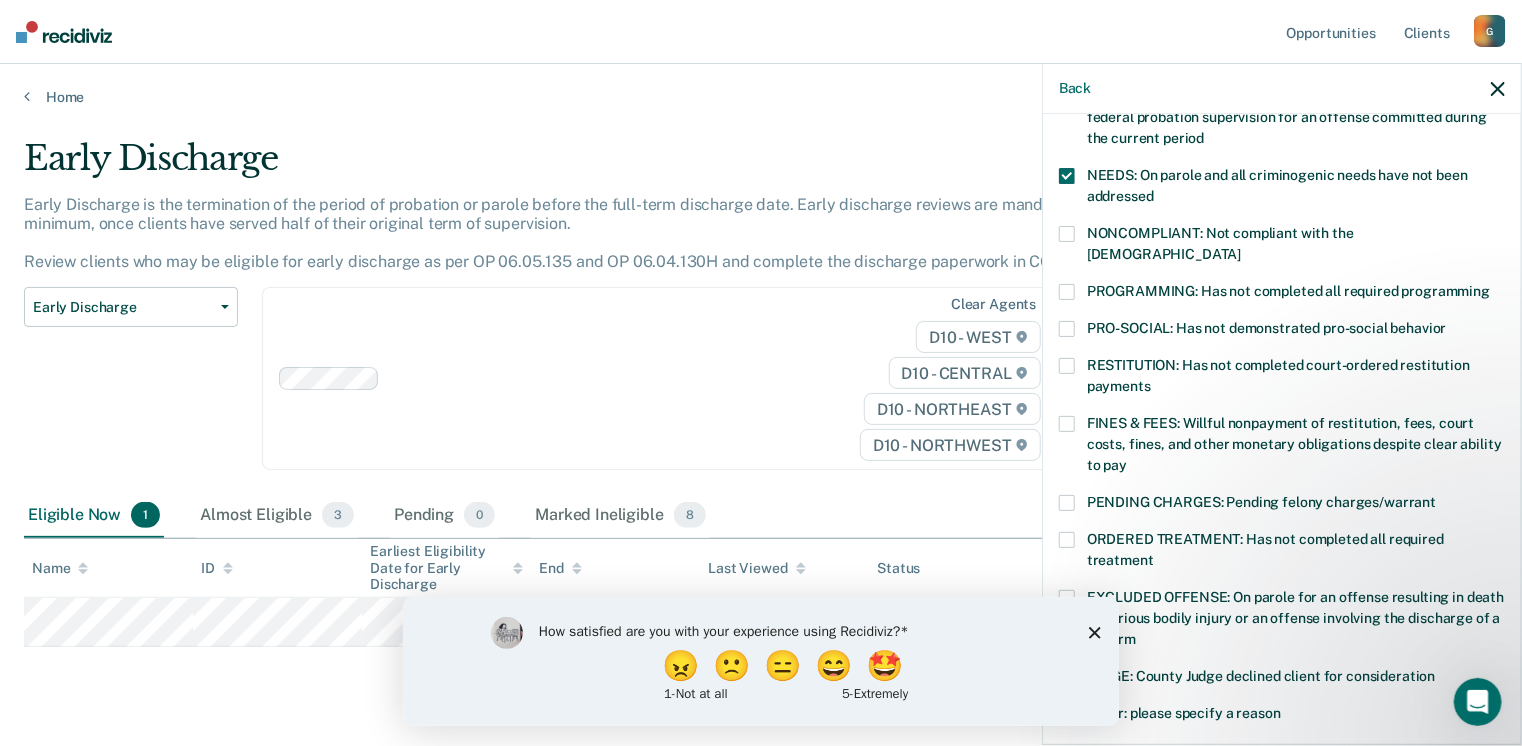 click at bounding box center [1067, 714] 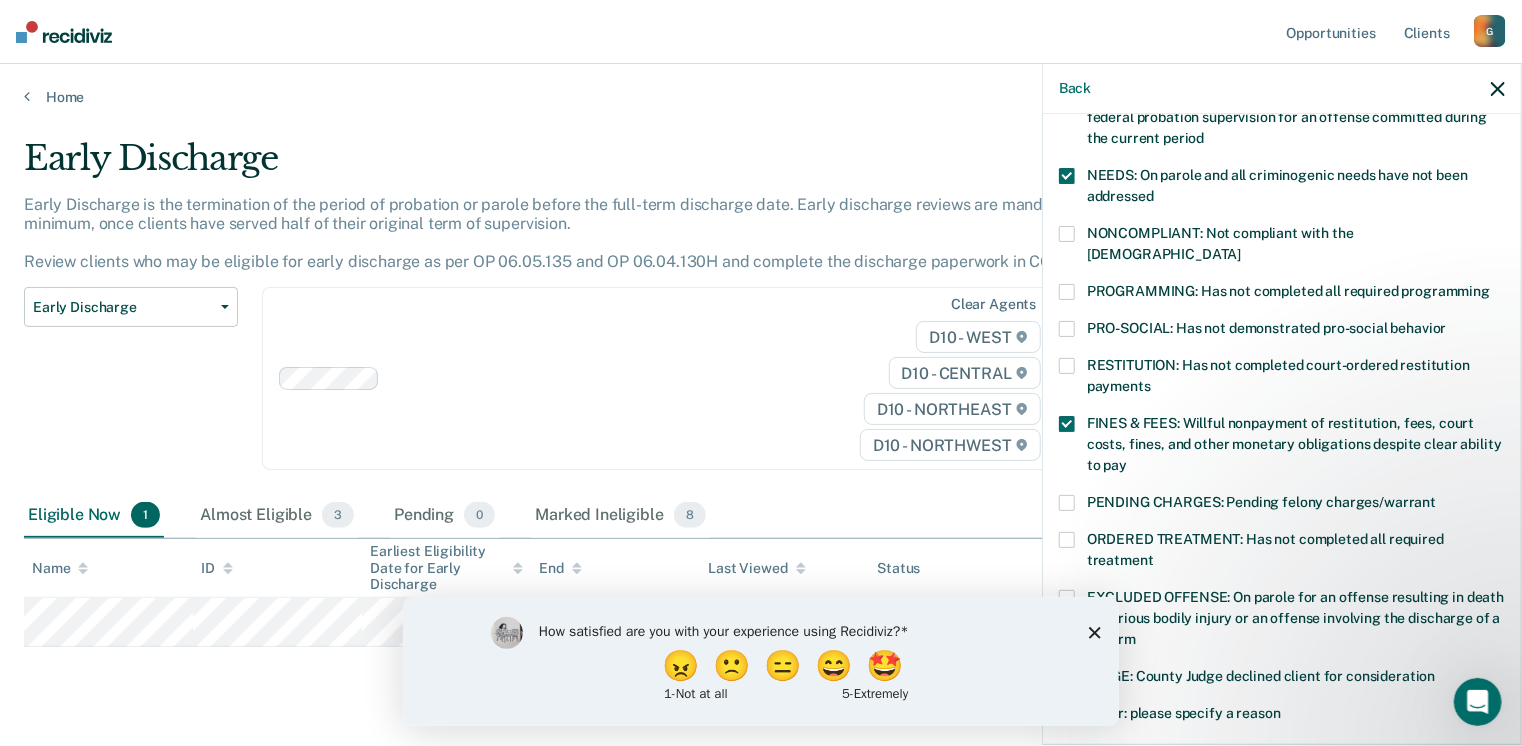 click on "Enter at least 3 characters 0  /  1600" at bounding box center (1282, 817) 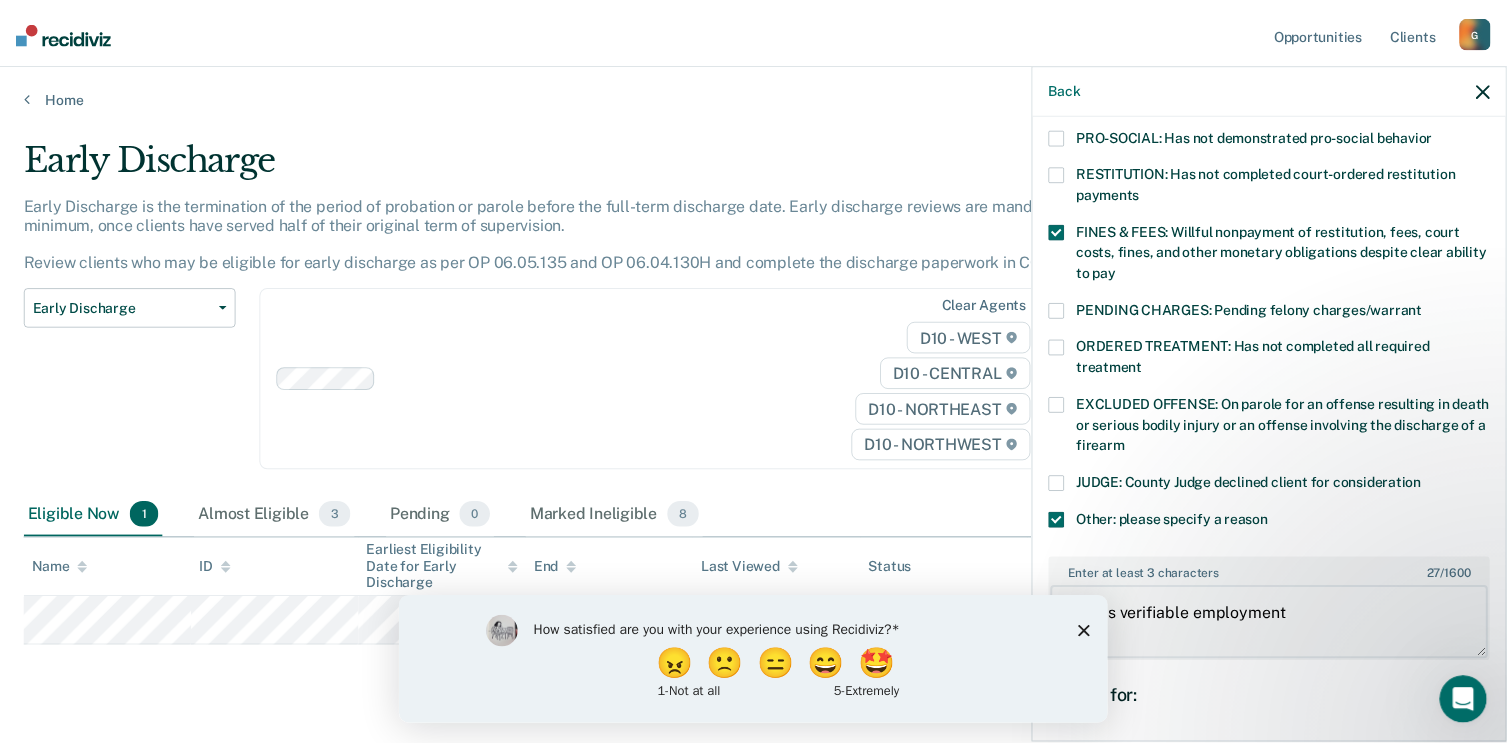 scroll, scrollTop: 483, scrollLeft: 0, axis: vertical 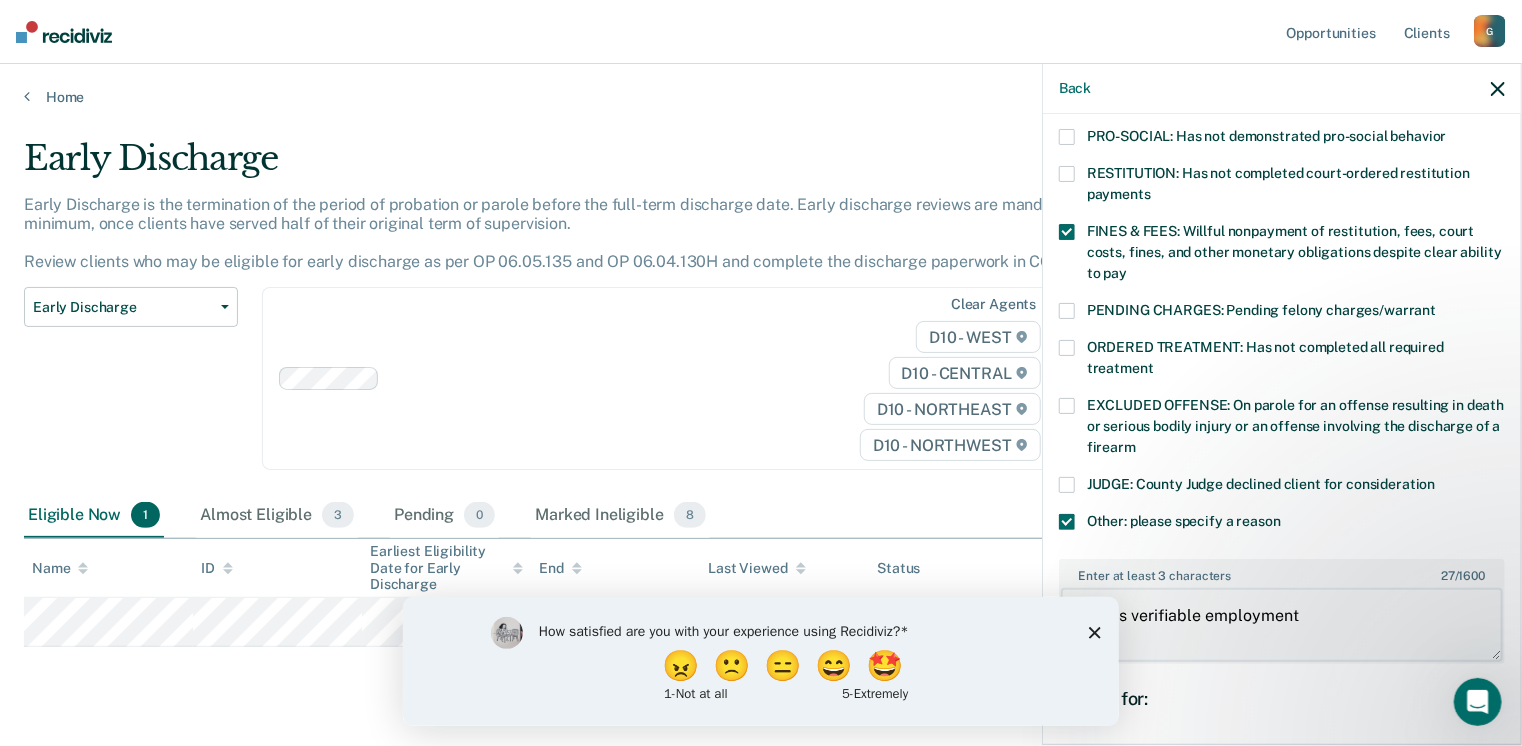 type on "Needs verifiable employment" 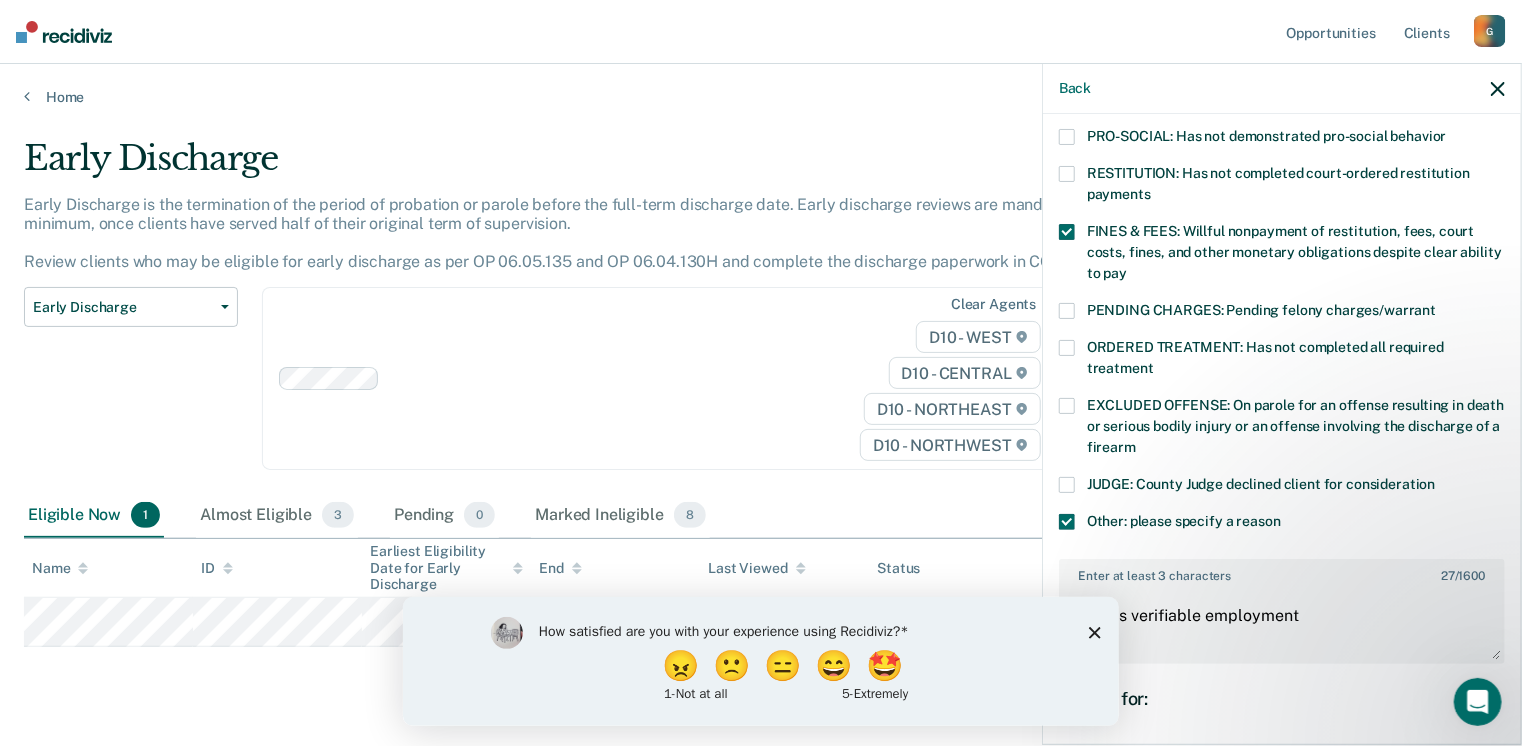 click on "Save" at bounding box center [1123, 895] 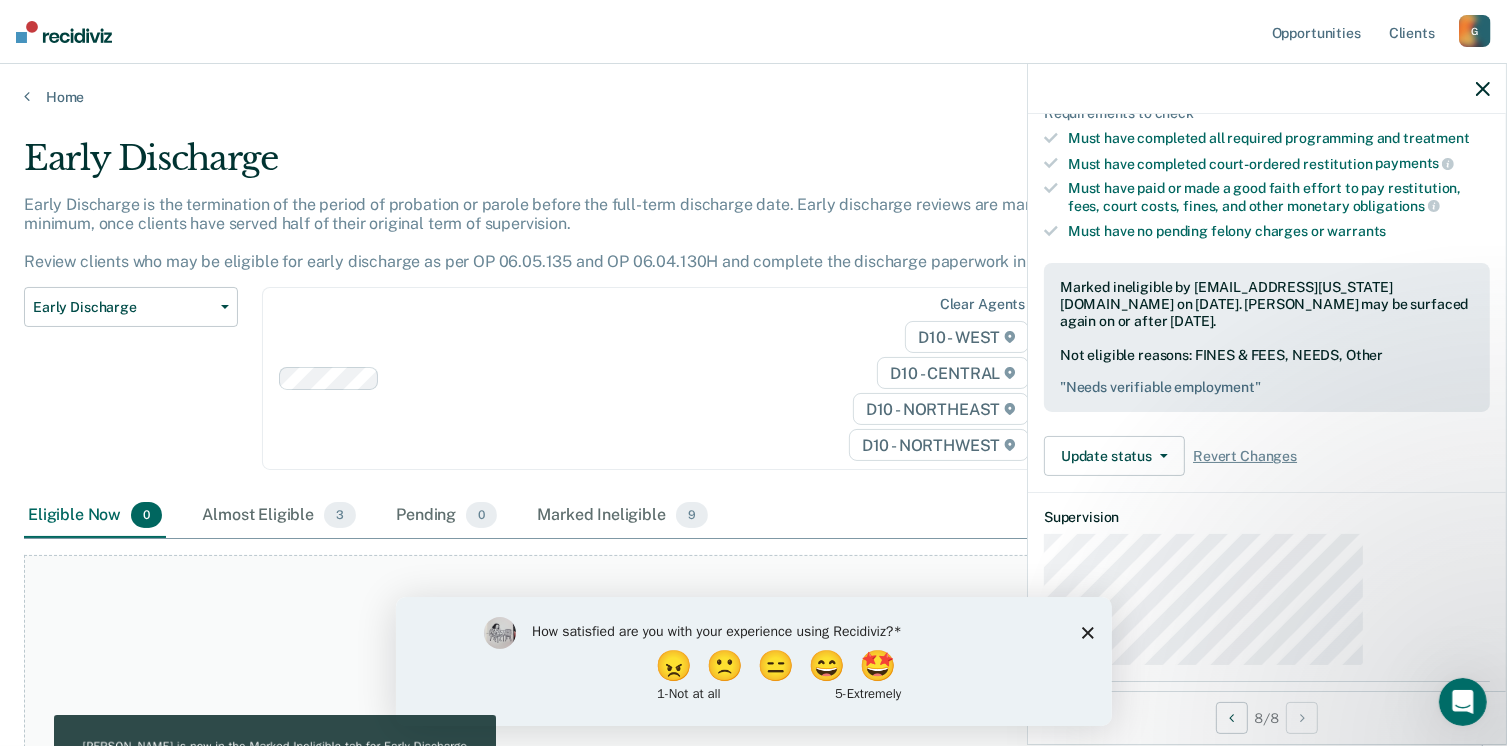 scroll, scrollTop: 426, scrollLeft: 0, axis: vertical 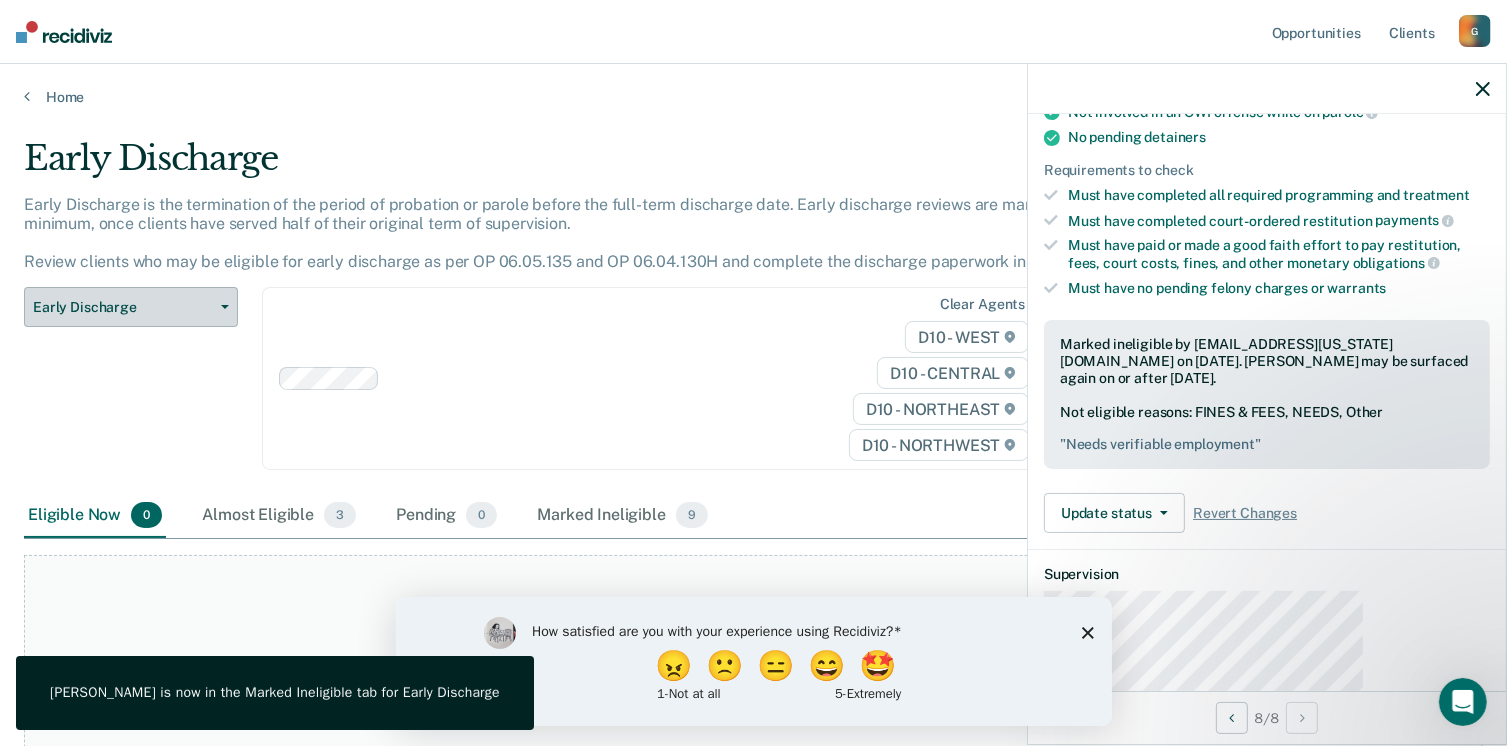 click on "Early Discharge" at bounding box center [123, 307] 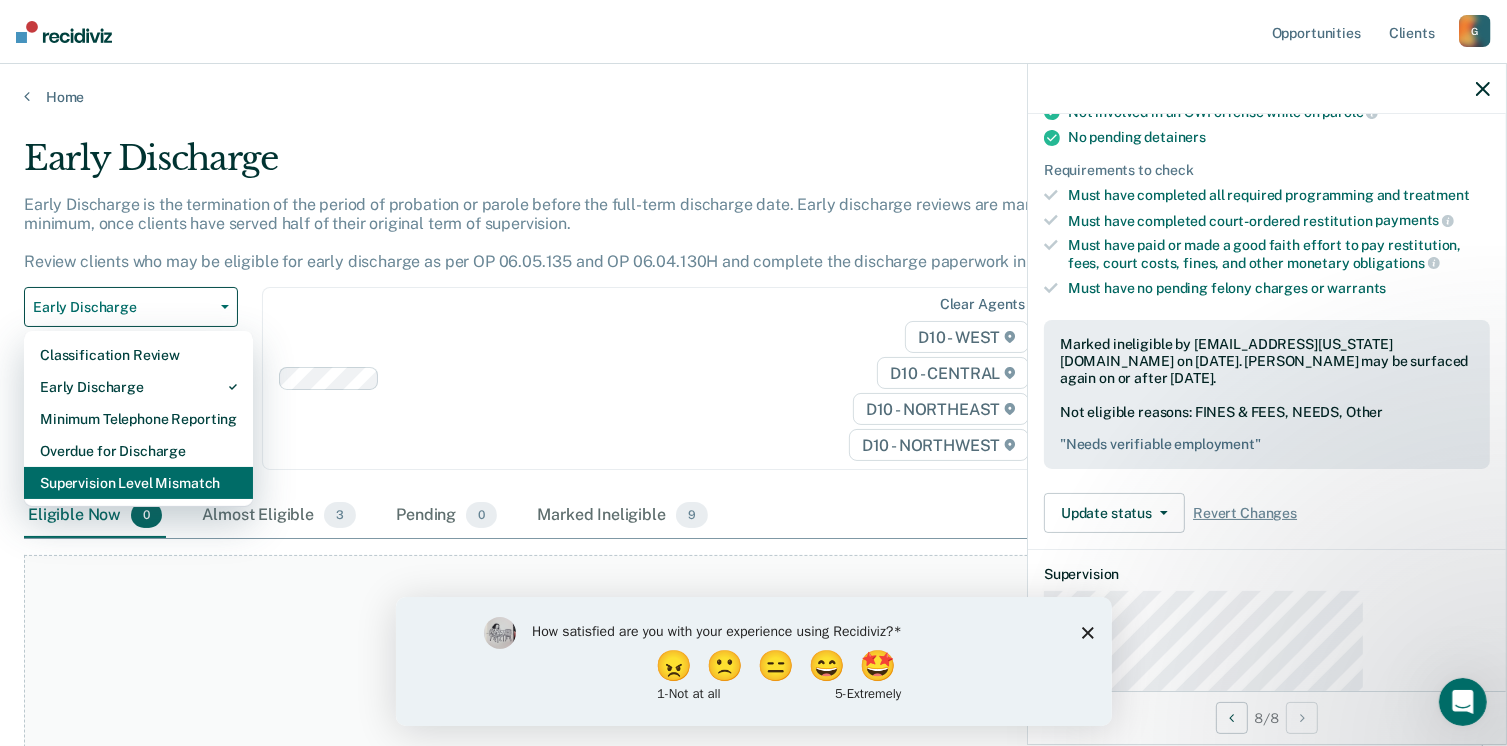 click on "Supervision Level Mismatch" at bounding box center [138, 483] 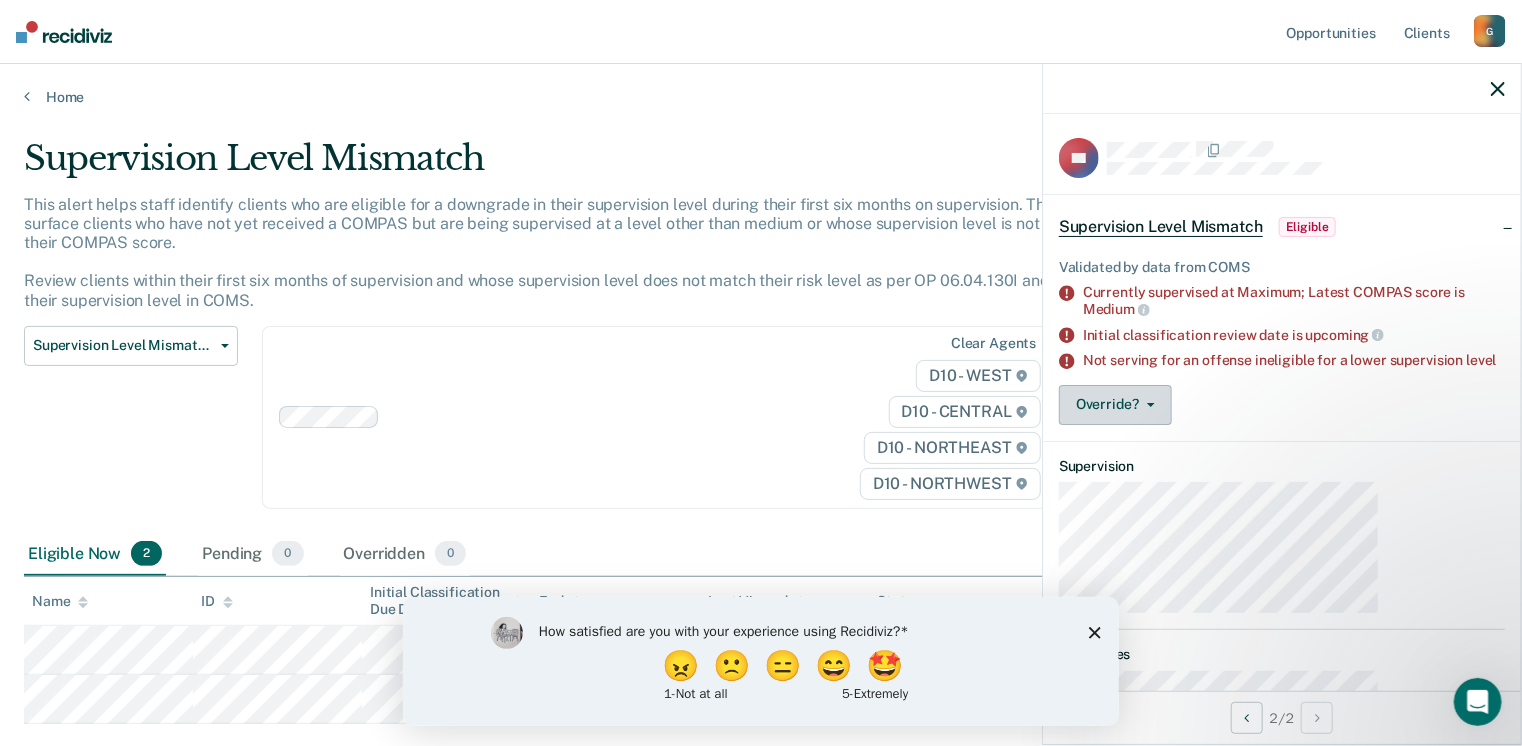 click on "Override?" at bounding box center (1115, 405) 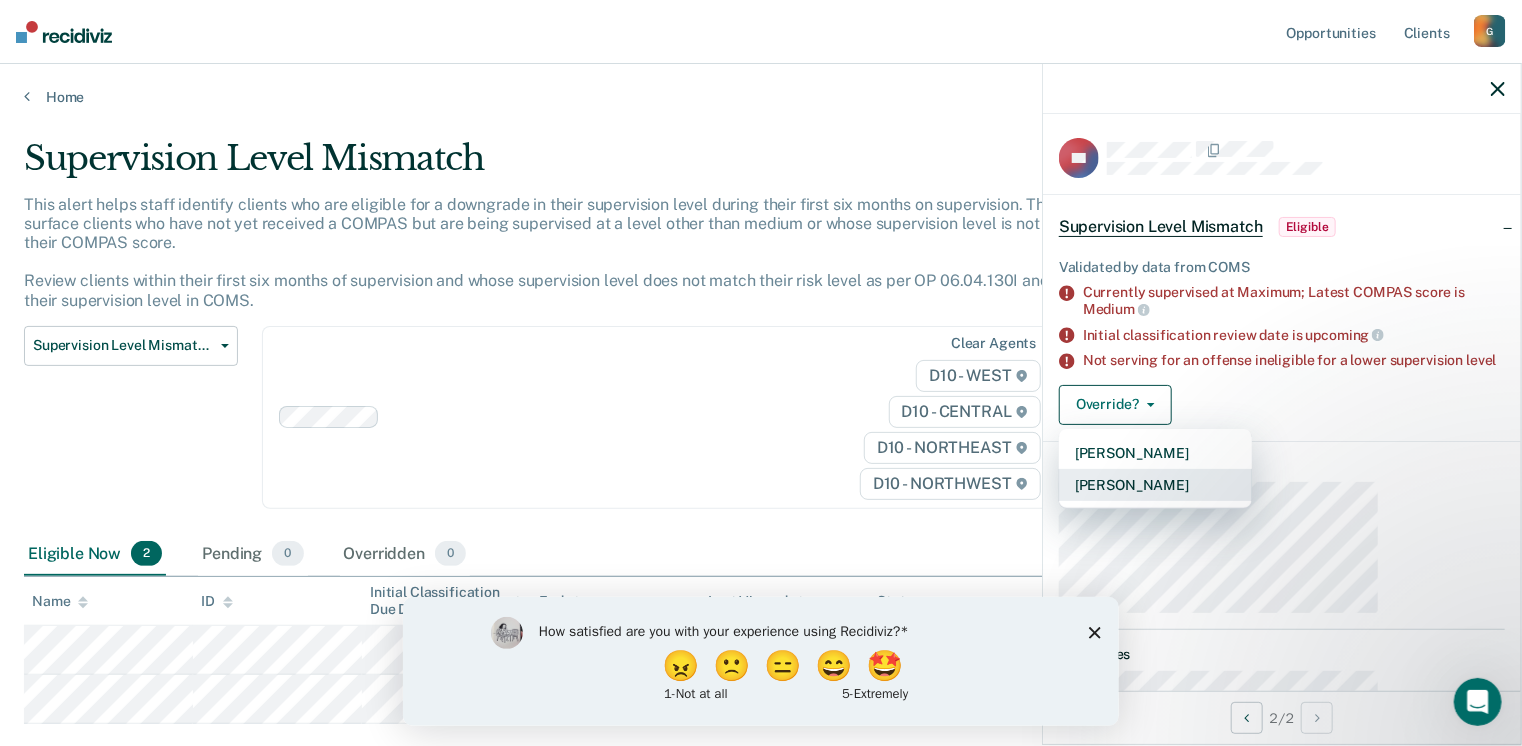 click on "[PERSON_NAME]" at bounding box center (1155, 485) 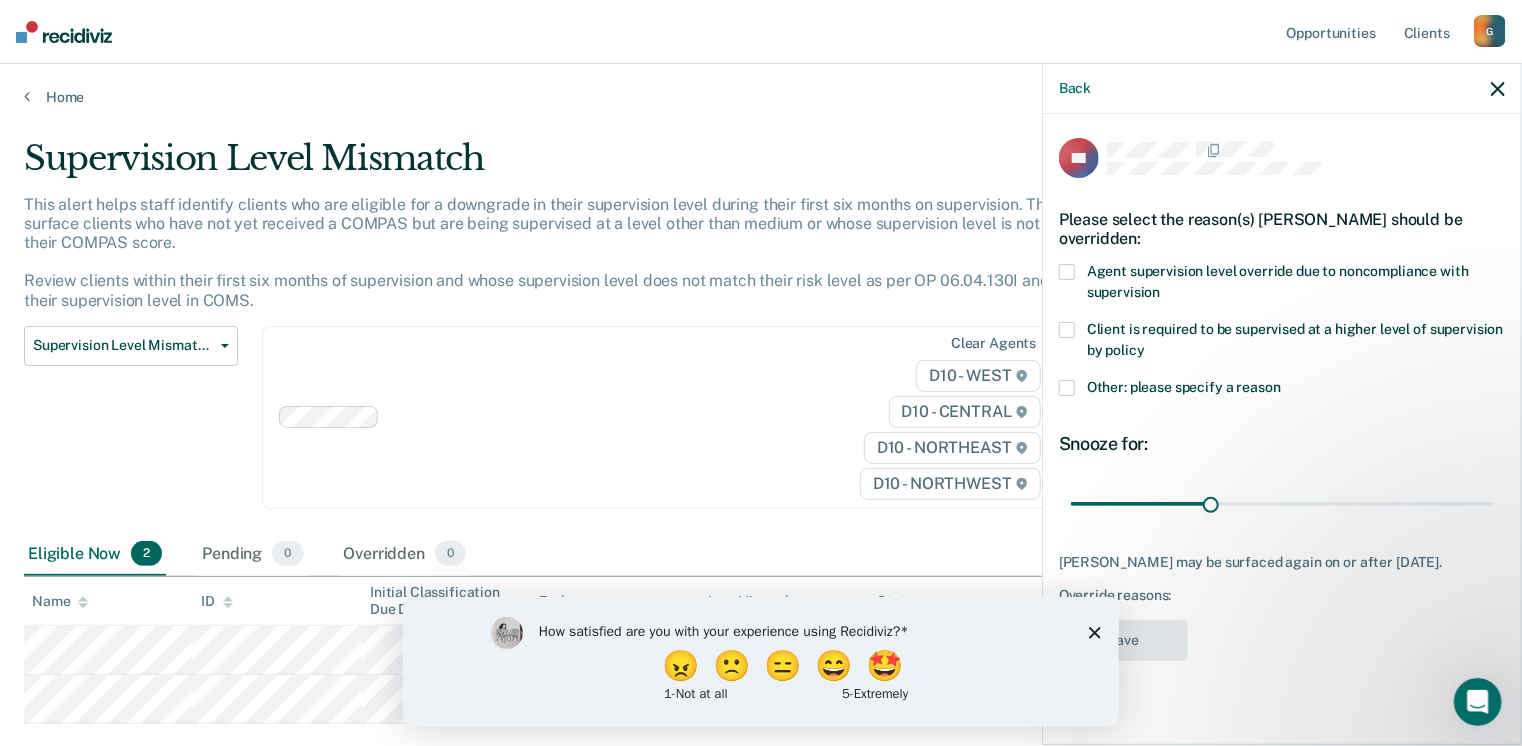 click at bounding box center [1067, 388] 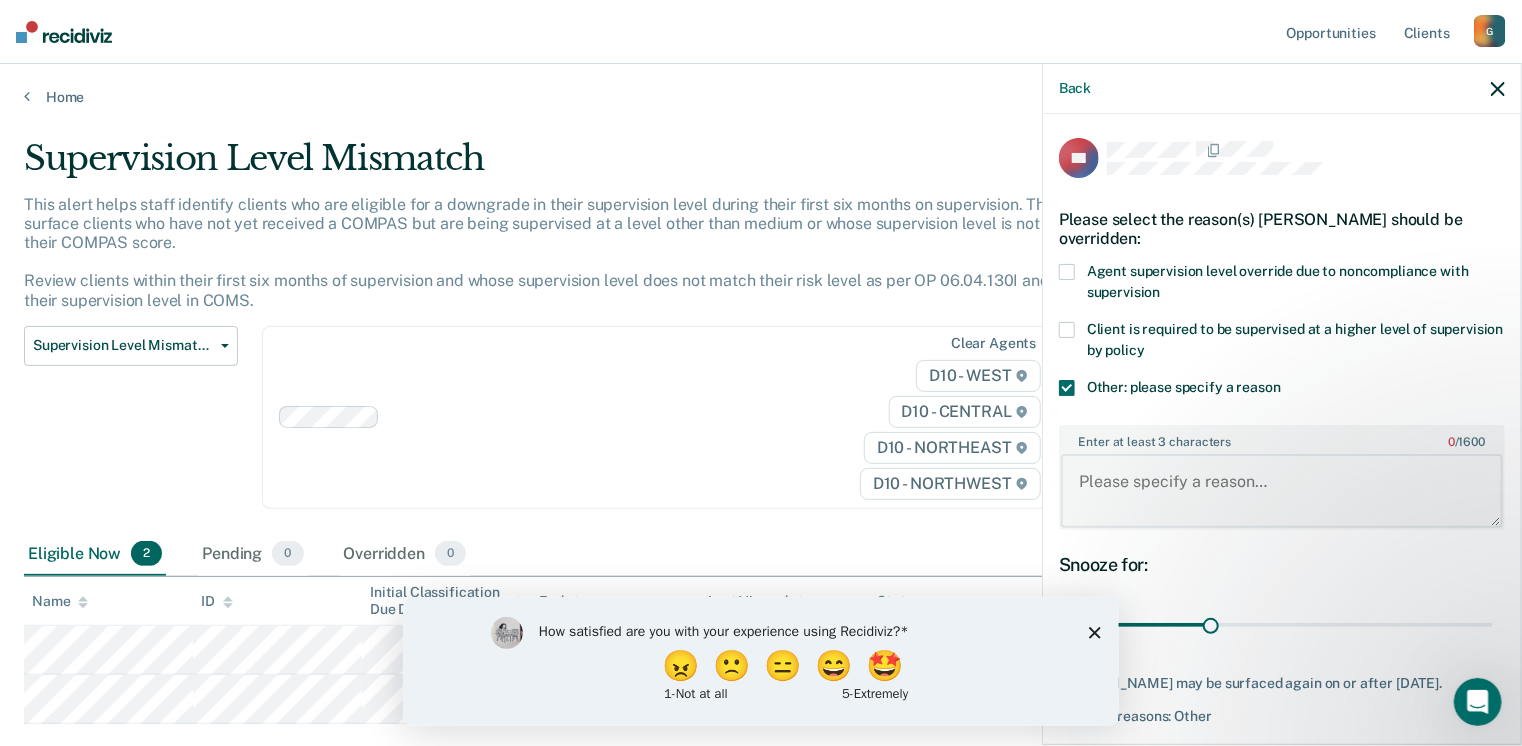 click on "Enter at least 3 characters 0  /  1600" at bounding box center [1282, 491] 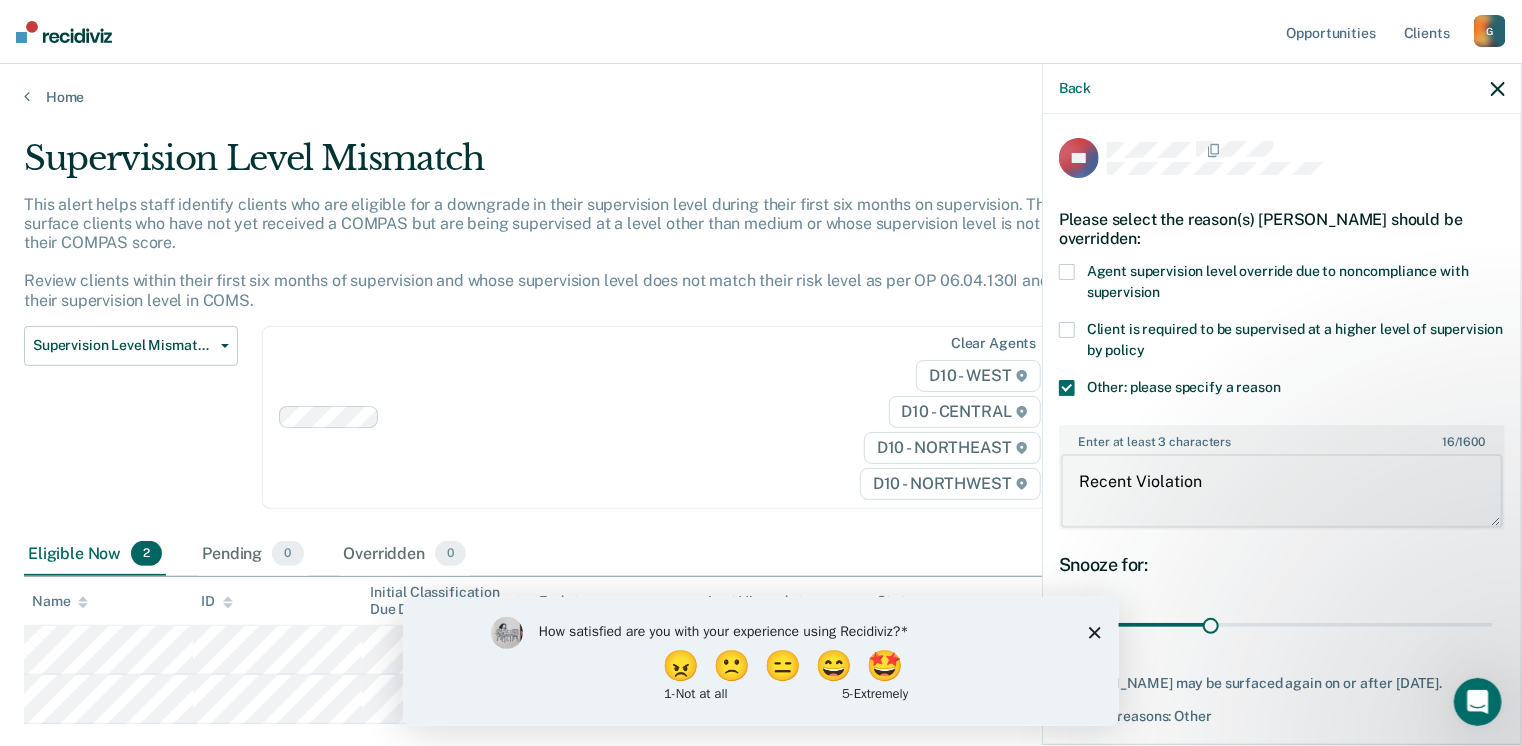 type on "Recent Violation" 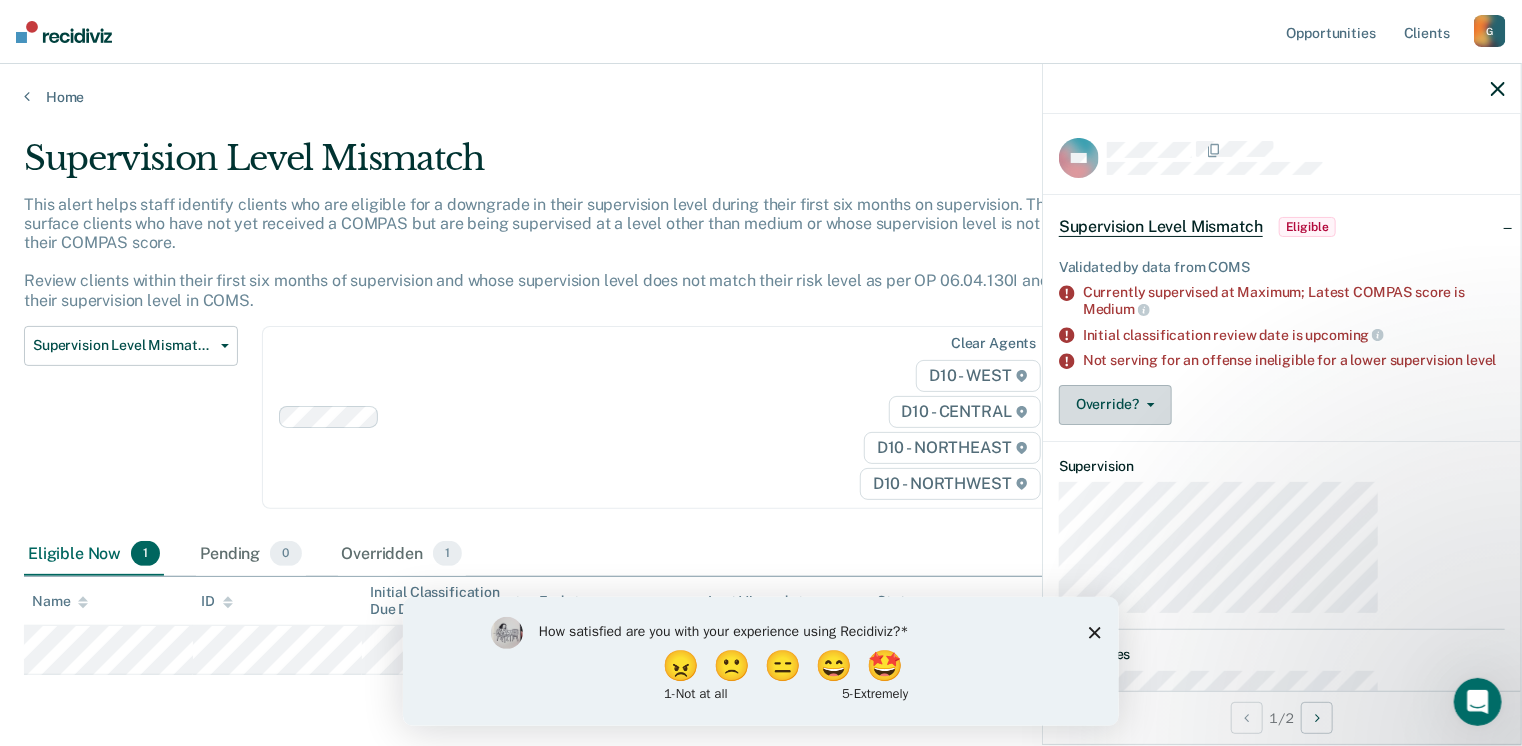 click on "Override?" at bounding box center (1115, 405) 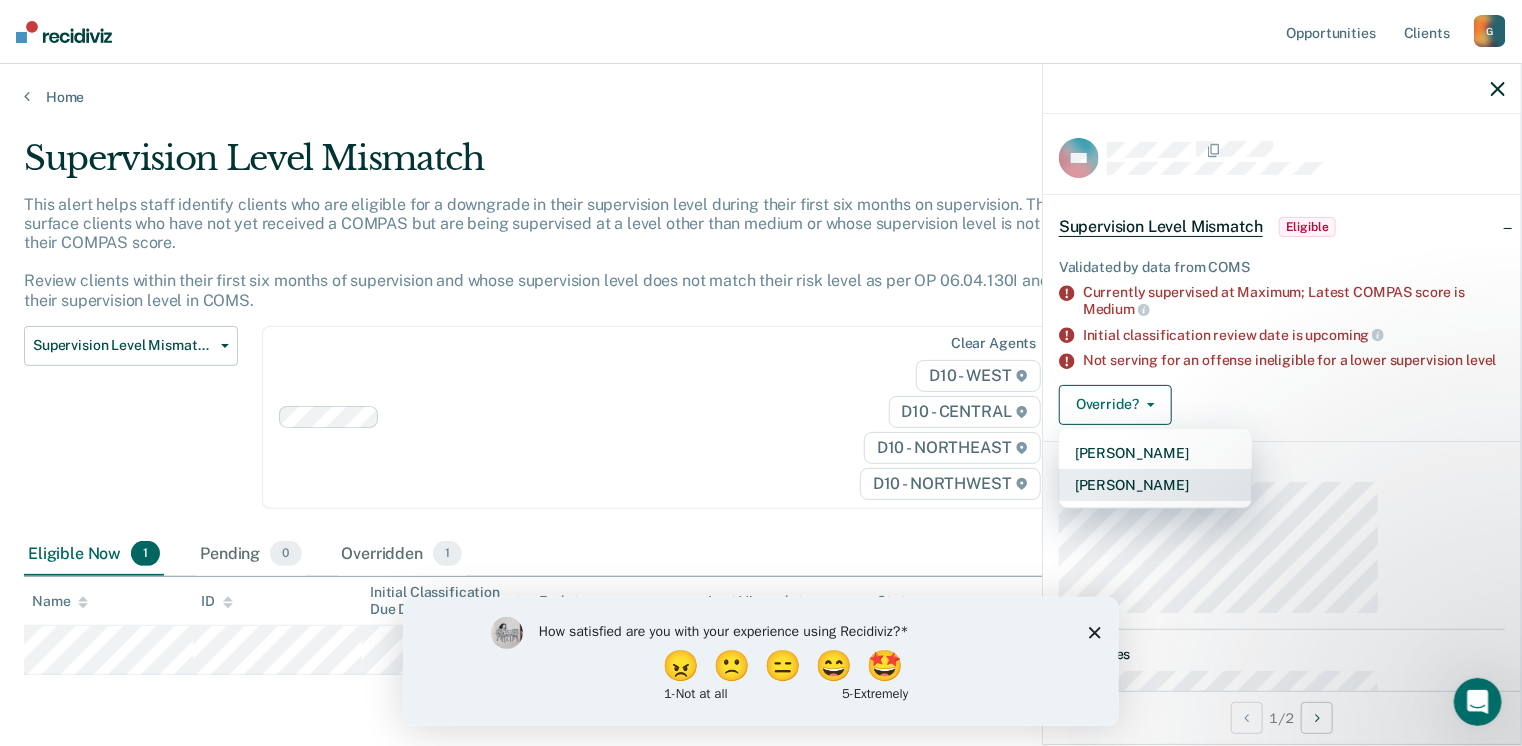 click on "[PERSON_NAME]" at bounding box center [1155, 485] 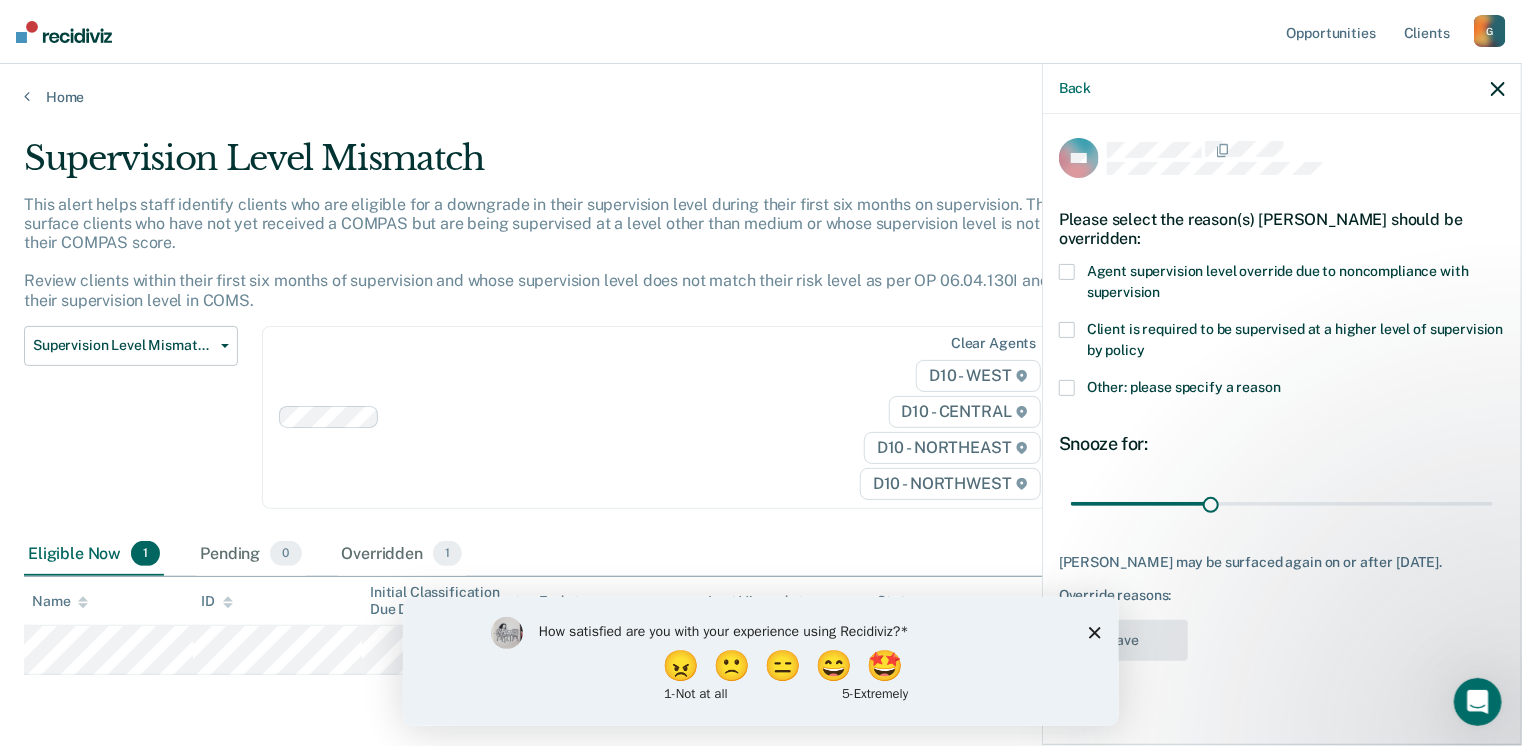 click at bounding box center [1067, 388] 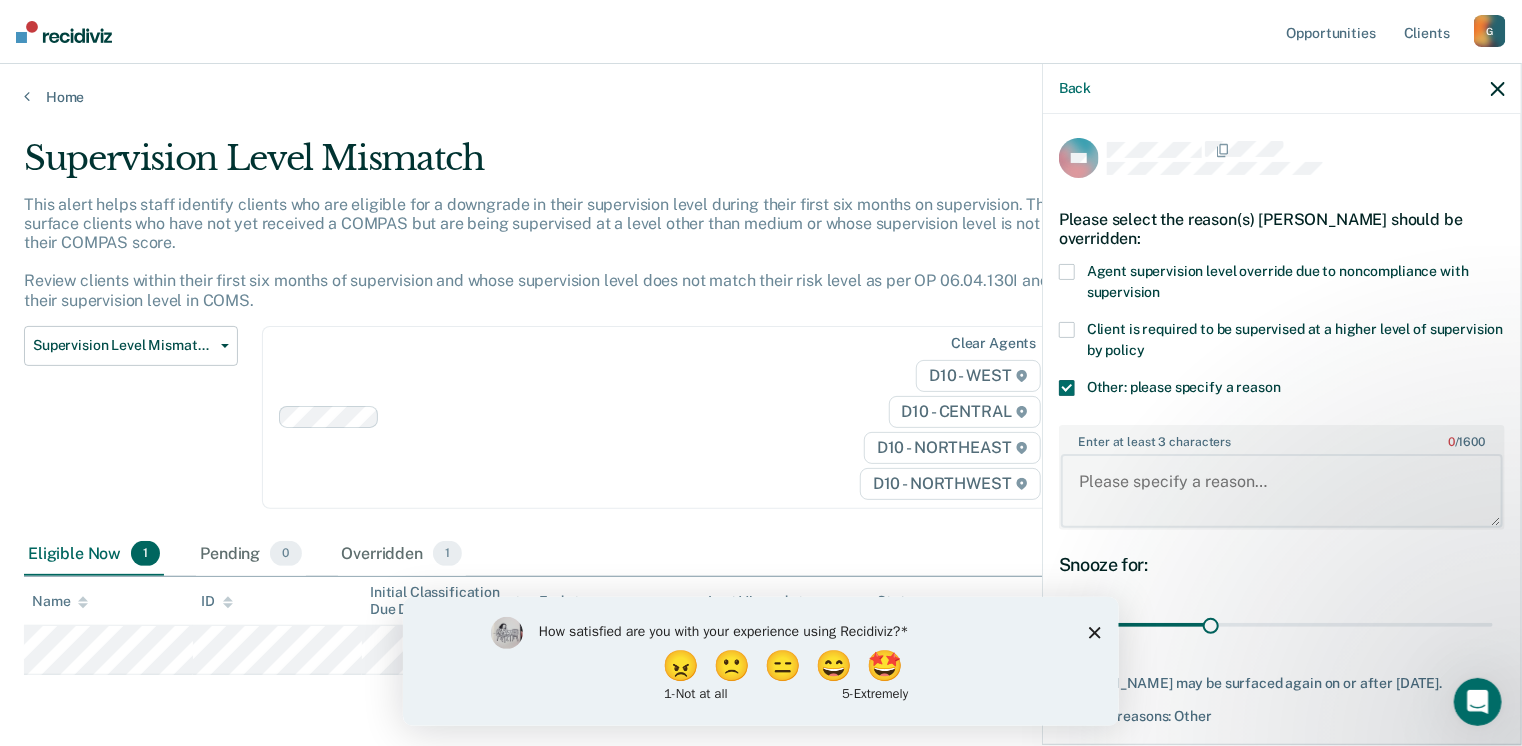 click on "Enter at least 3 characters 0  /  1600" at bounding box center (1282, 491) 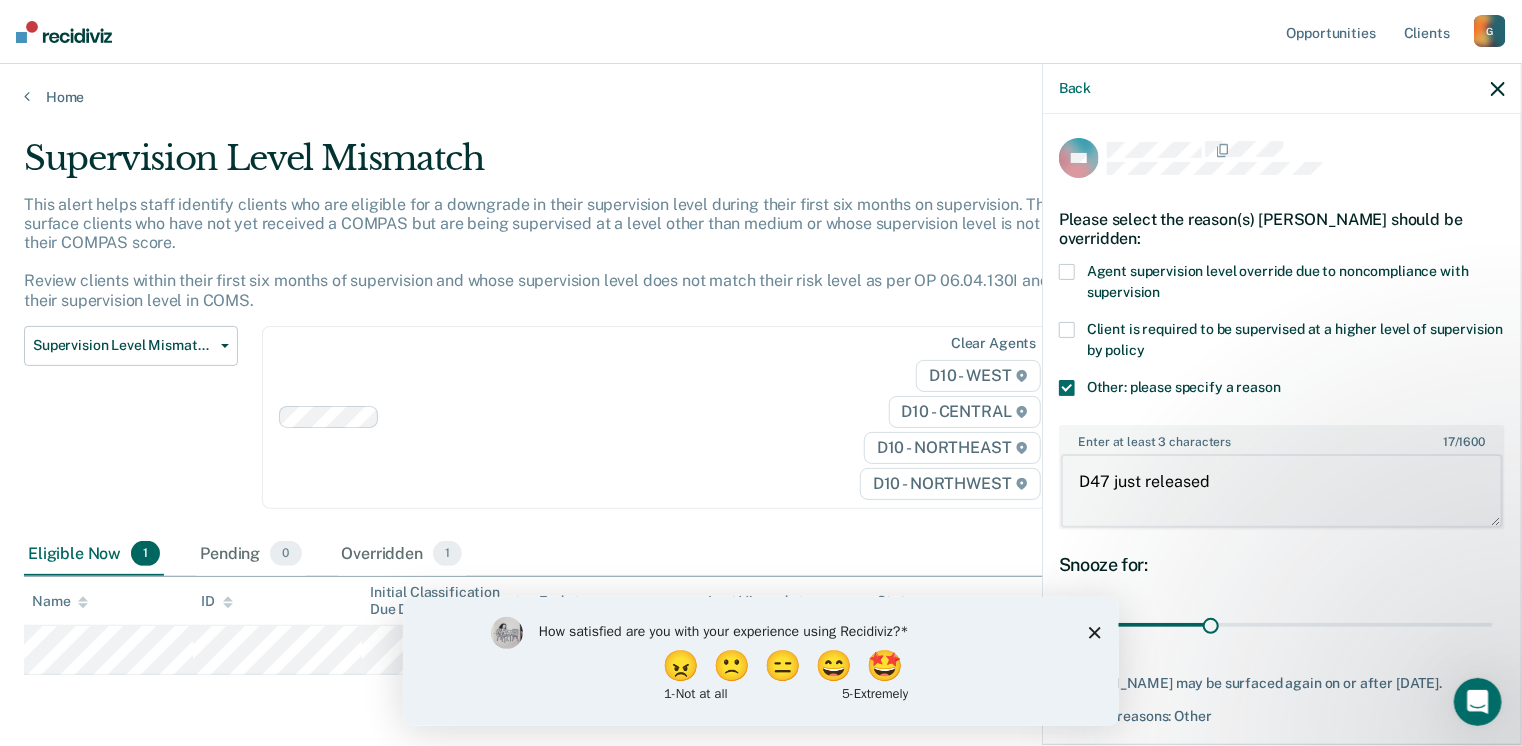 type on "D47 just released" 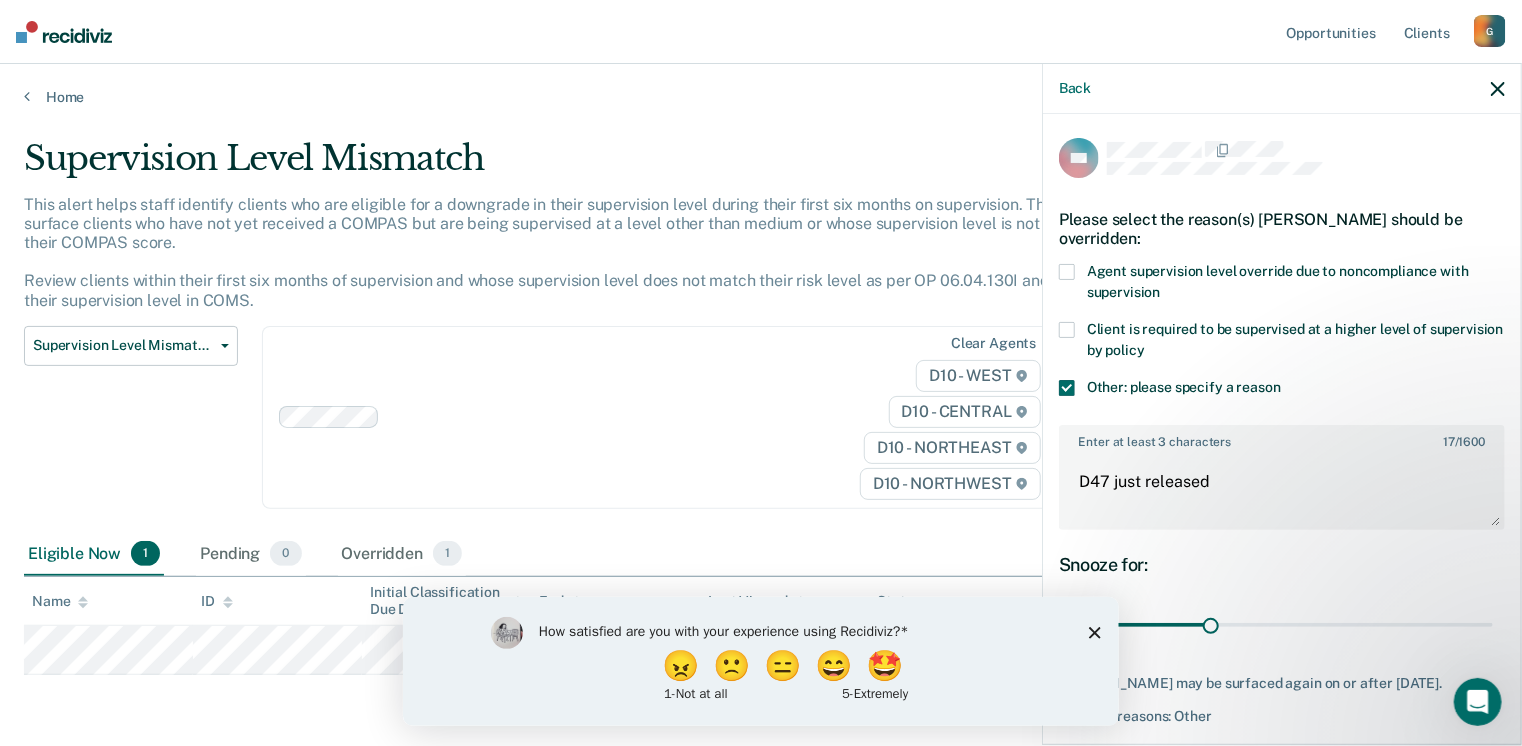 click on "Save" at bounding box center [1123, 761] 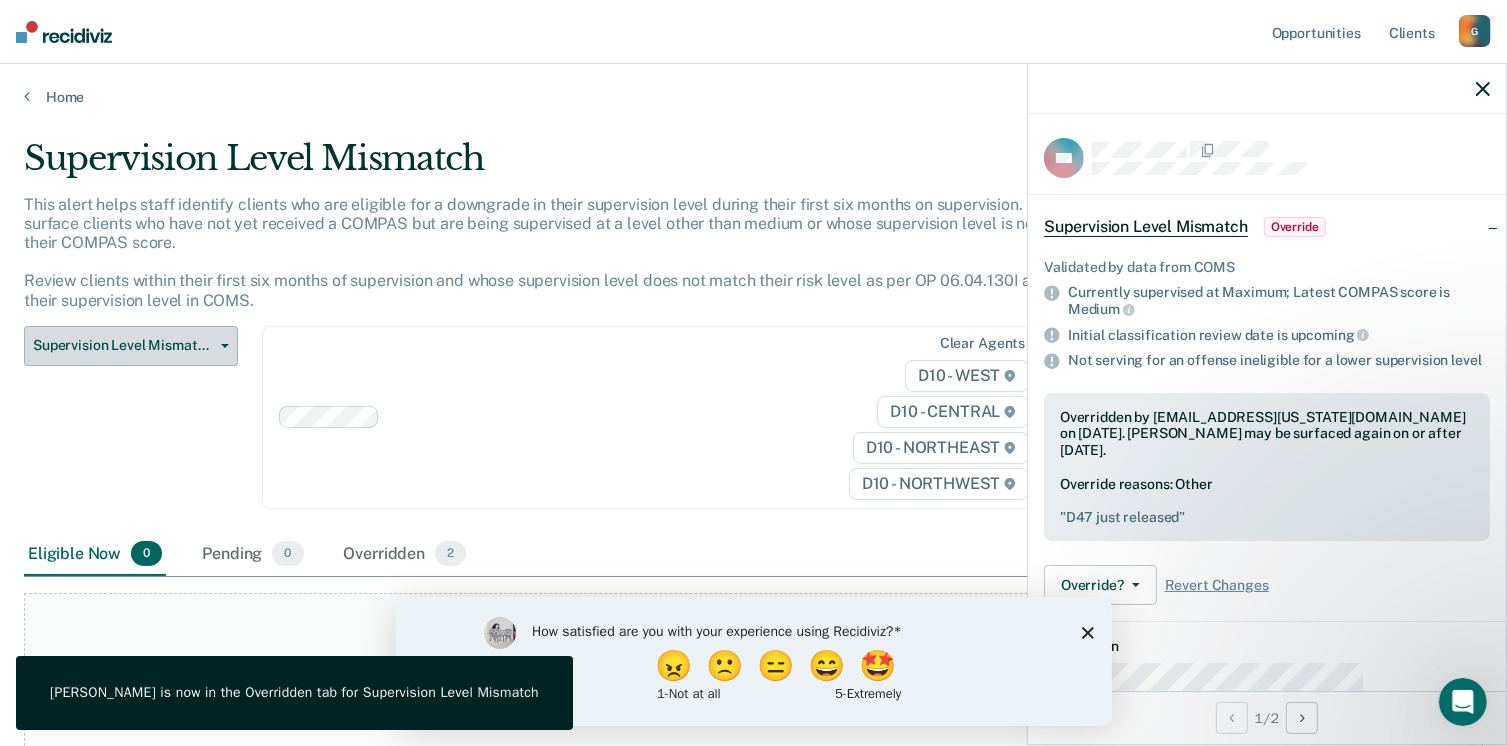 click on "Supervision Level Mismatch" at bounding box center (131, 346) 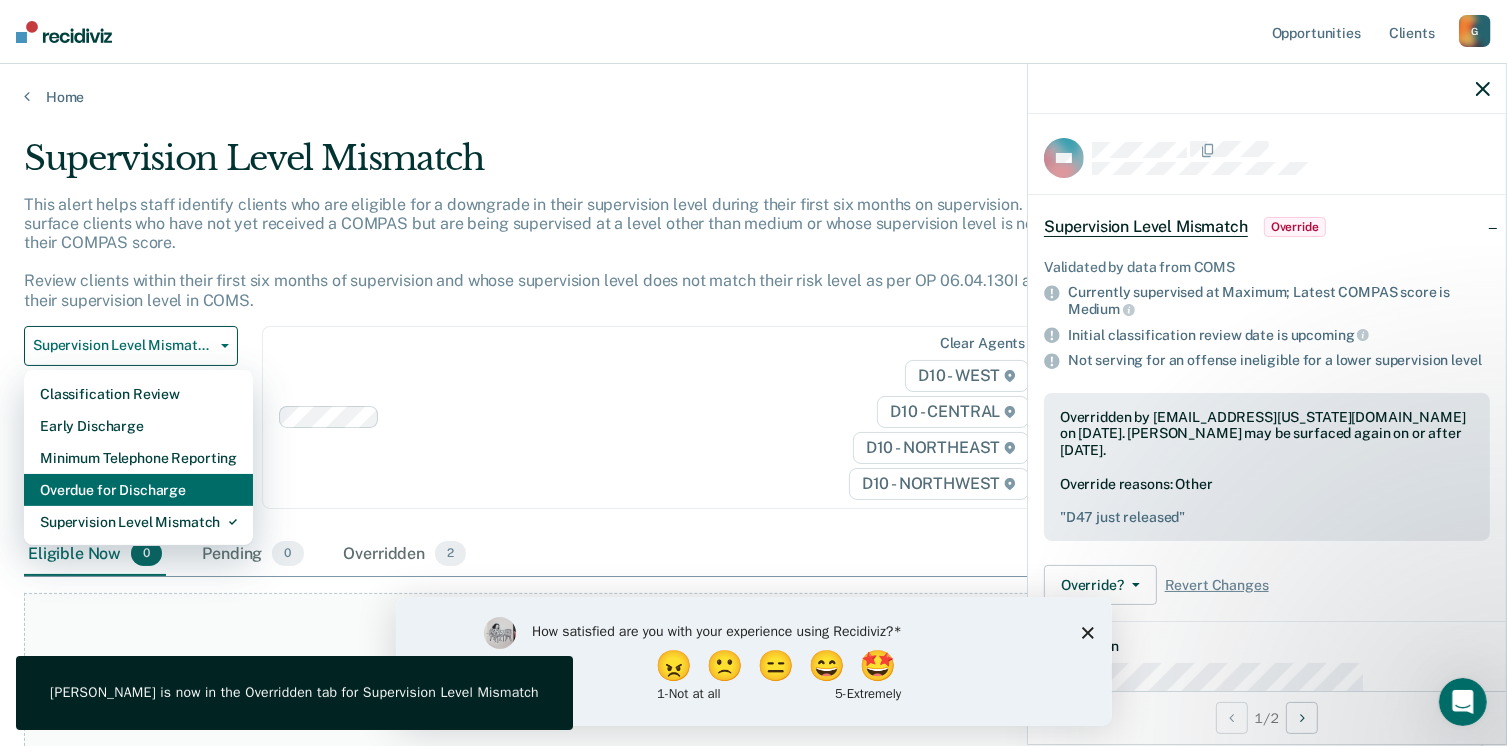 click on "Overdue for Discharge" at bounding box center [138, 490] 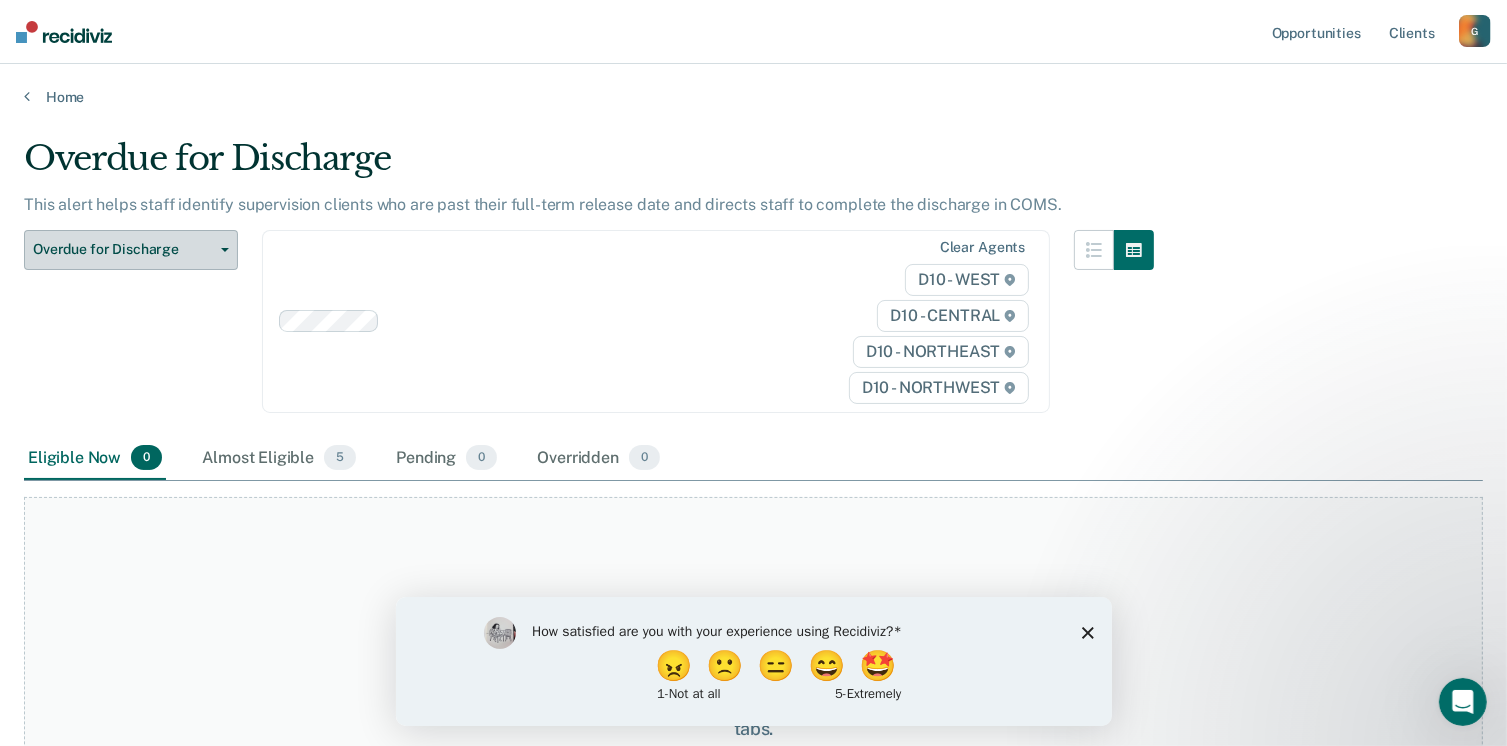 click 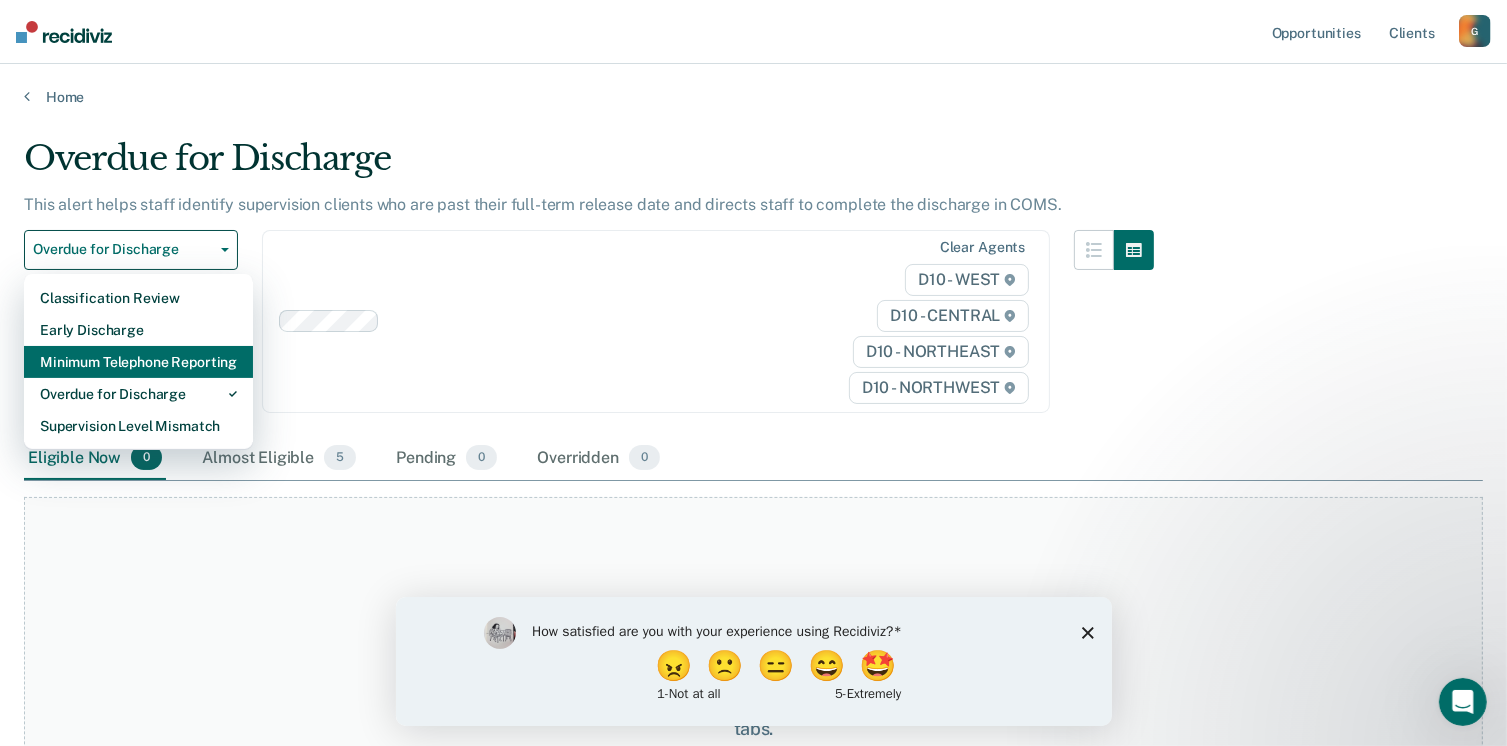 click on "Minimum Telephone Reporting" at bounding box center (138, 362) 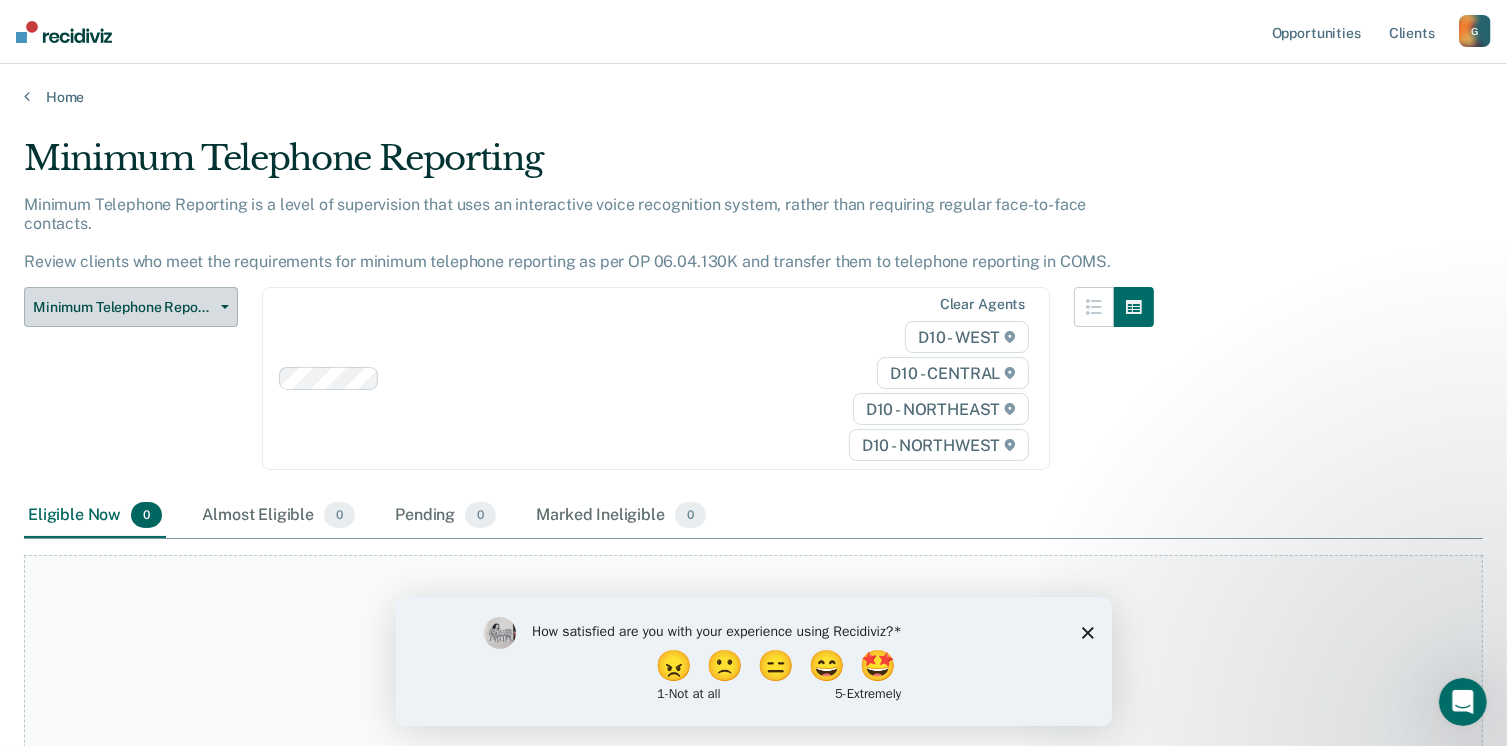click on "Minimum Telephone Reporting" at bounding box center [131, 307] 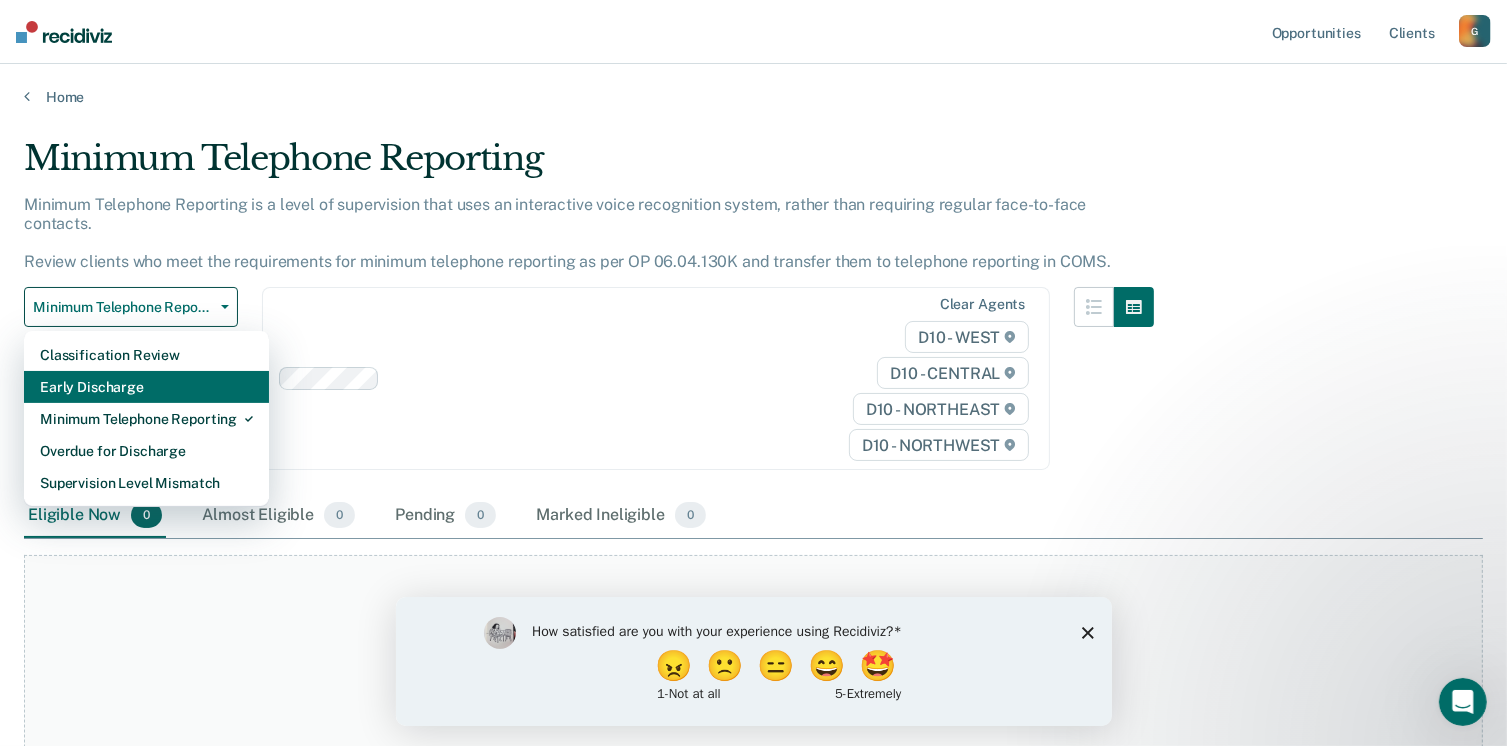 click on "Early Discharge" at bounding box center (146, 387) 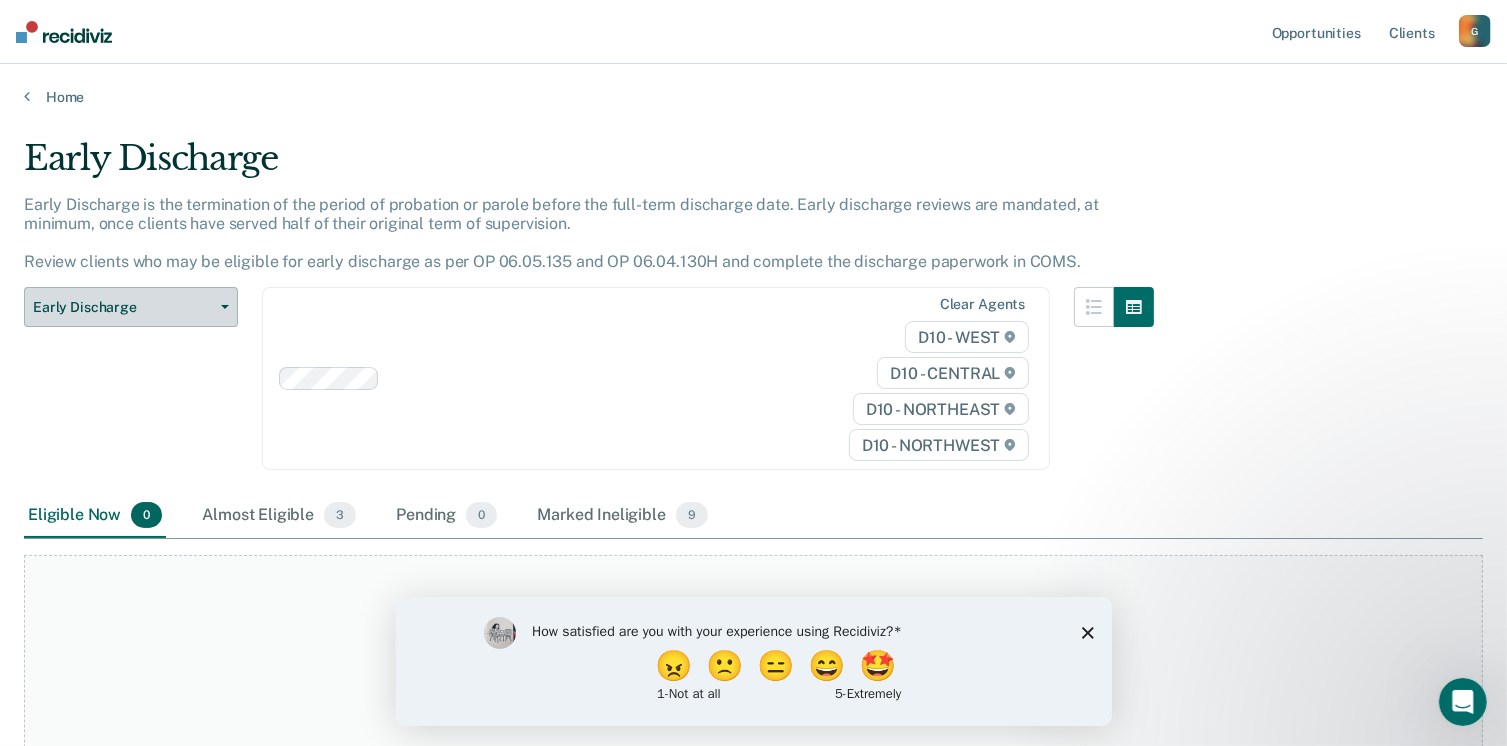 click 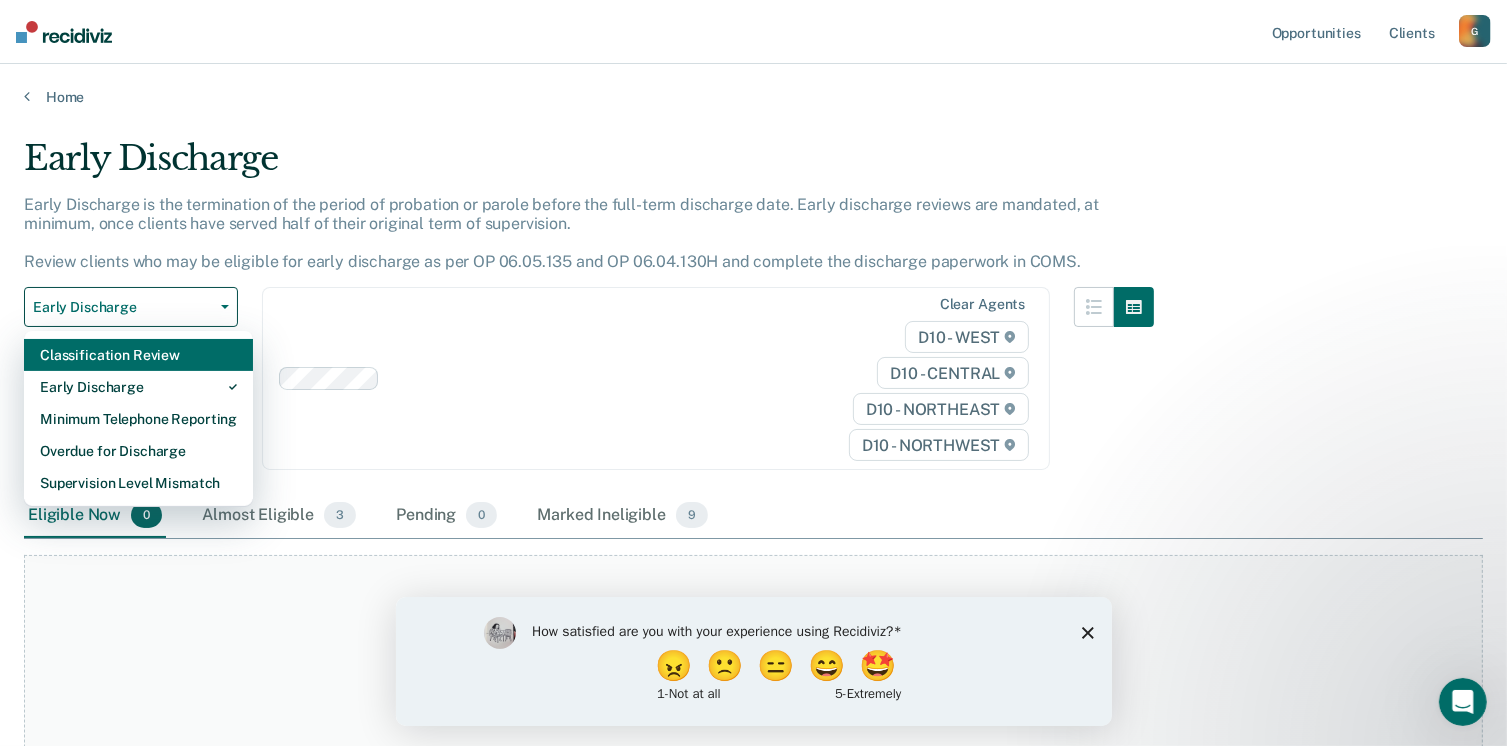 click on "Classification Review" at bounding box center [138, 355] 